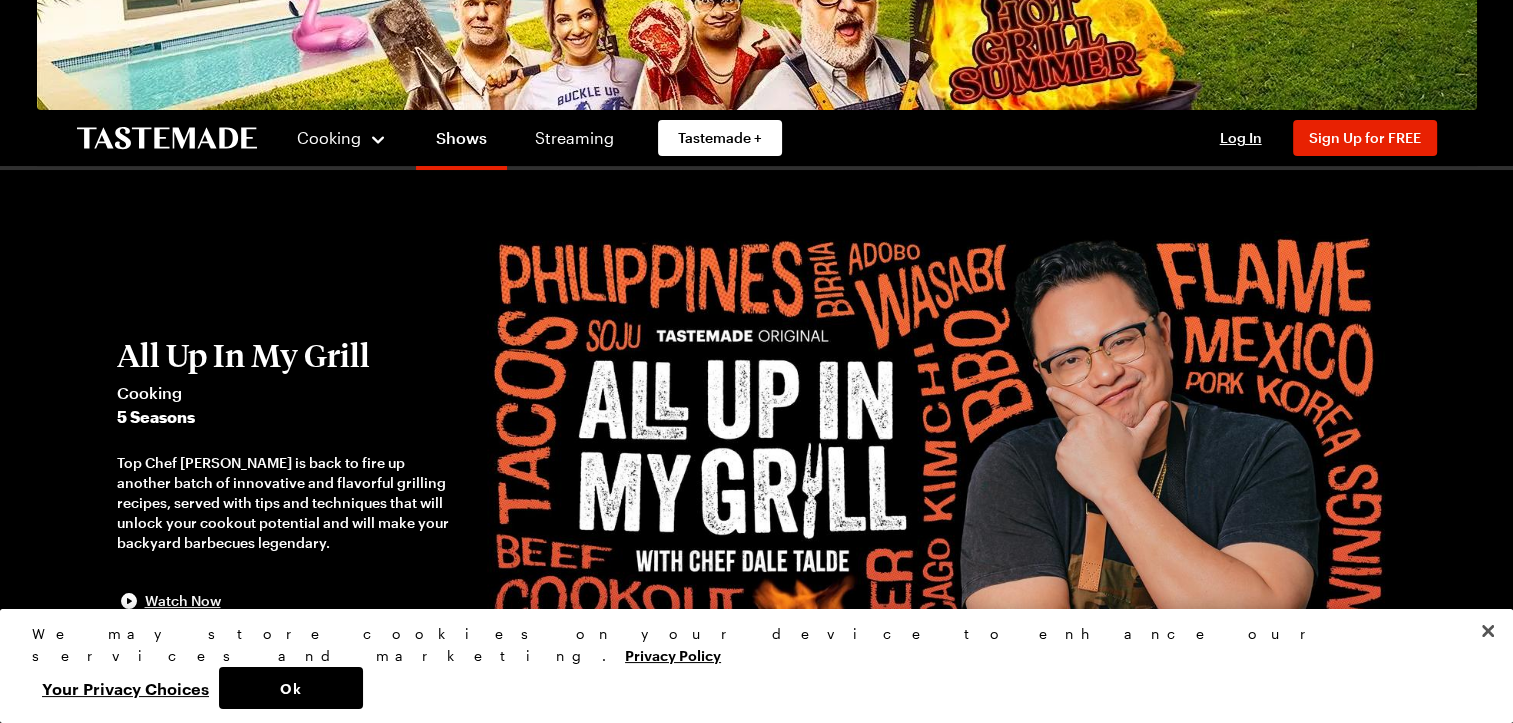 scroll, scrollTop: 0, scrollLeft: 0, axis: both 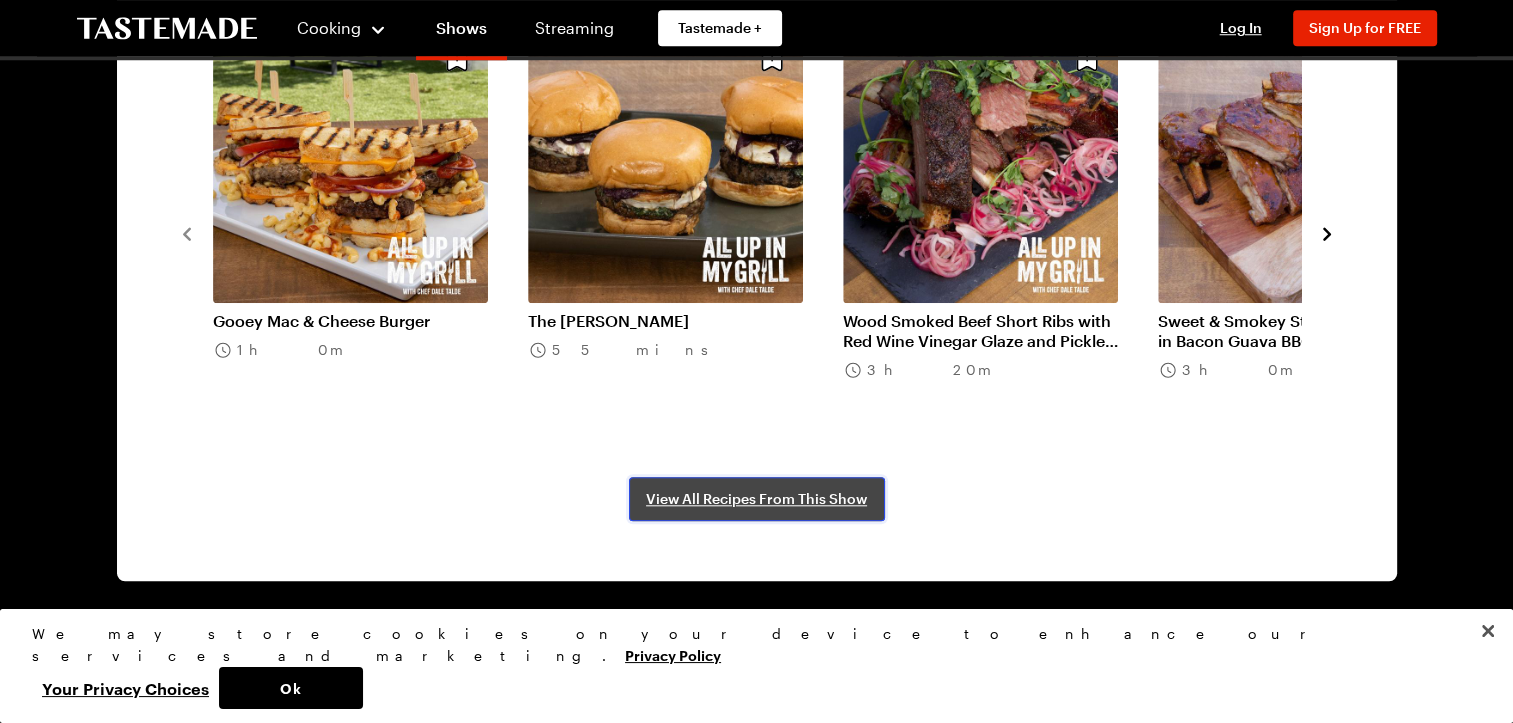 click on "View All Recipes From This Show" at bounding box center (756, 499) 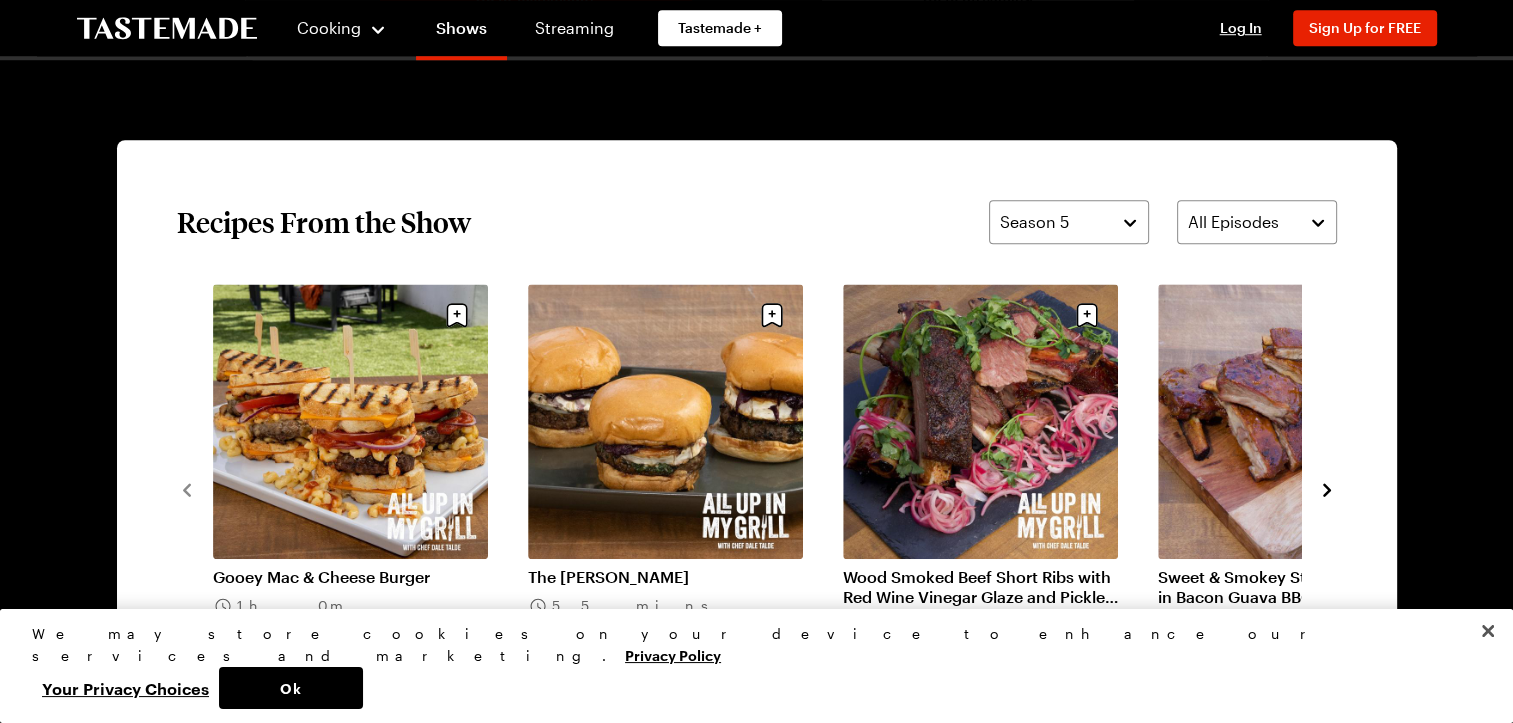 scroll, scrollTop: 1588, scrollLeft: 0, axis: vertical 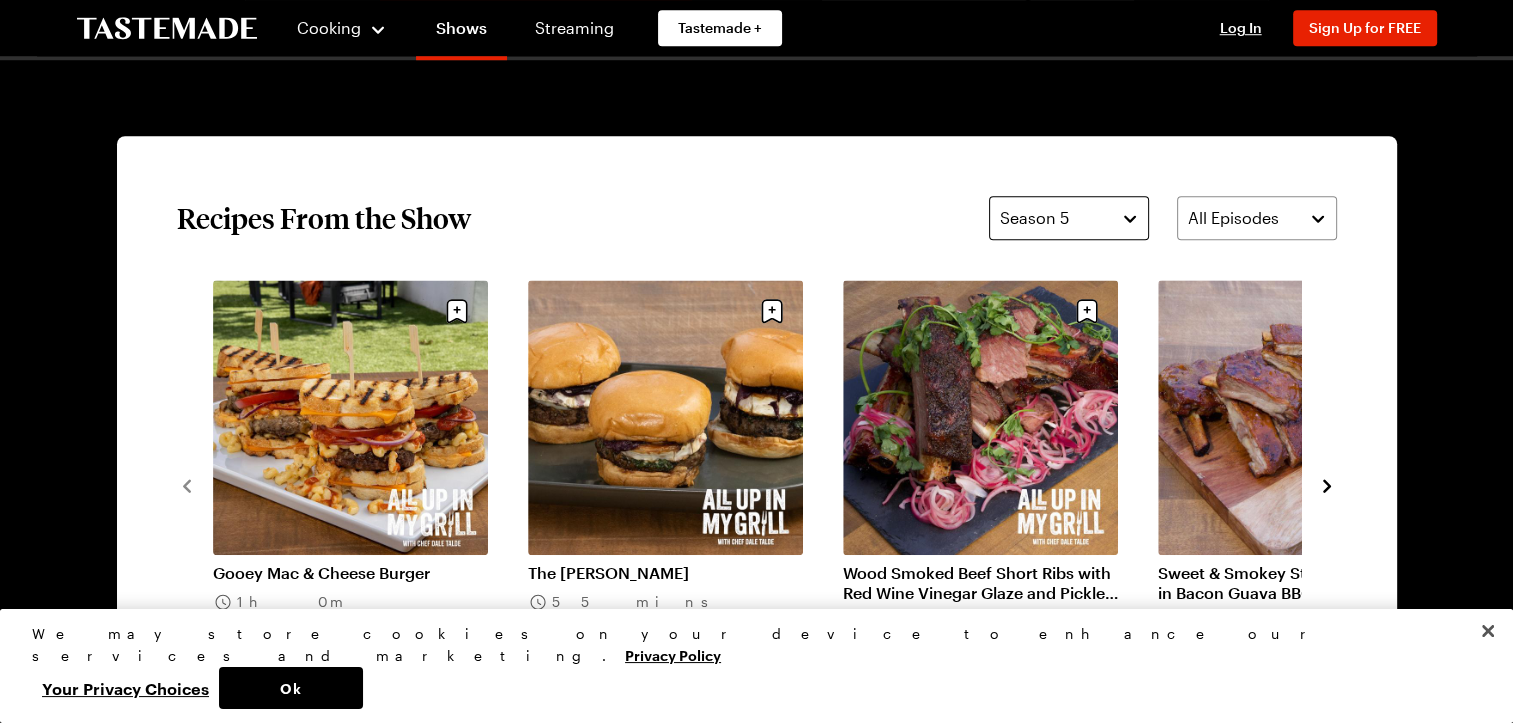 click on "Season 5" at bounding box center [1069, 218] 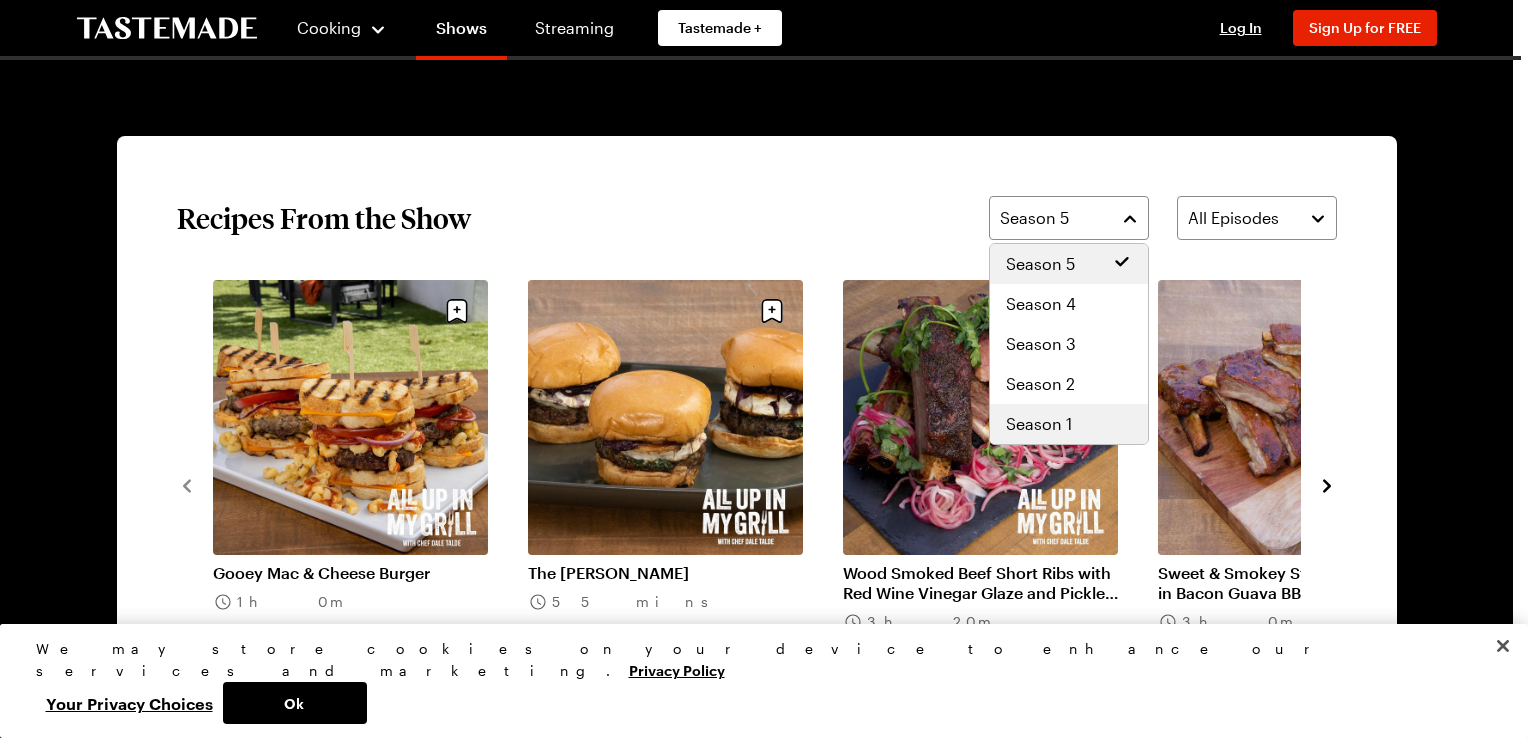 click on "Season 1" at bounding box center [1069, 424] 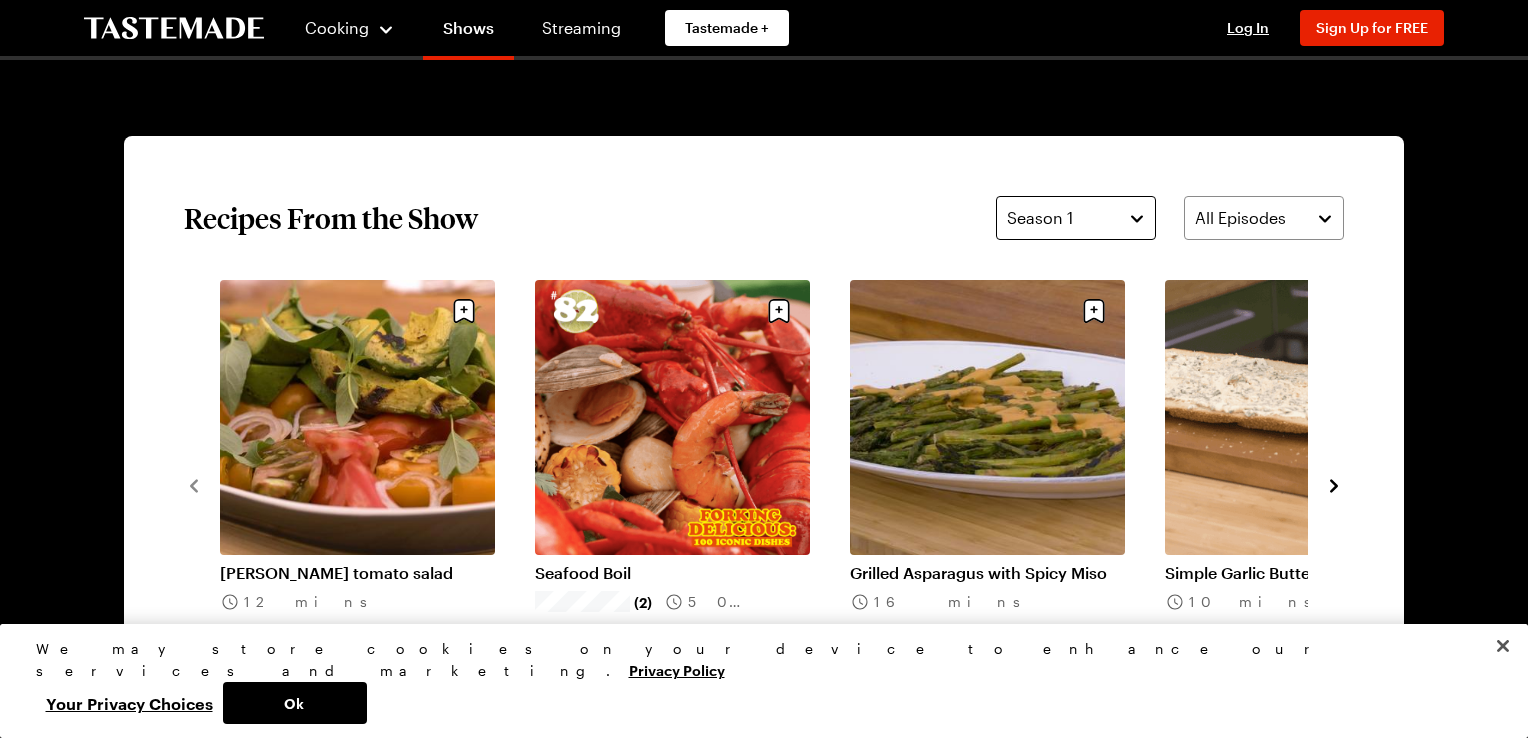 click on "Season 1" at bounding box center (1076, 218) 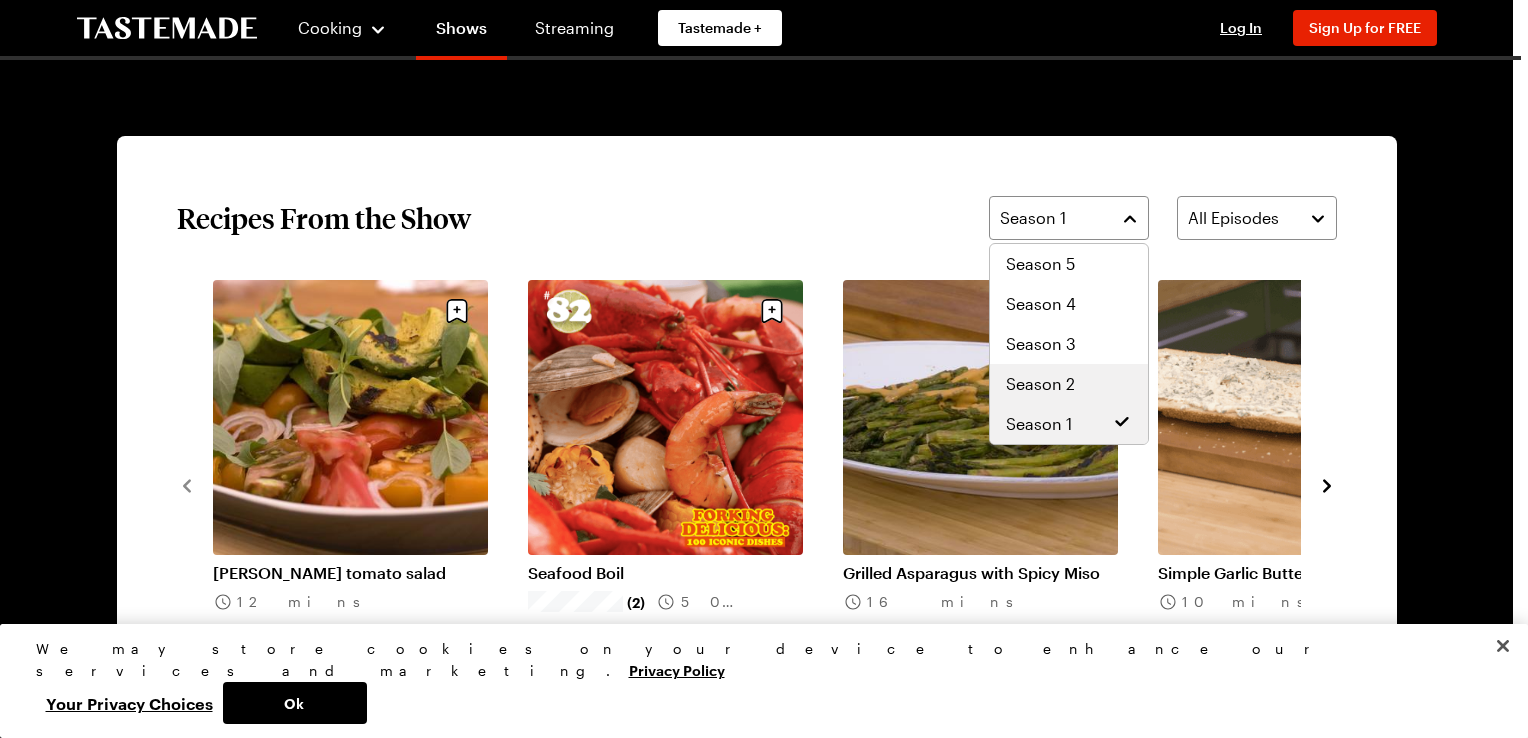click on "Season 2" at bounding box center [1069, 384] 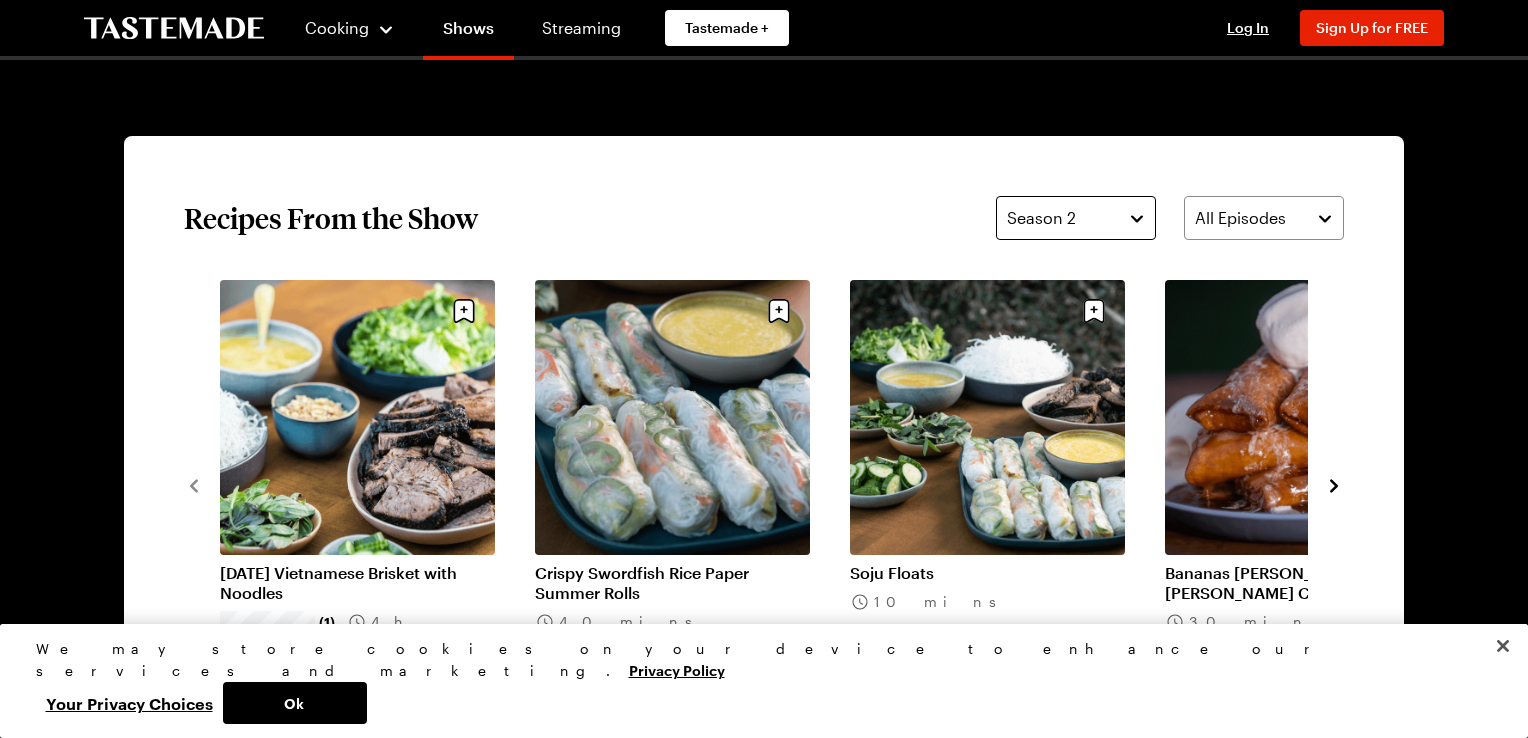 click on "Season 2" at bounding box center [1076, 218] 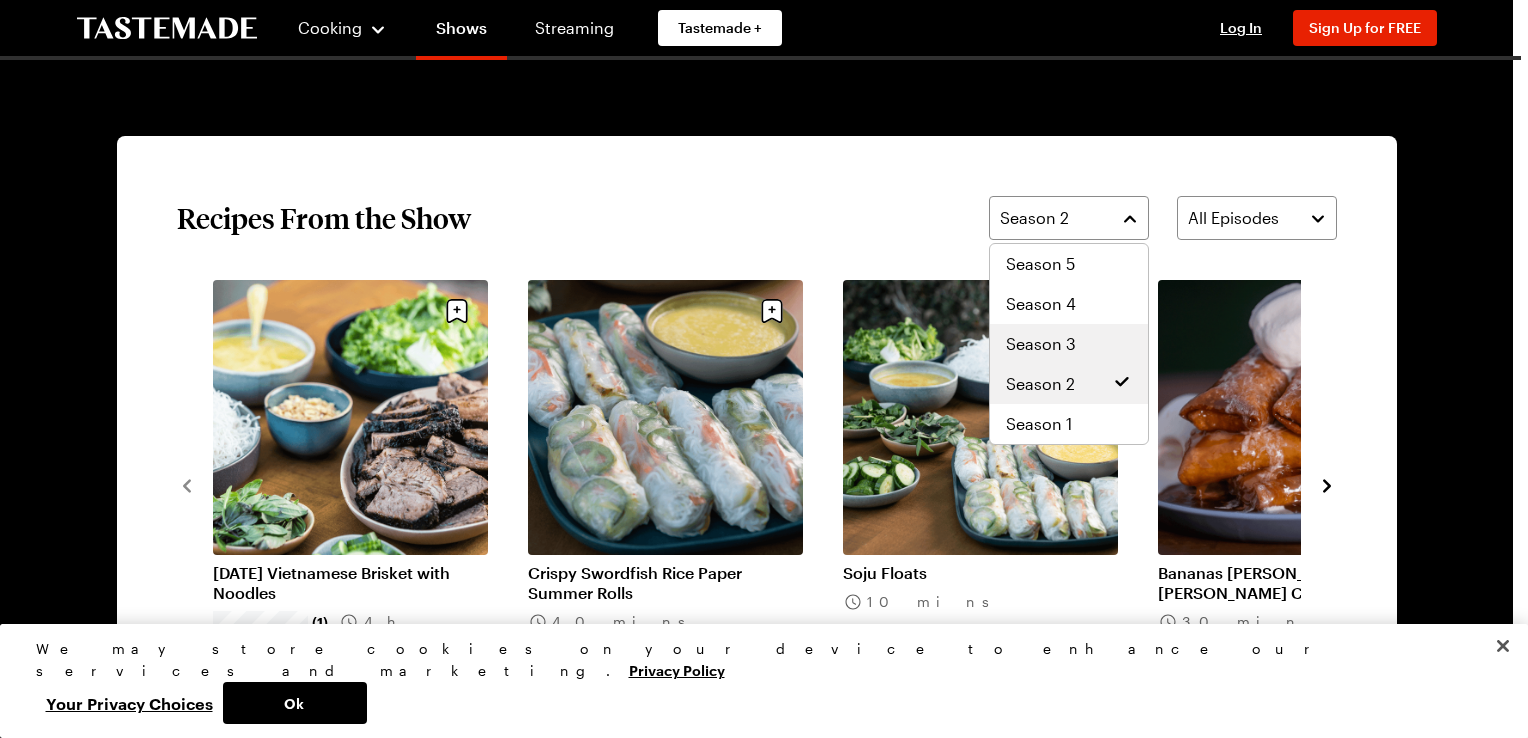 click on "Season 3" at bounding box center [1069, 344] 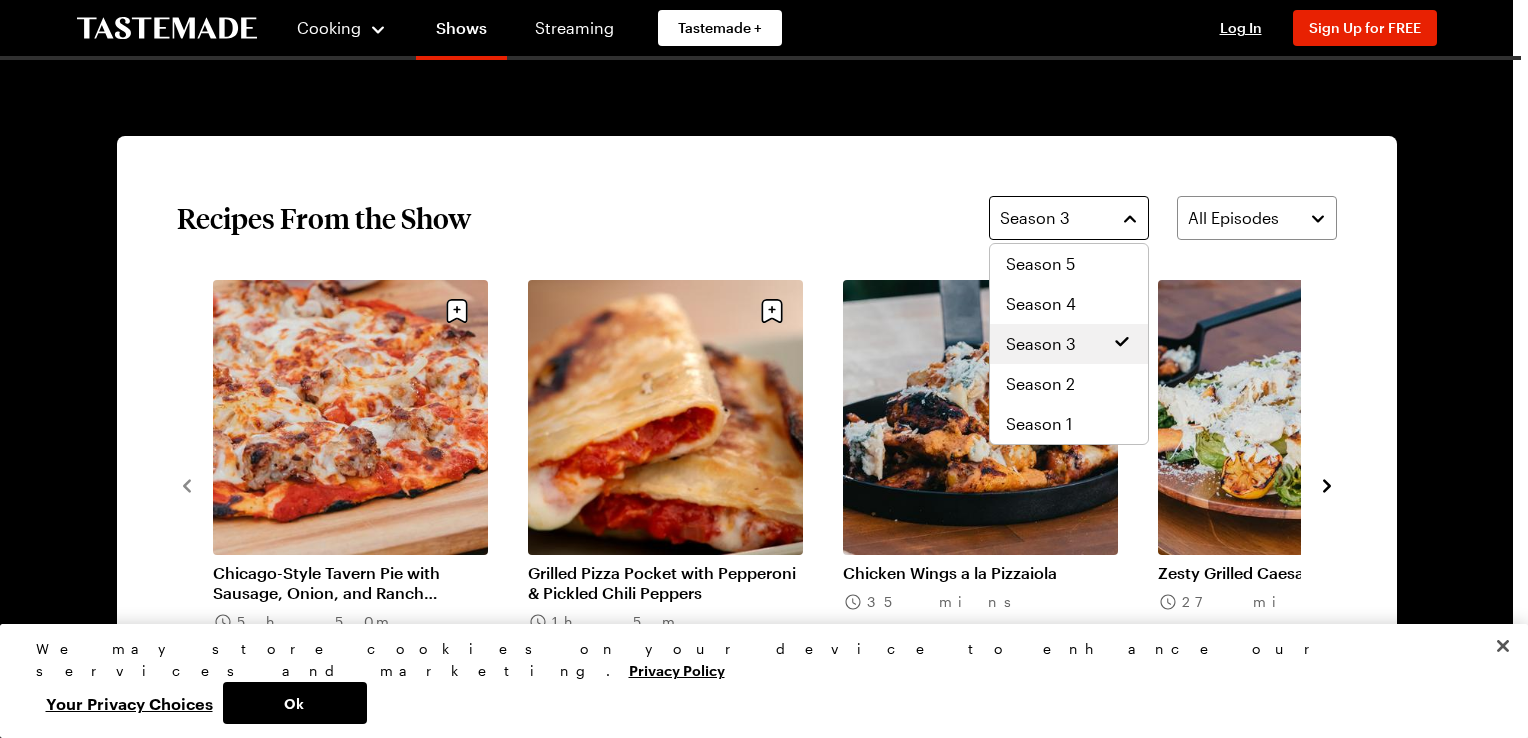 click on "Season 3" at bounding box center (1054, 218) 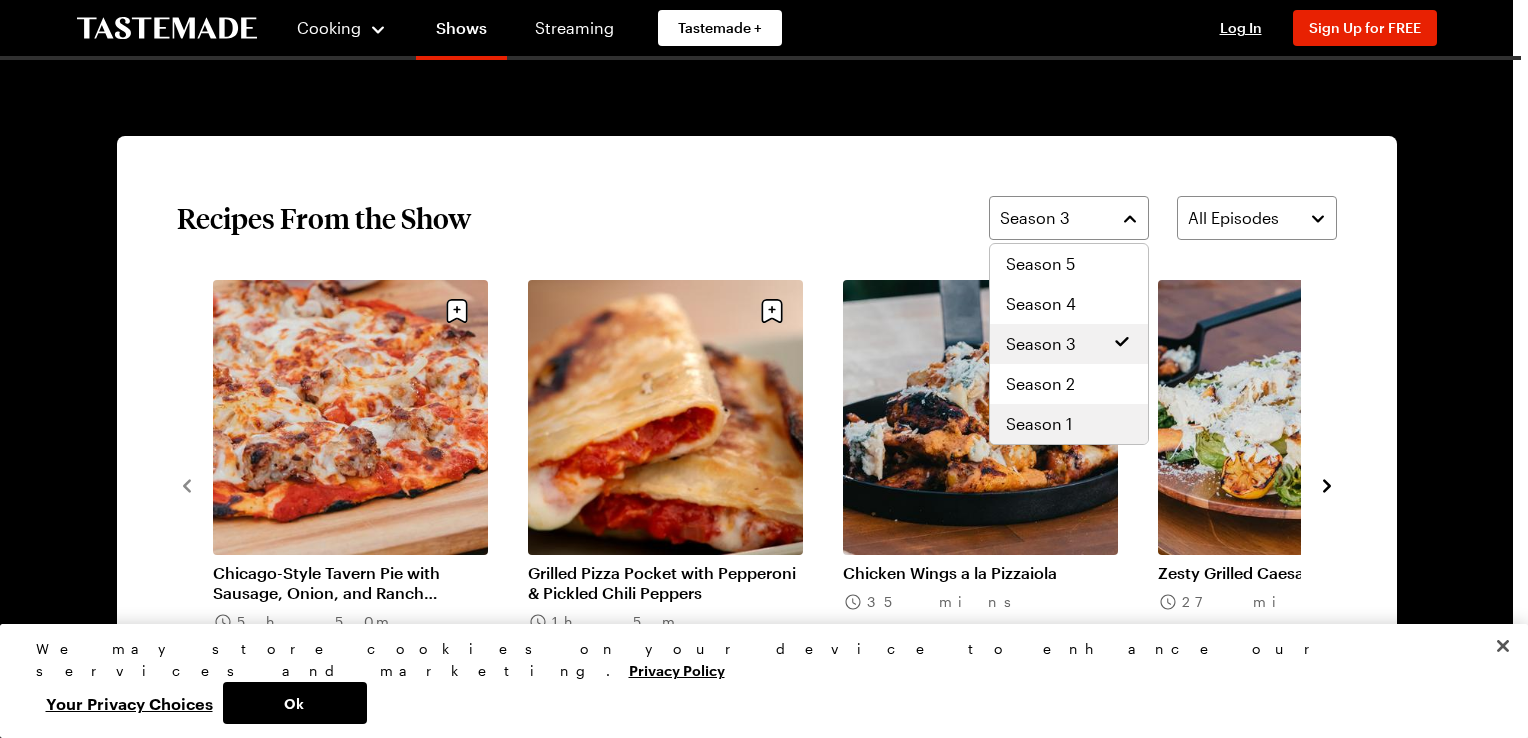 click on "Season 1" at bounding box center (1039, 424) 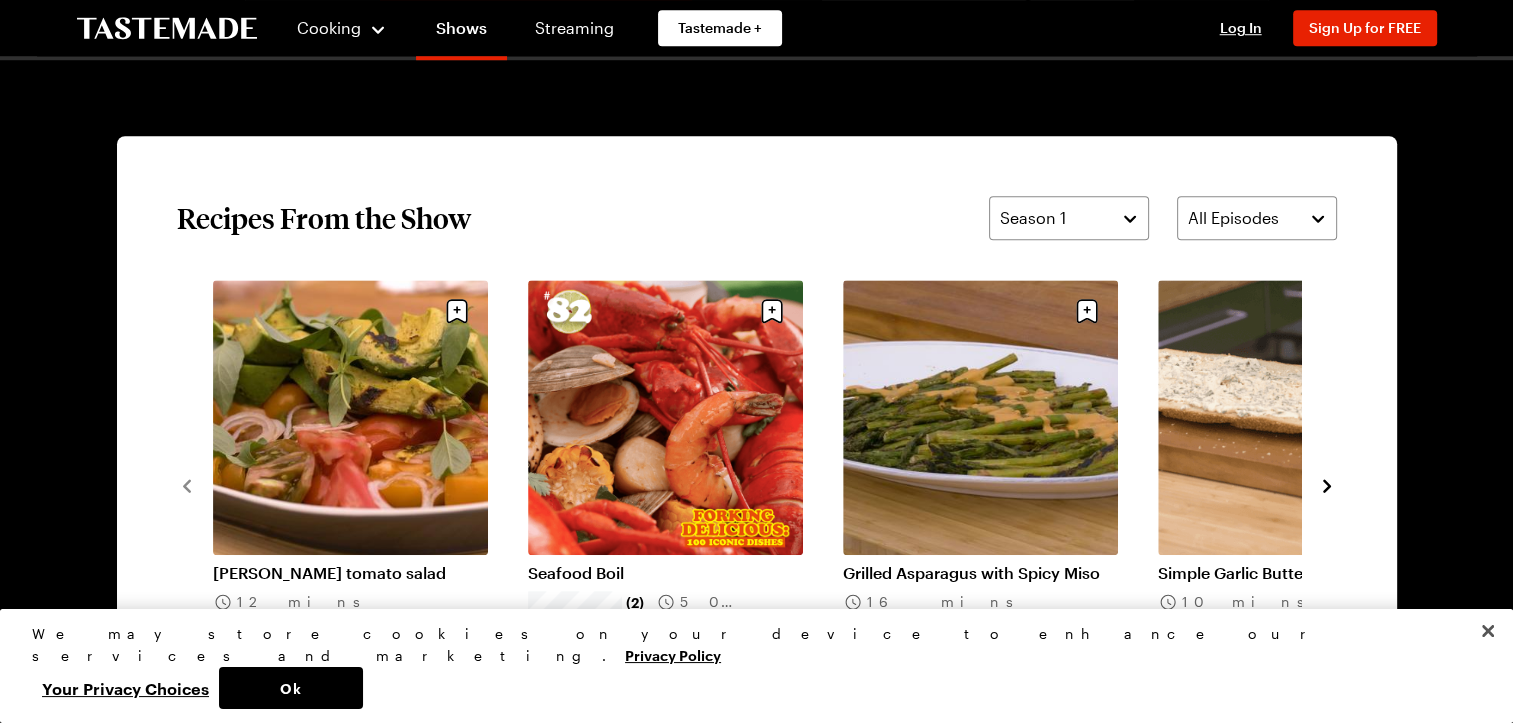 click 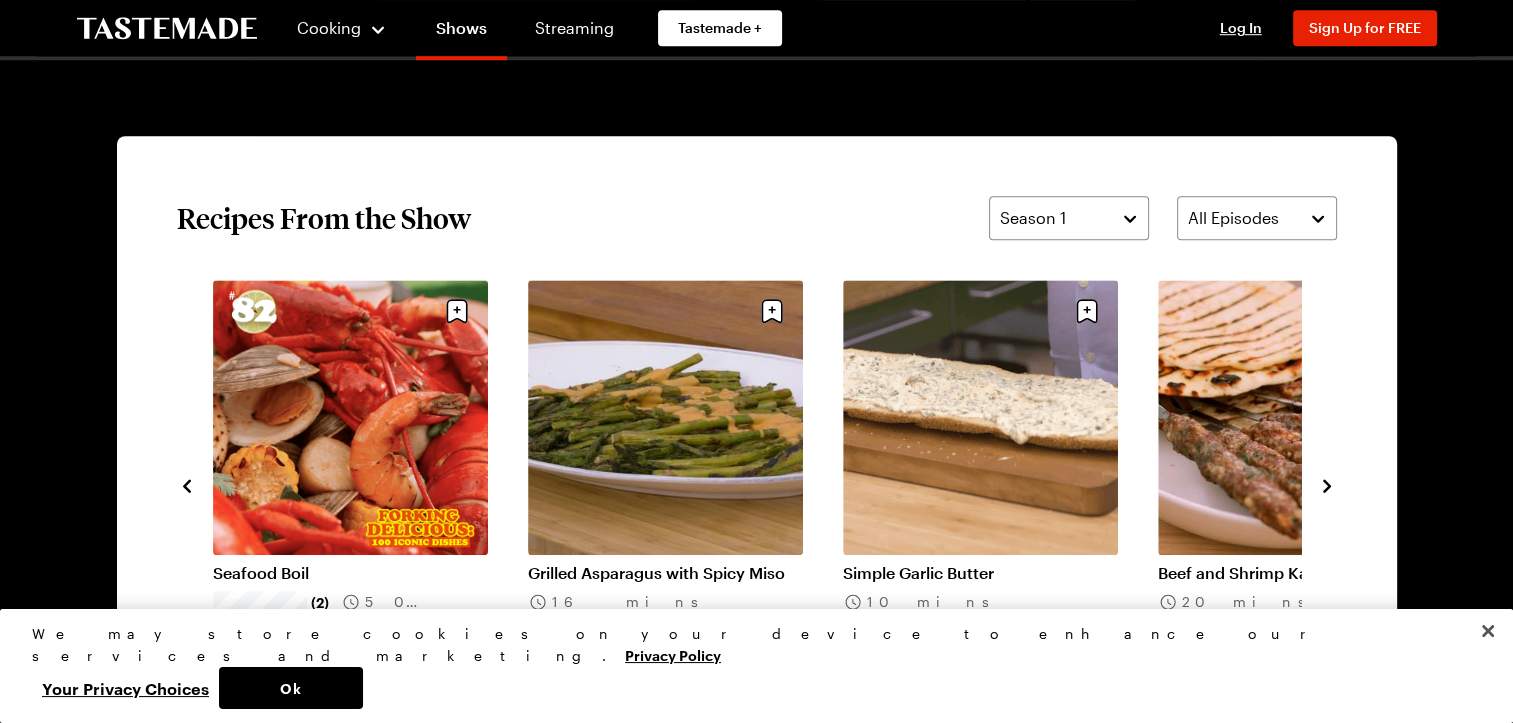 click 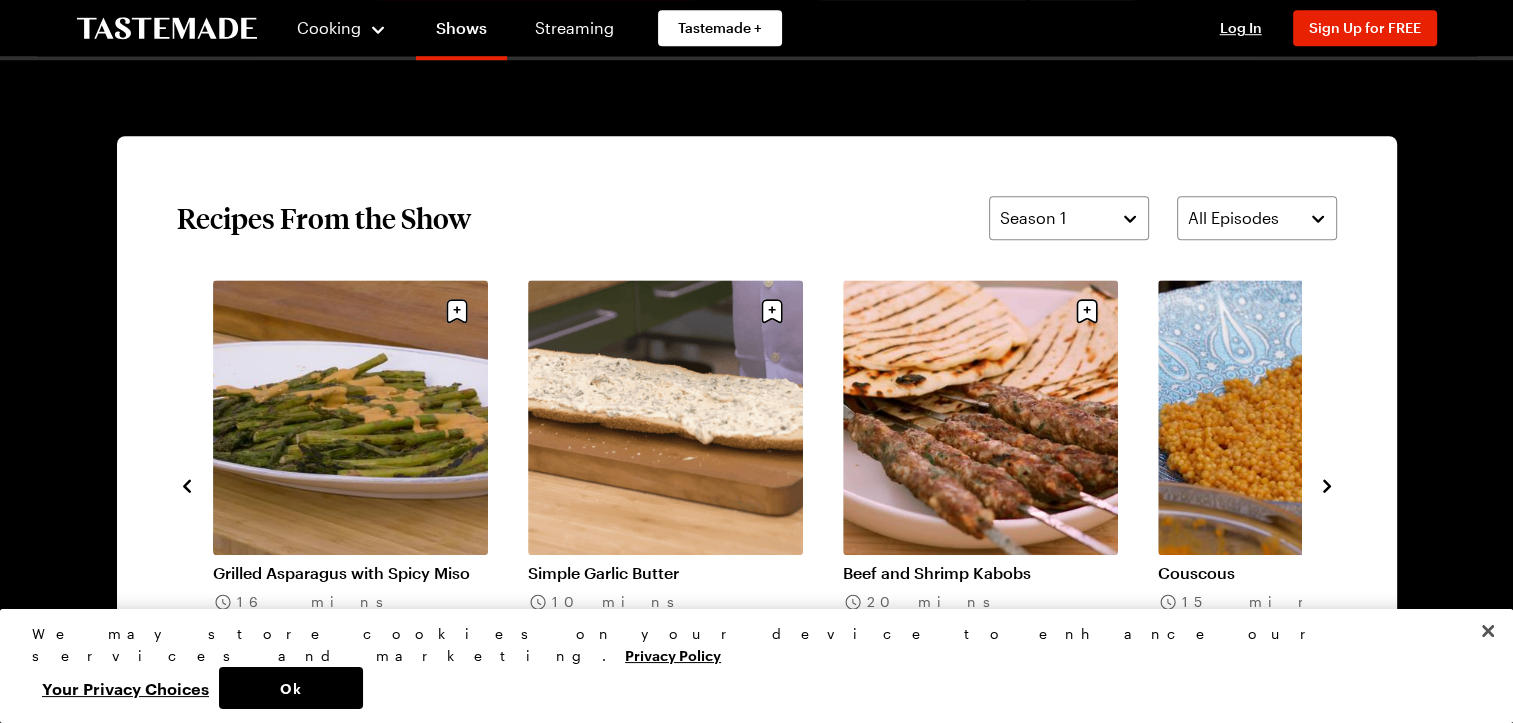 click 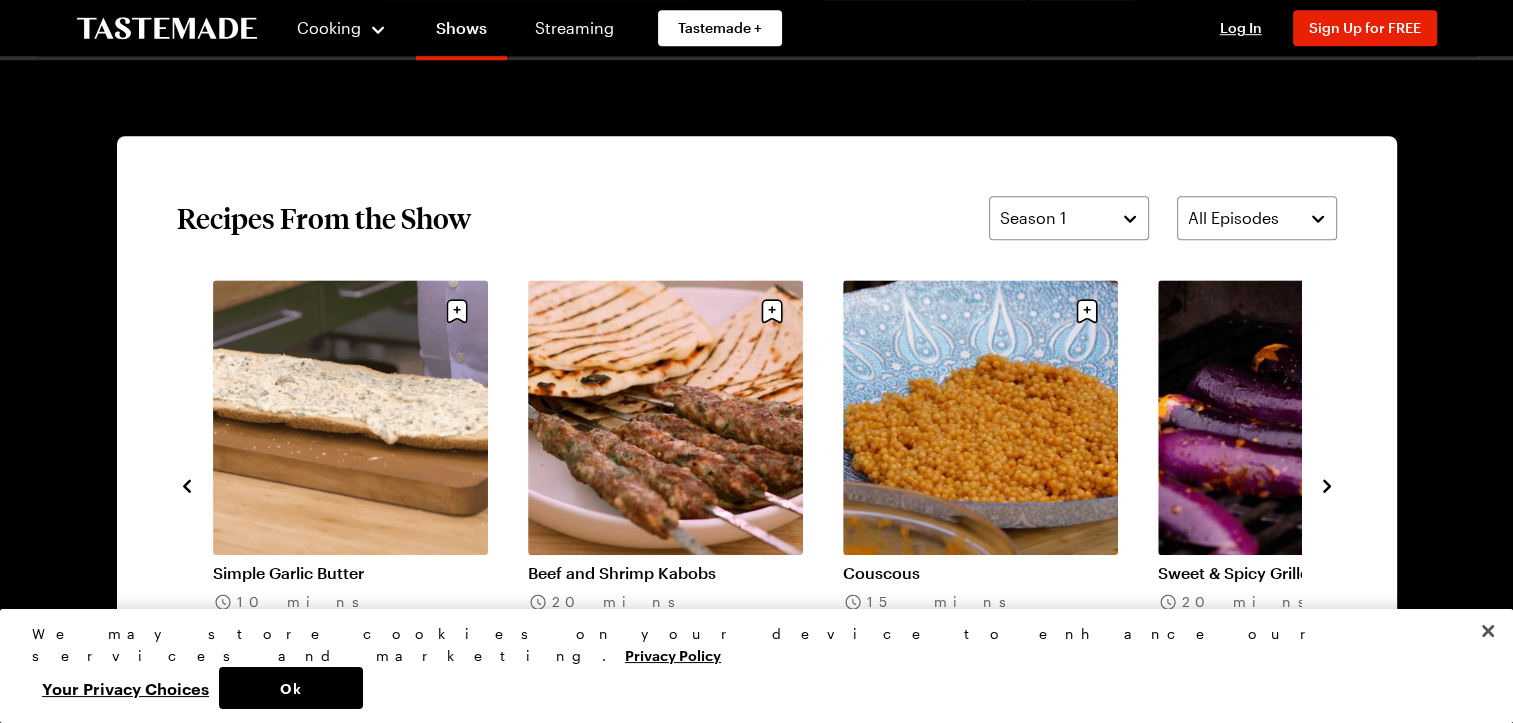 click 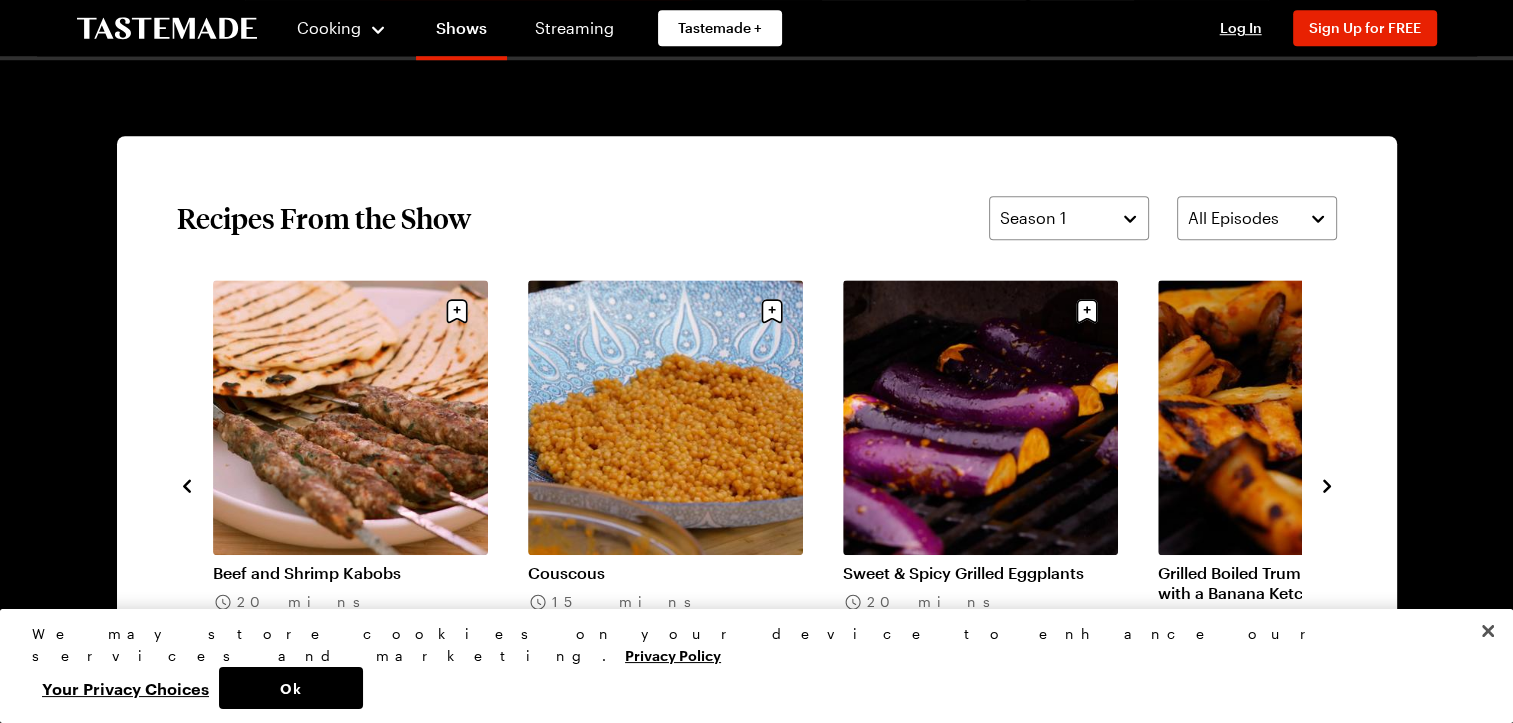 click 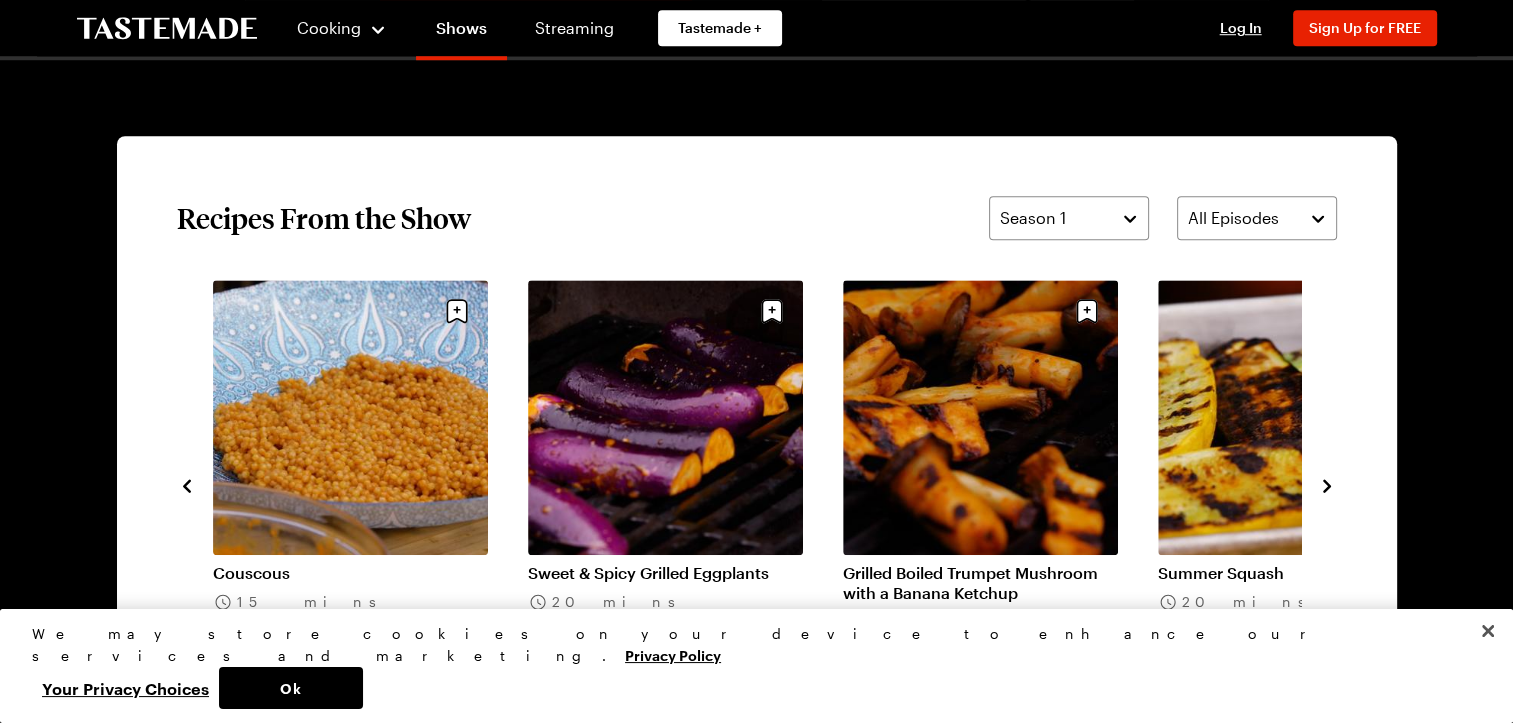 click 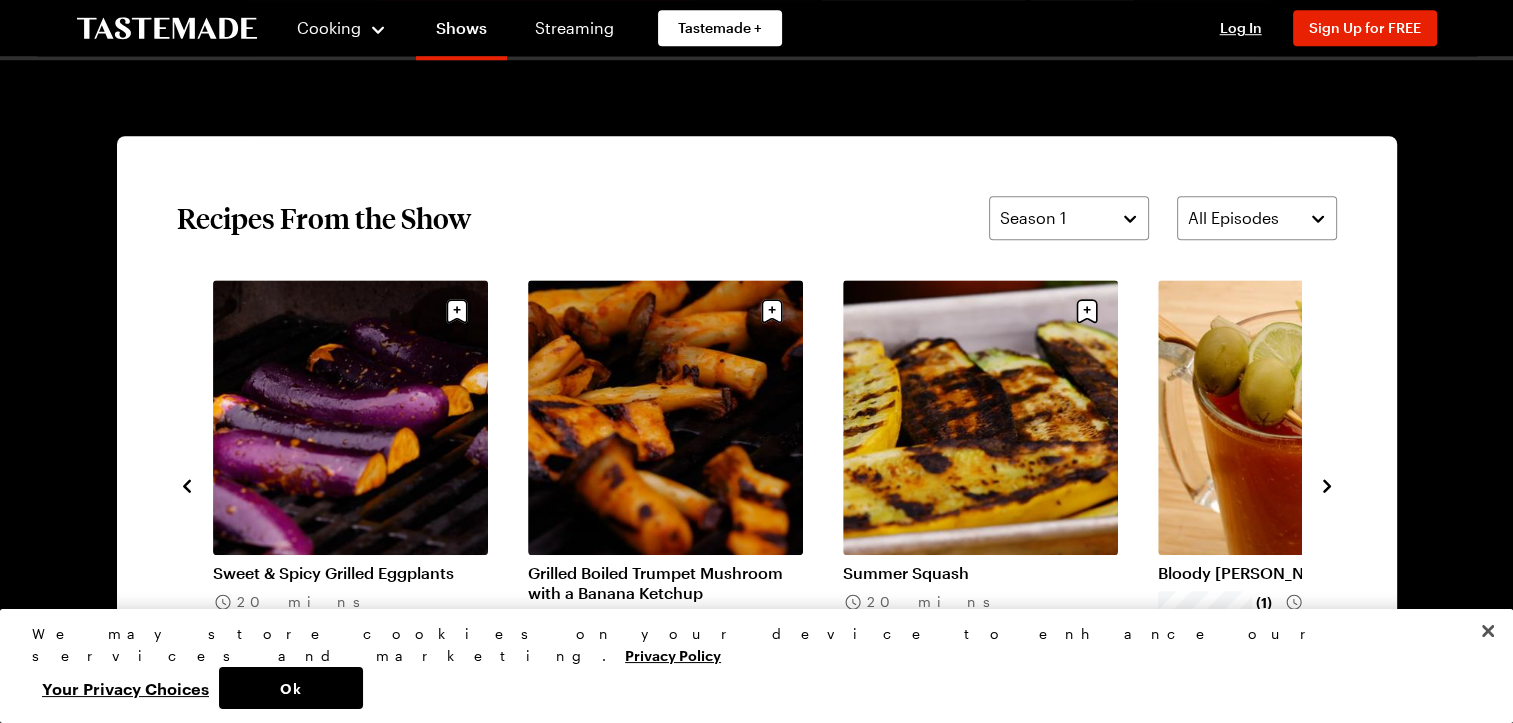 click 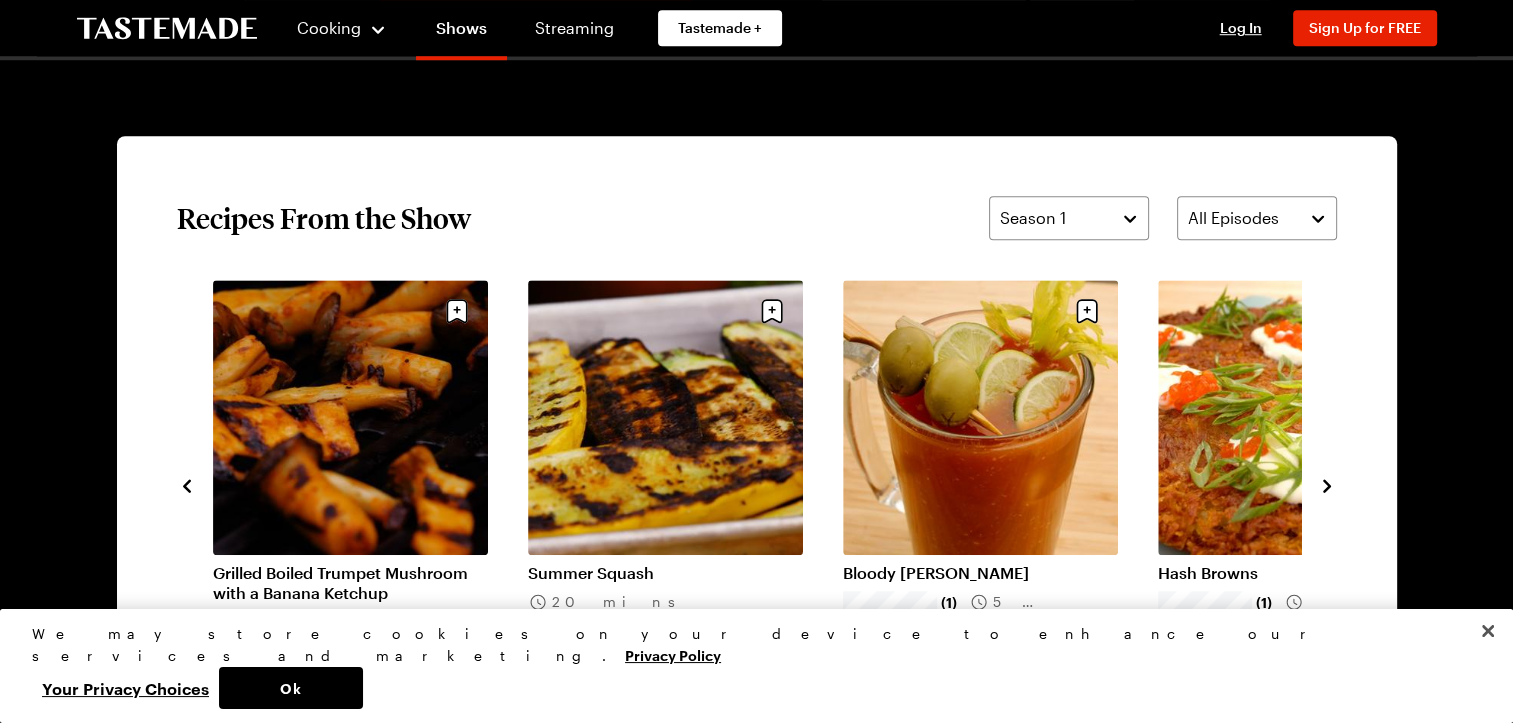 click 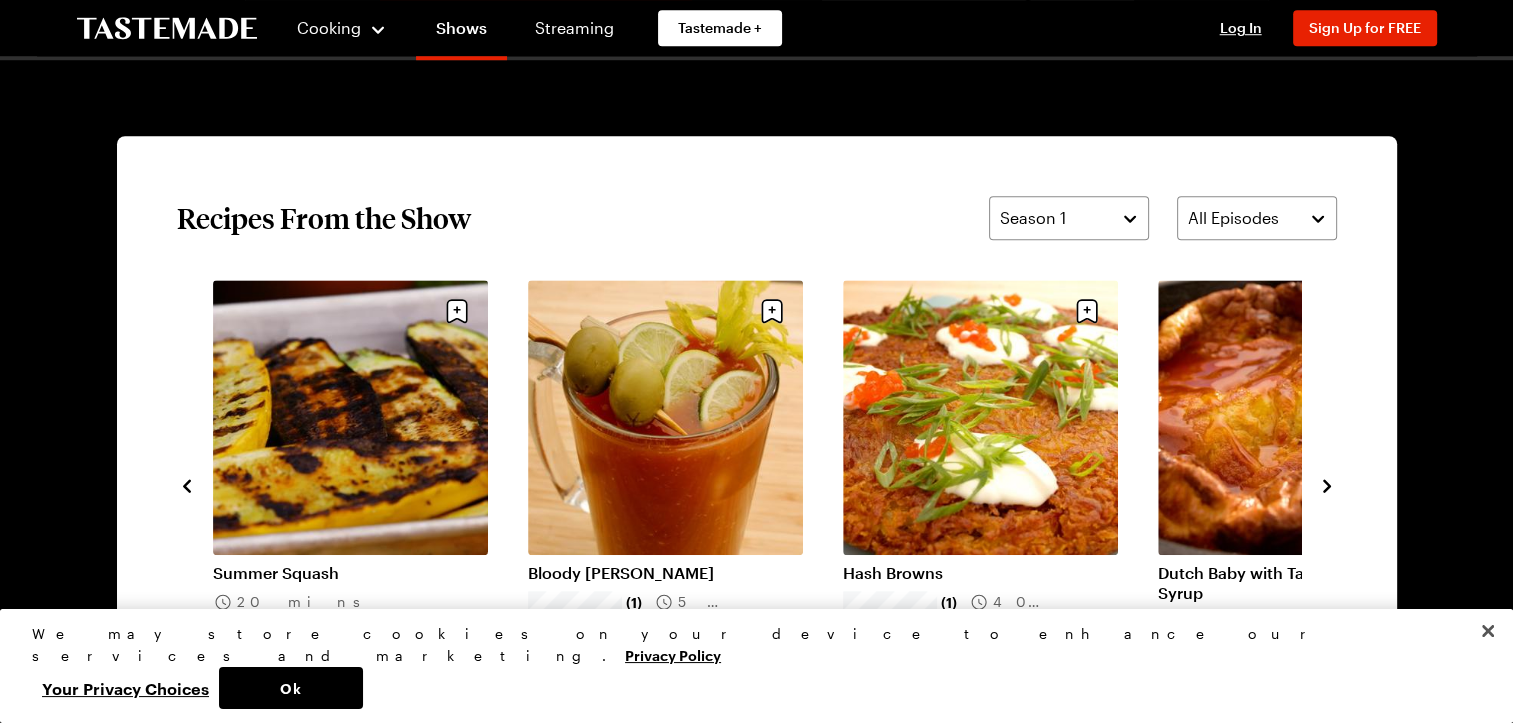 click 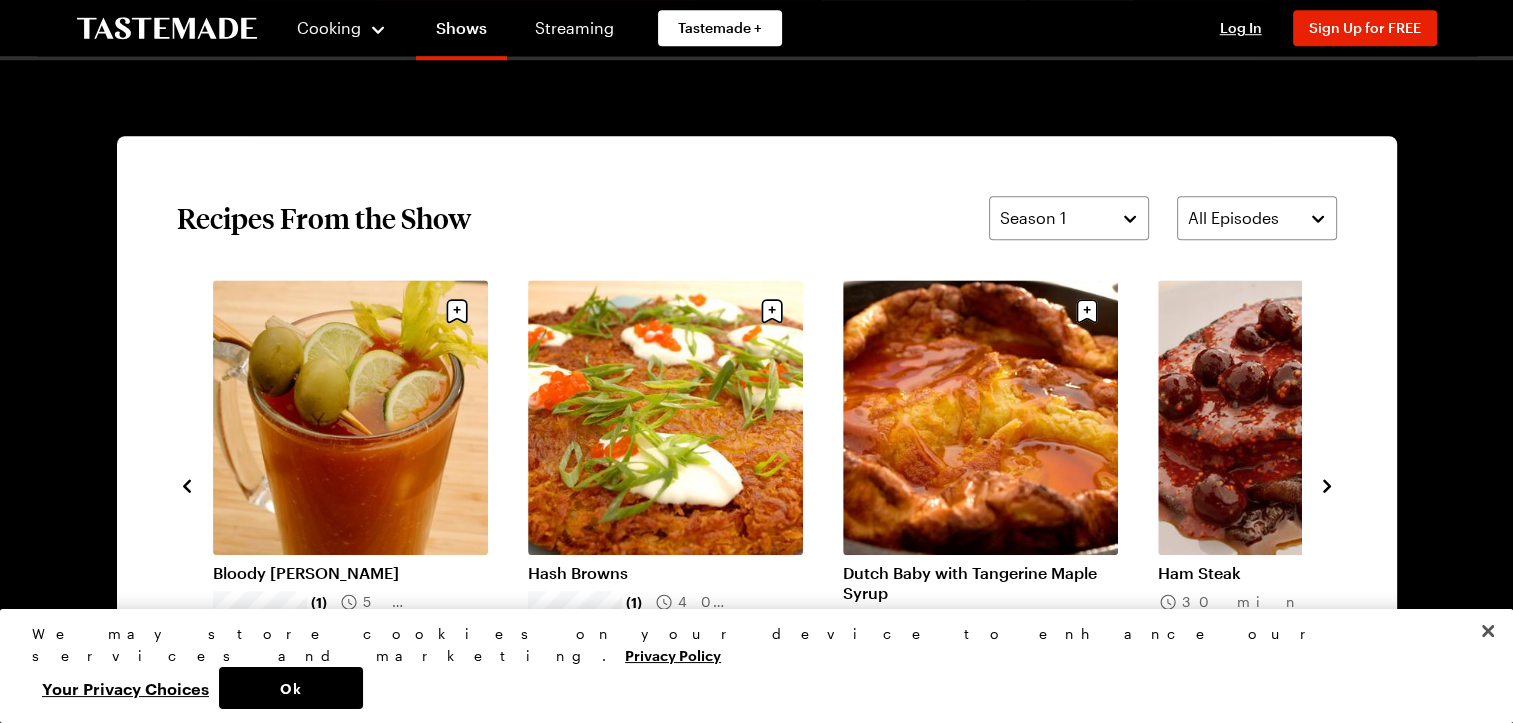 click 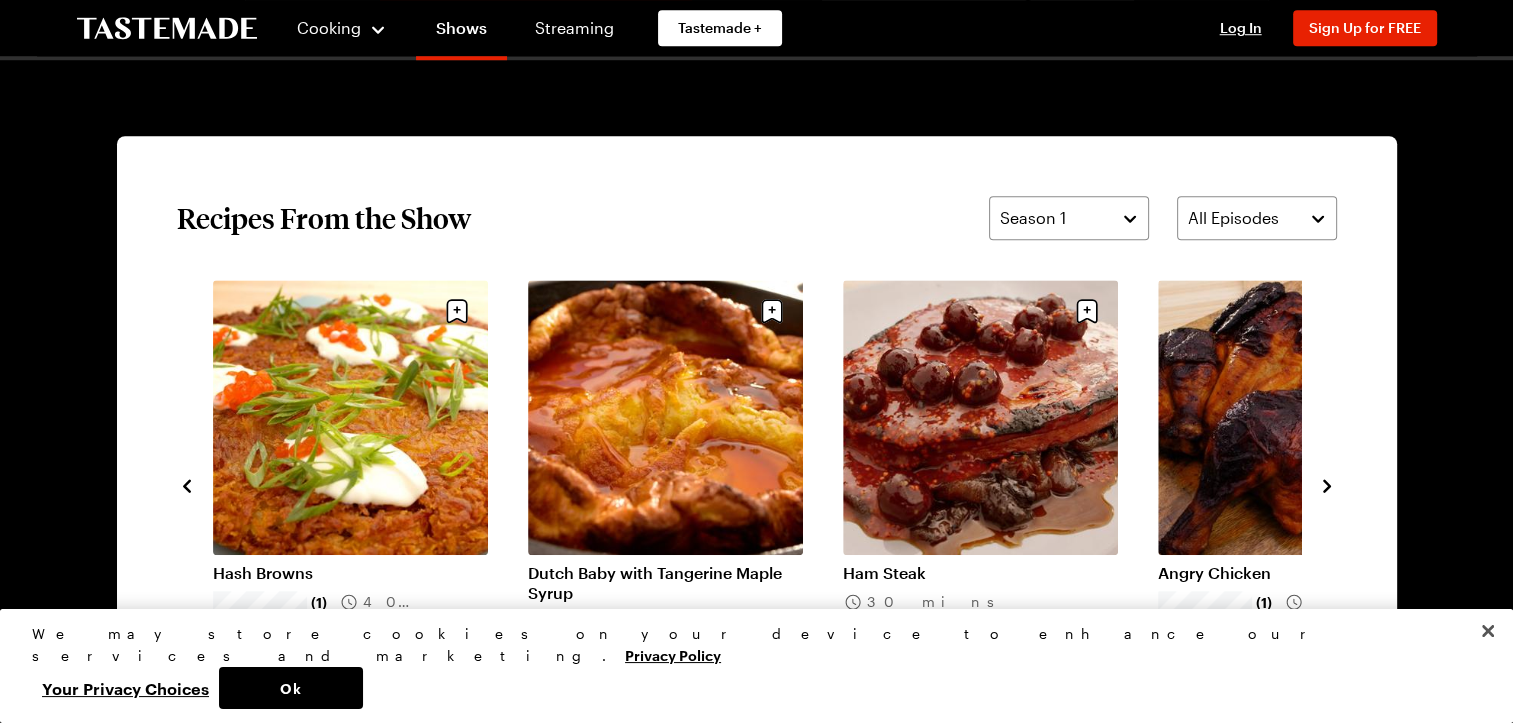 click 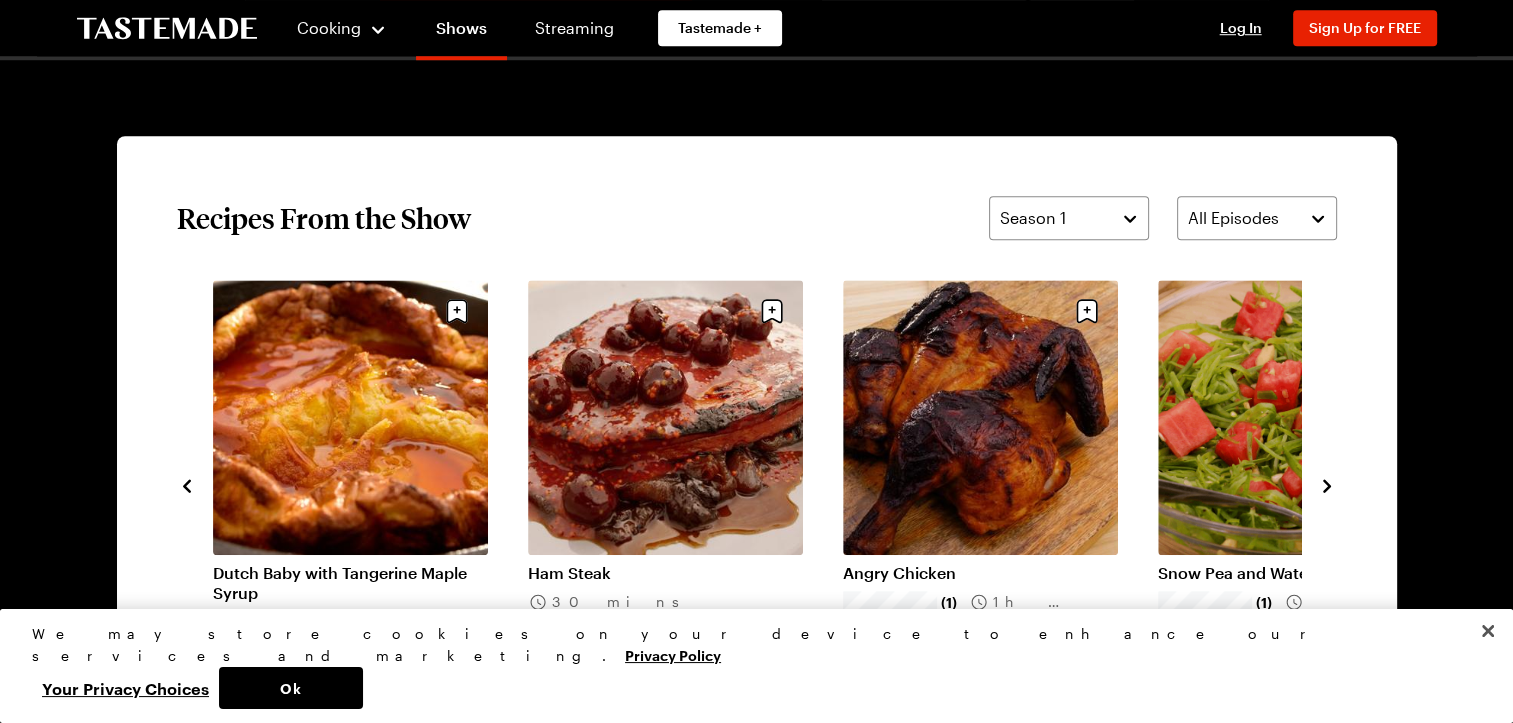 click 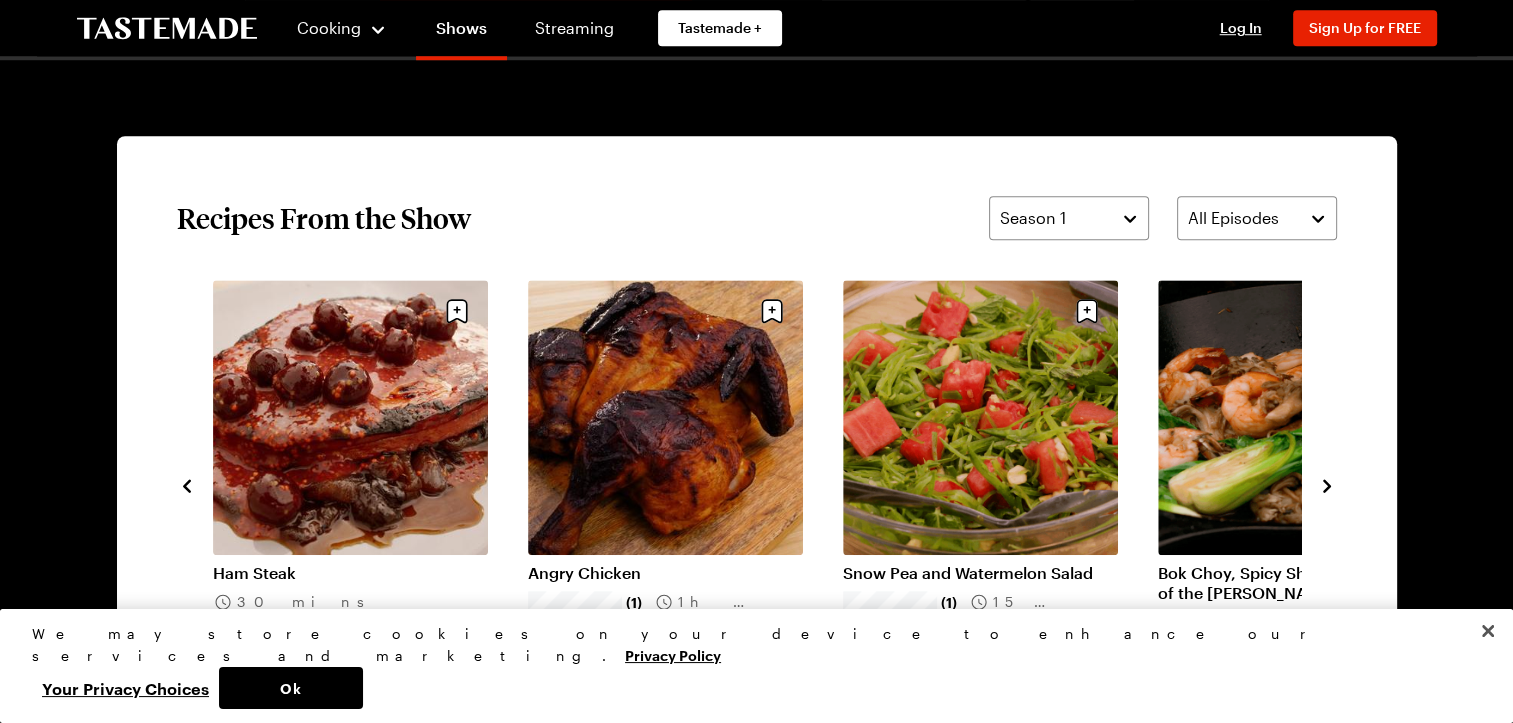 click 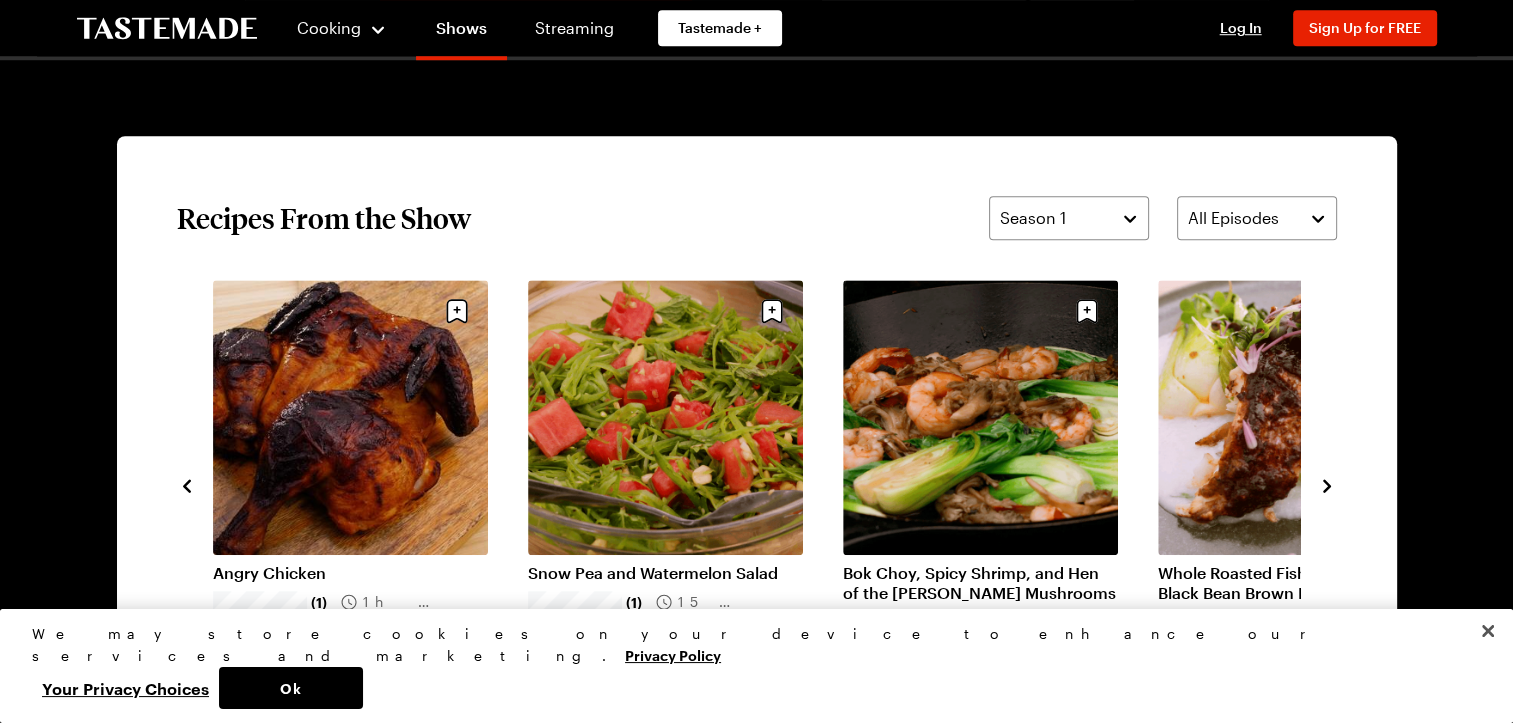 click 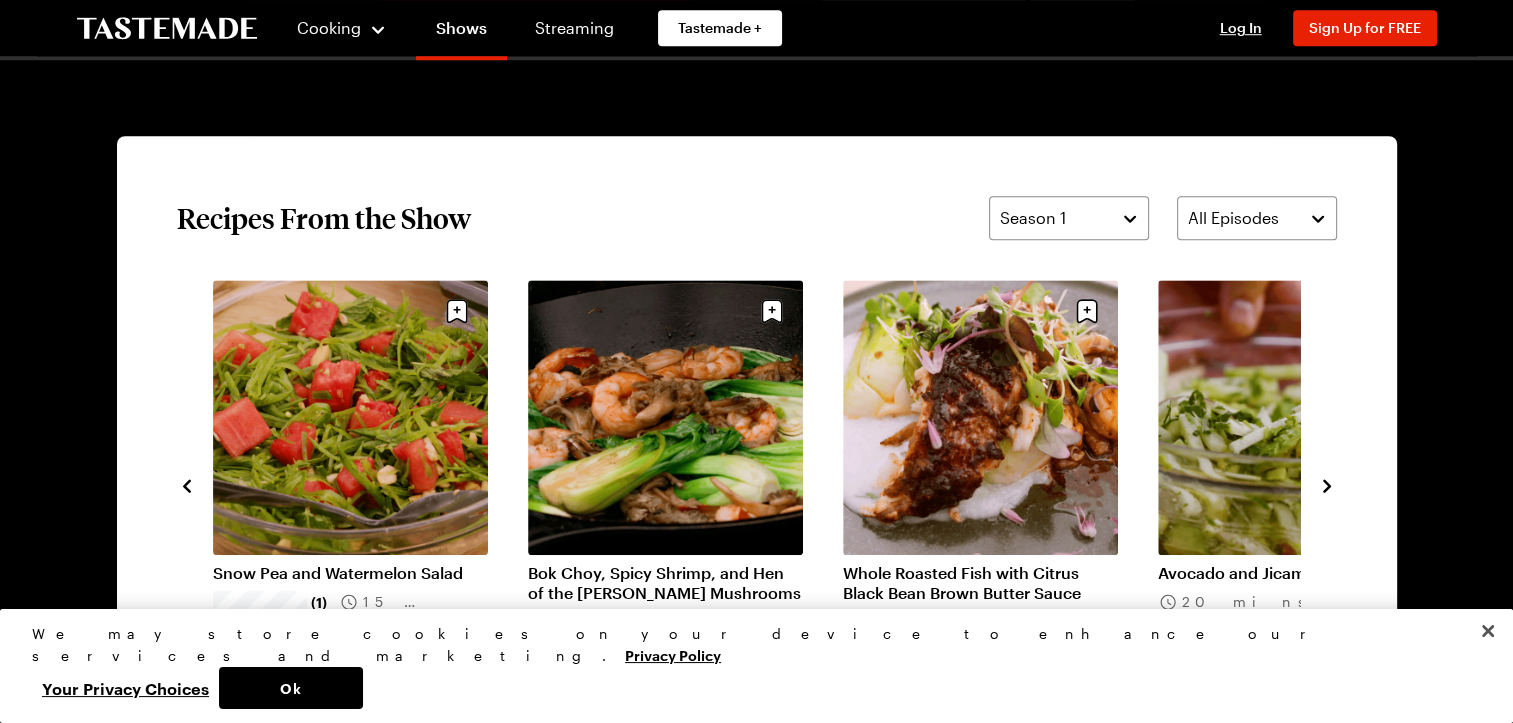 click 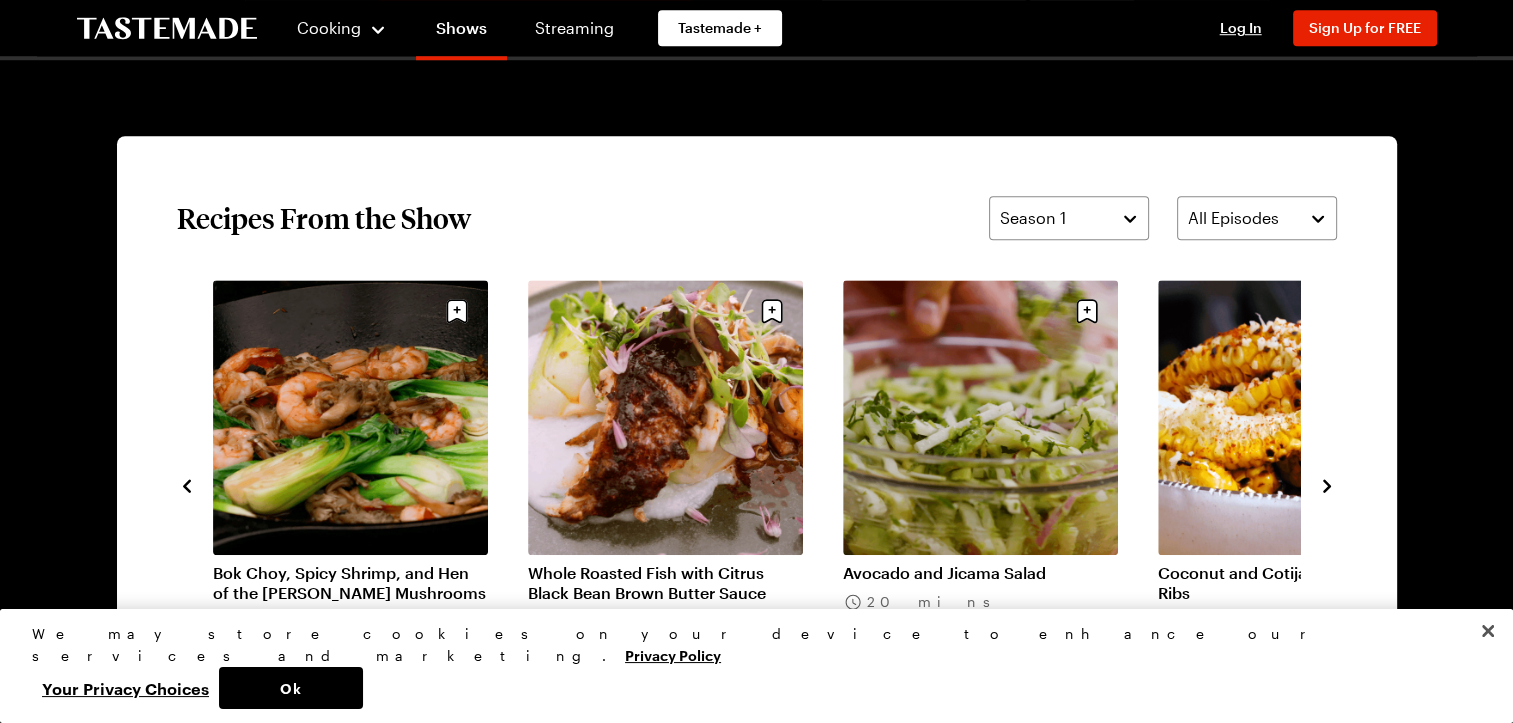 click 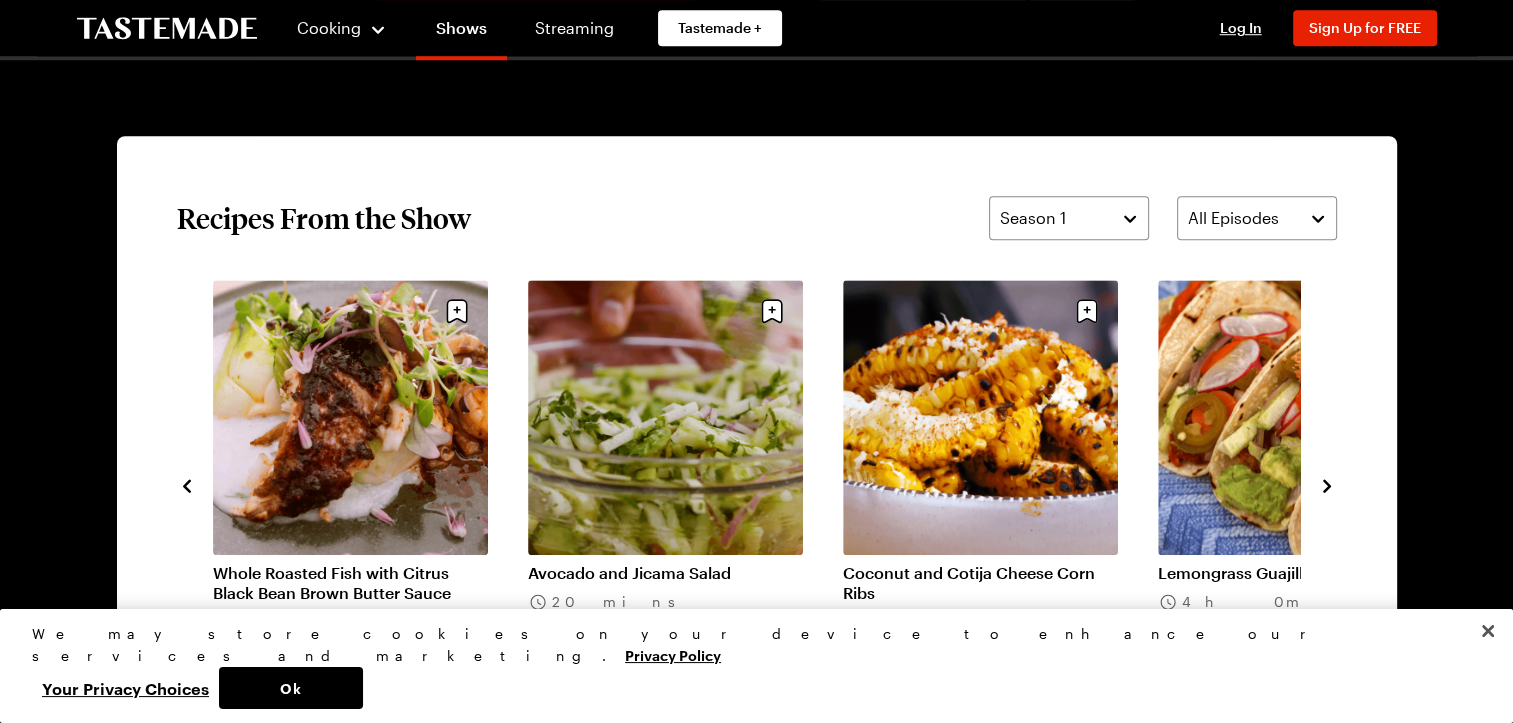 click 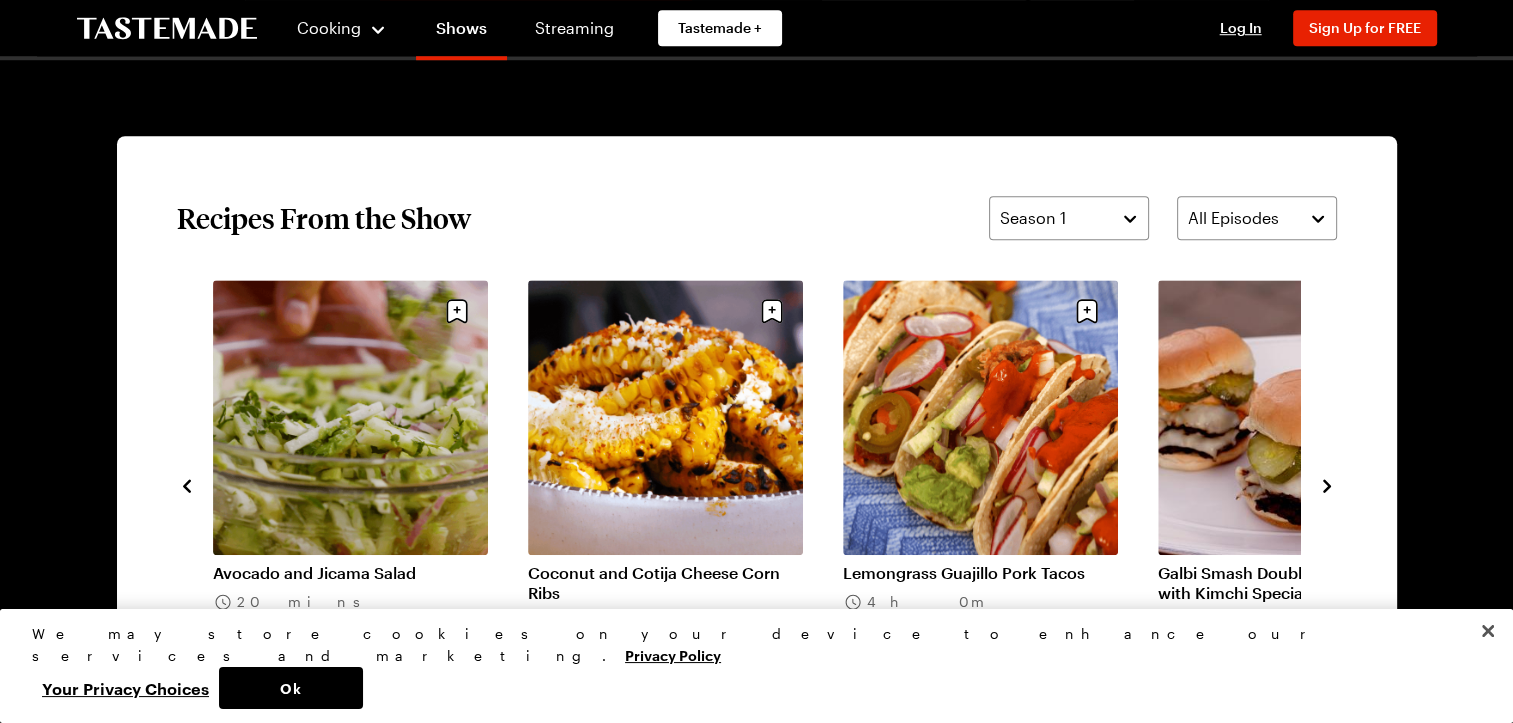 click 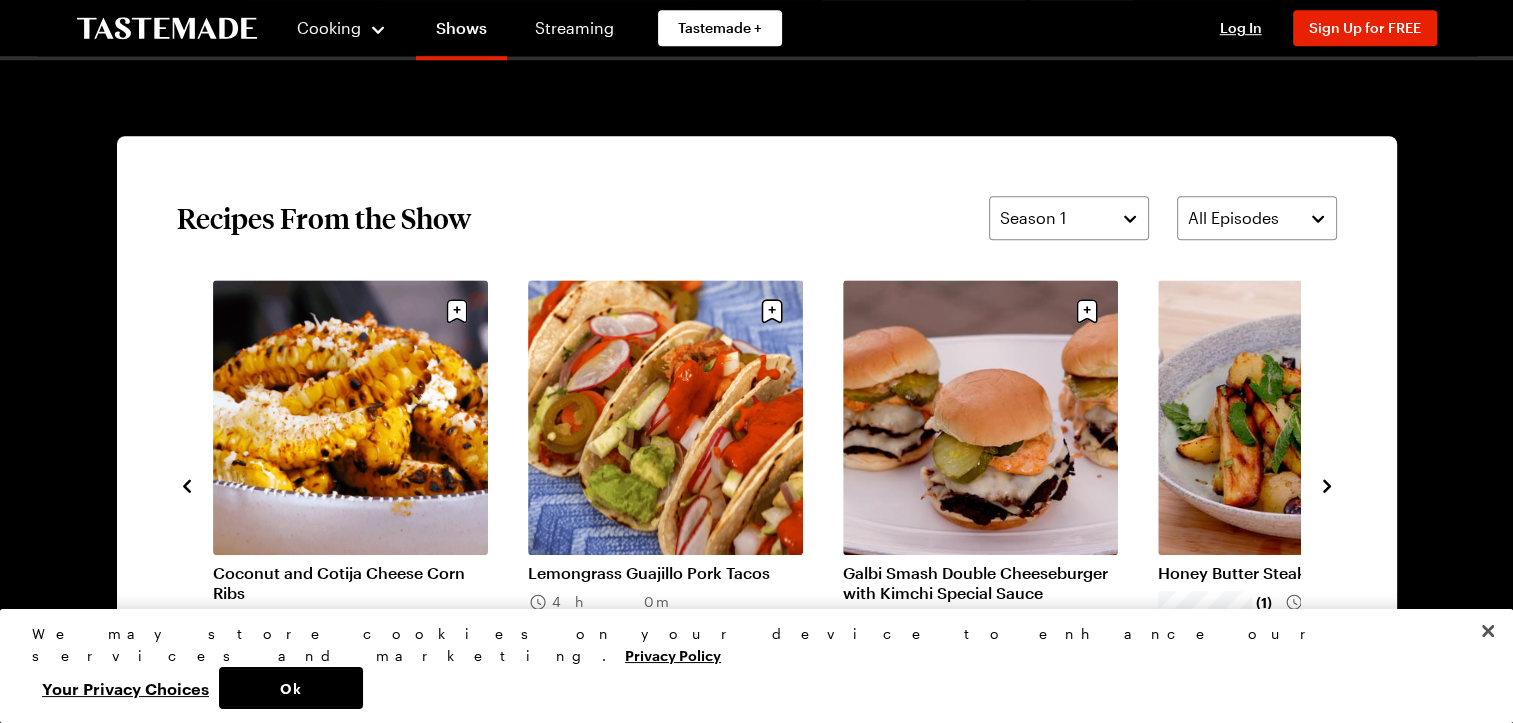 click 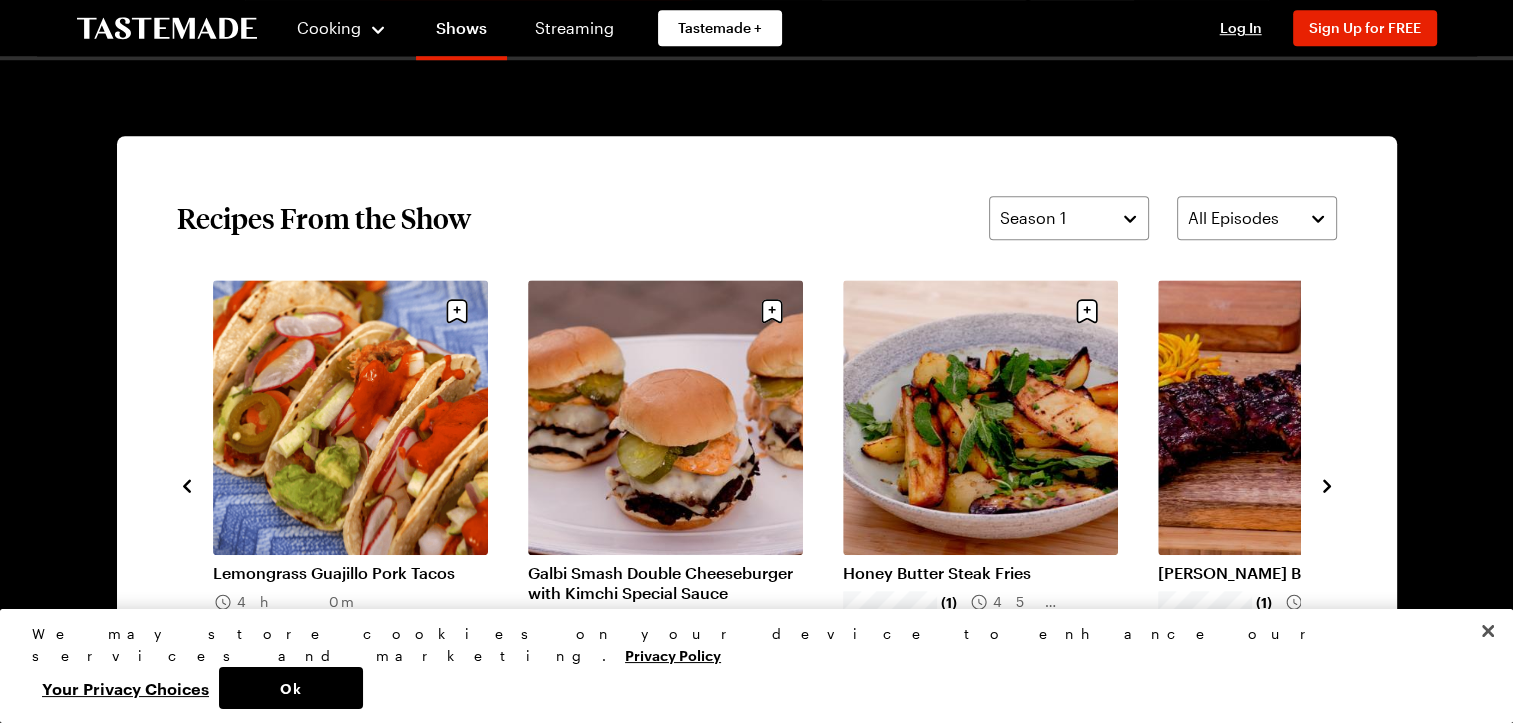 click 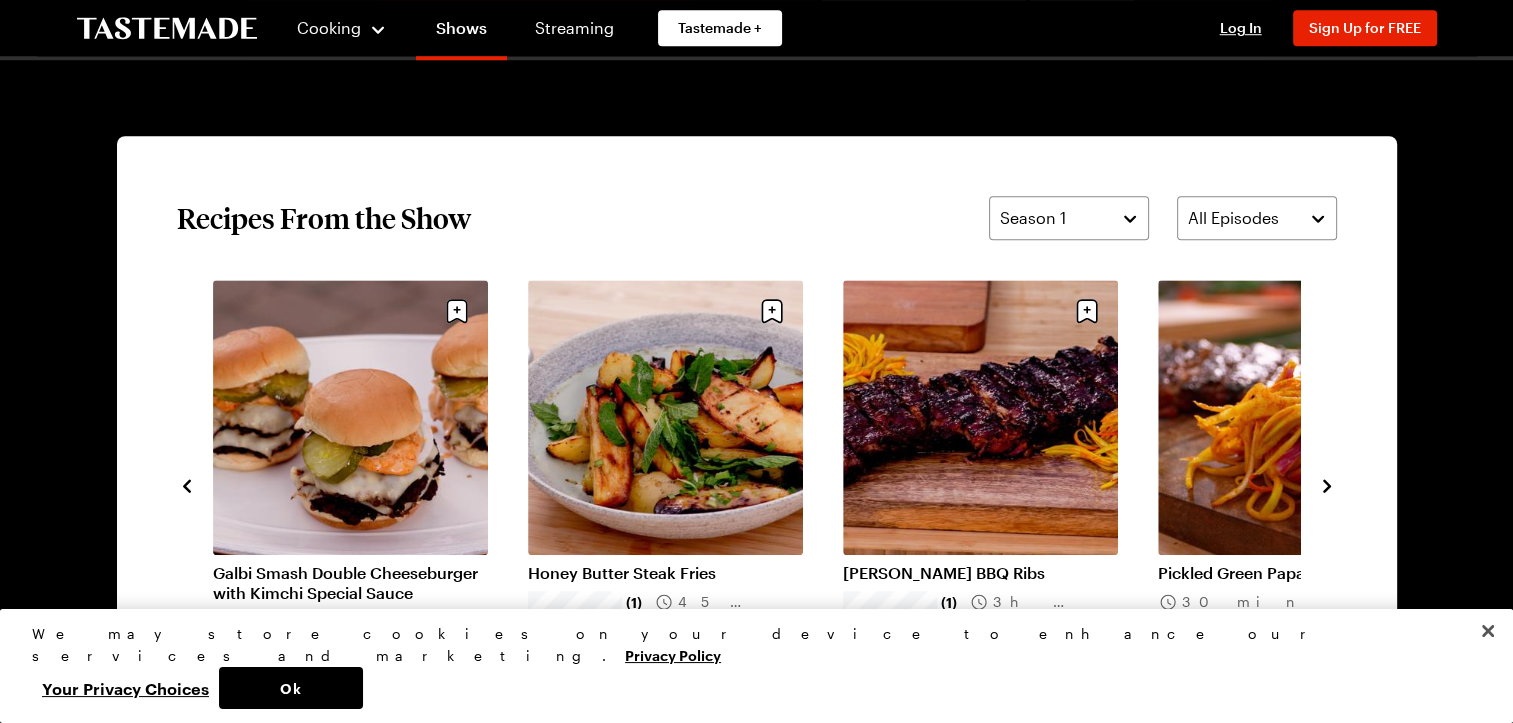 click 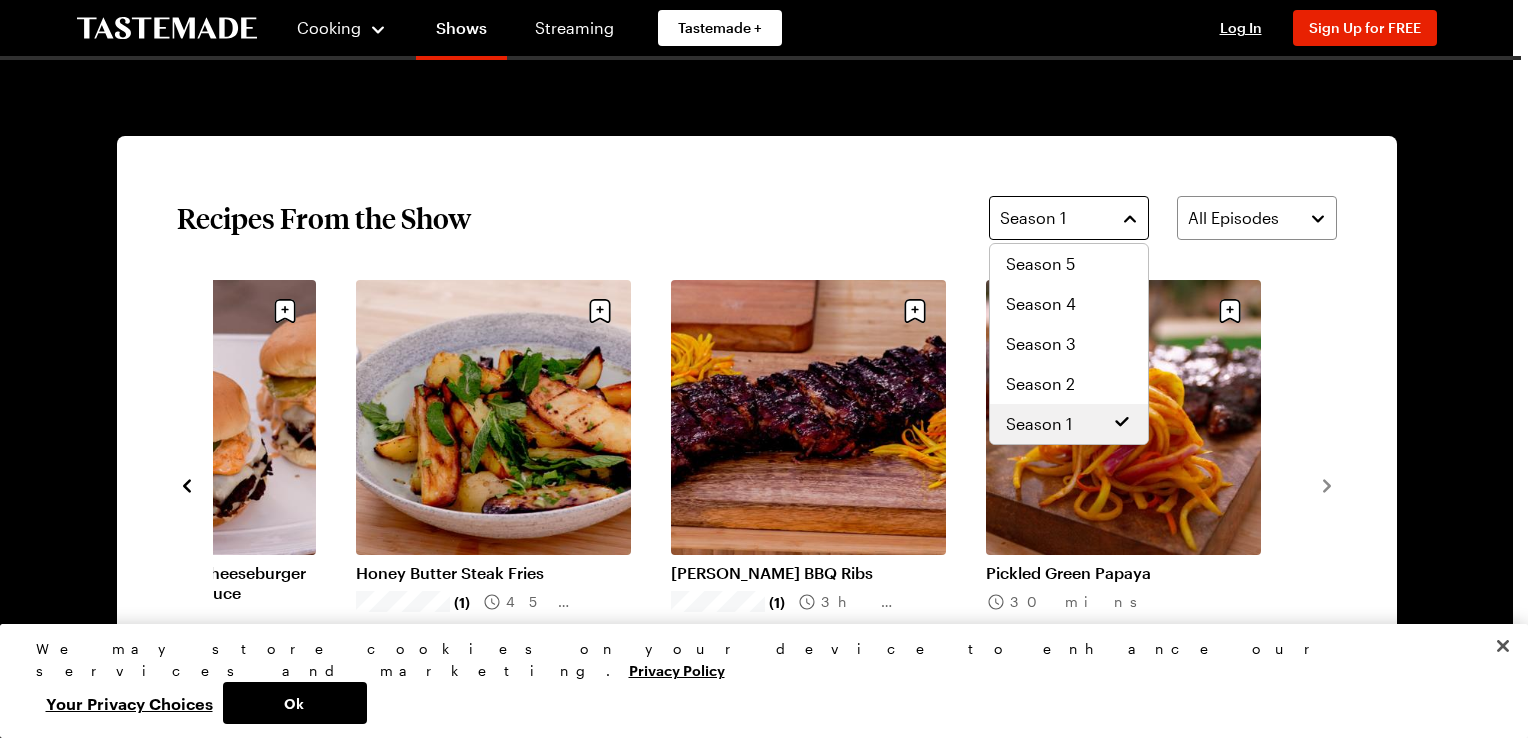 click on "Season 1" at bounding box center (1054, 218) 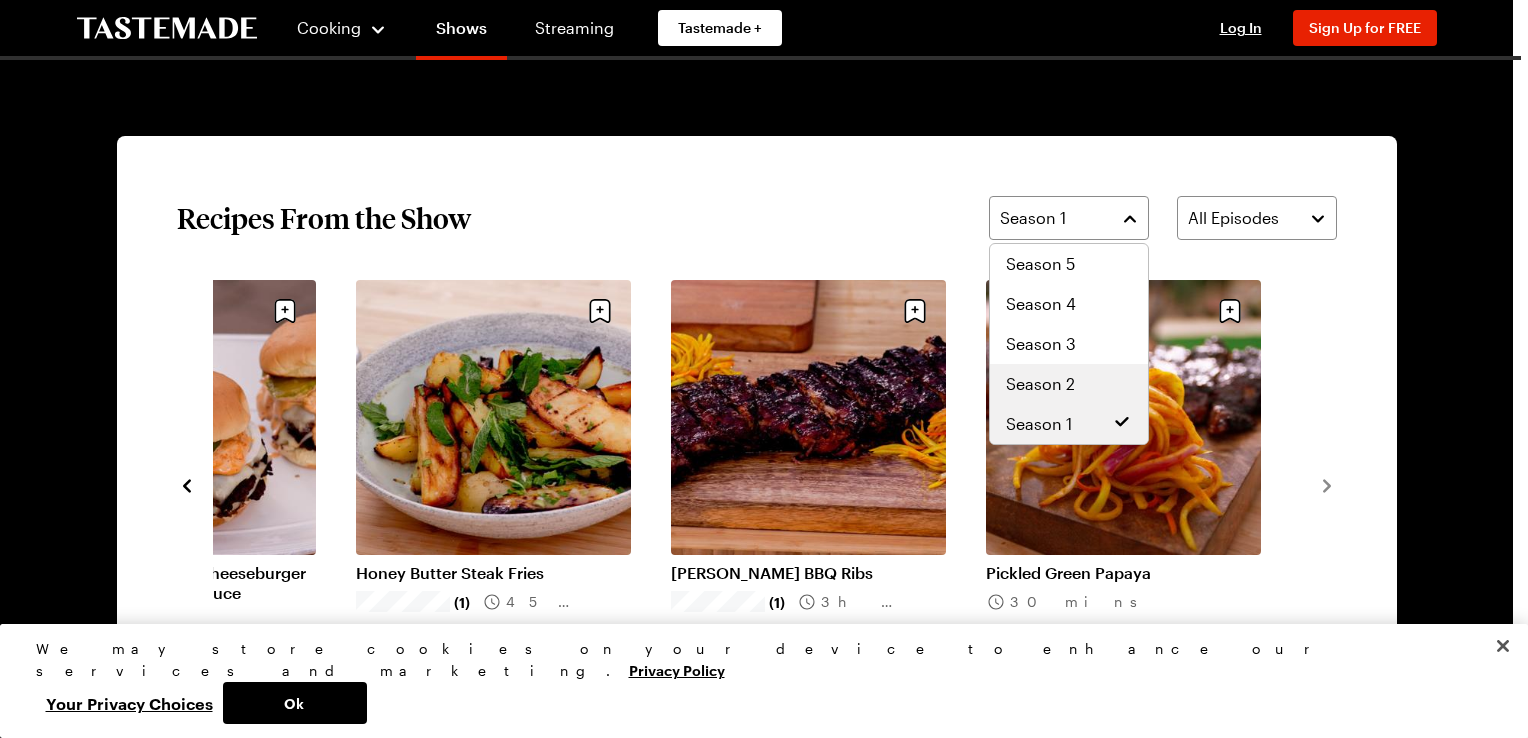 click on "Season 2" at bounding box center (1040, 384) 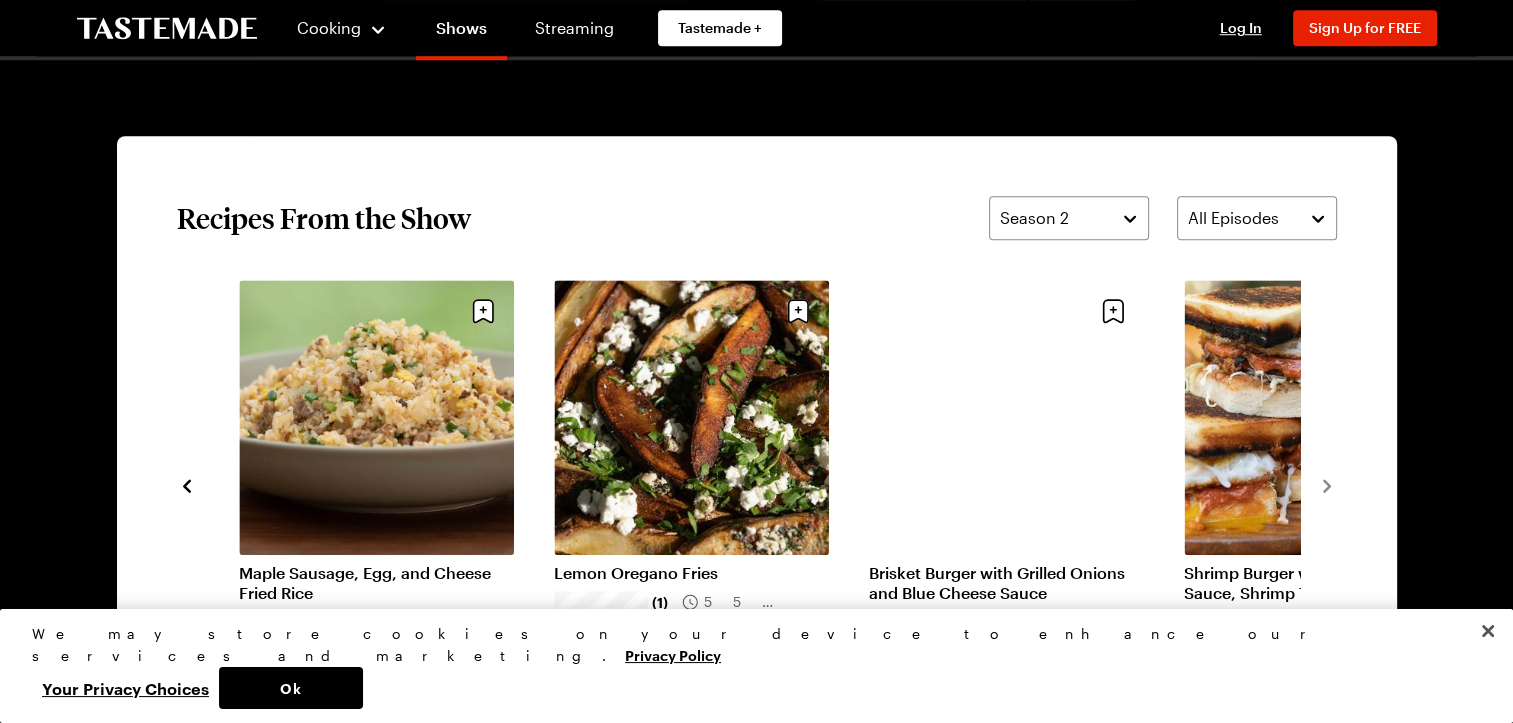 click on "Brisket Burger with Grilled Onions and Blue Cheese Sauce" at bounding box center [1006, 583] 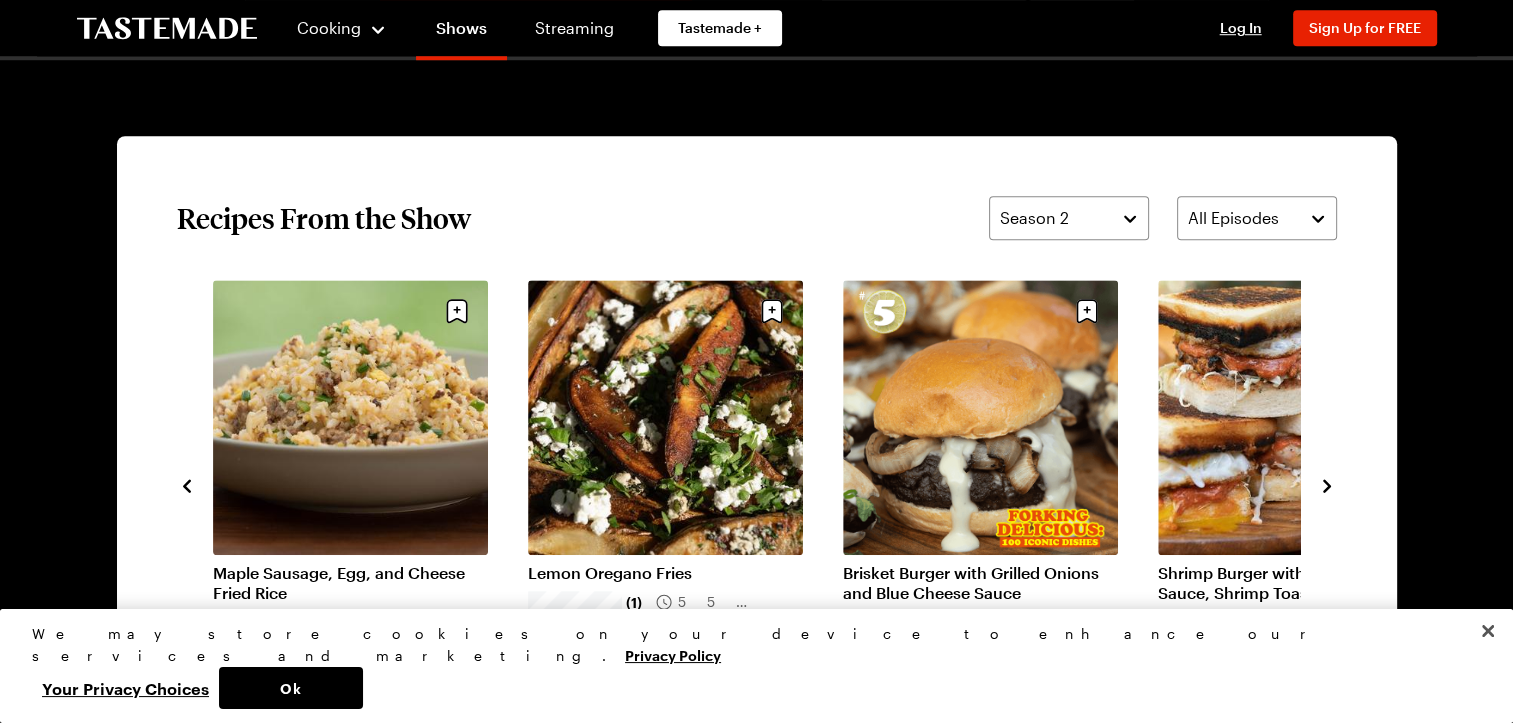 click on "Shrimp Burger with XO Cocktail Sauce, Shrimp Toast, and Runny Egg" at bounding box center (1295, 583) 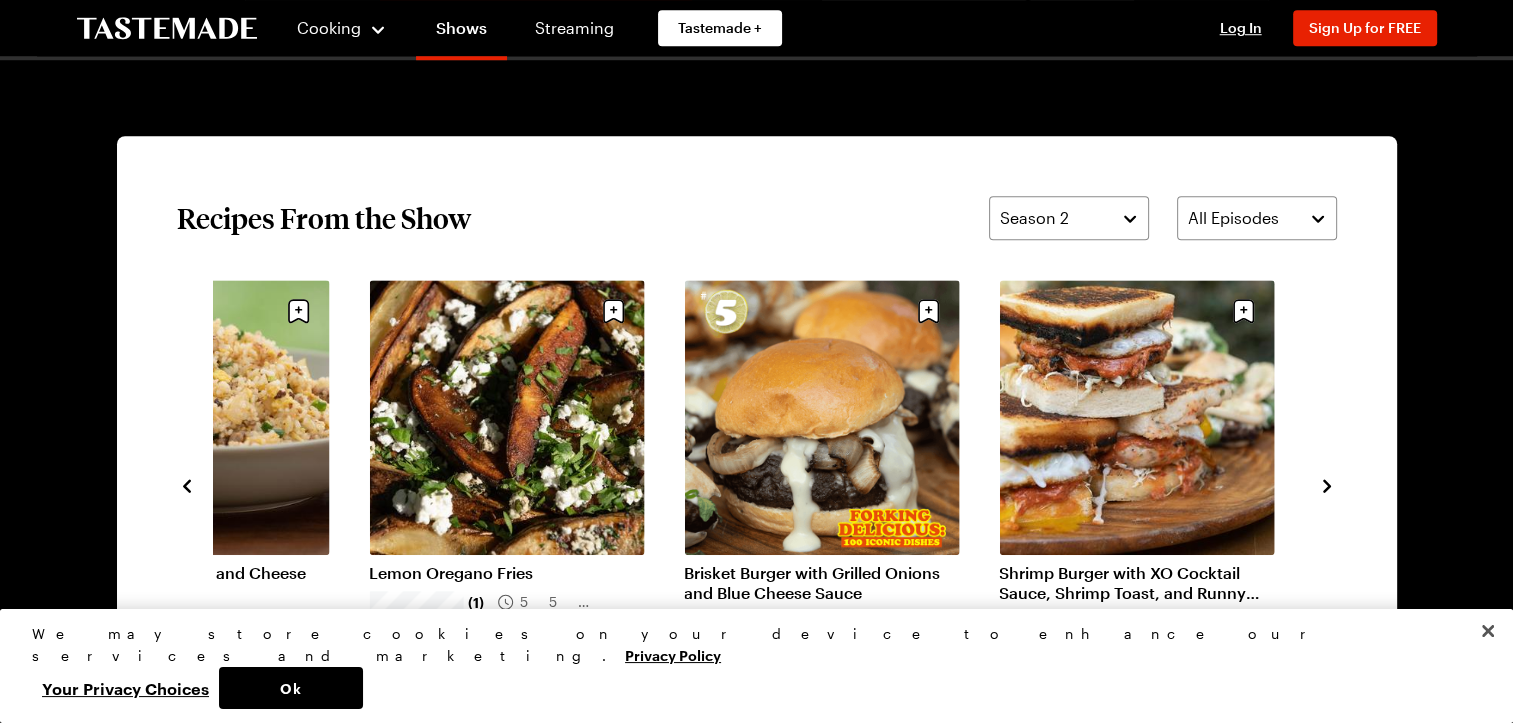 scroll, scrollTop: 0, scrollLeft: 0, axis: both 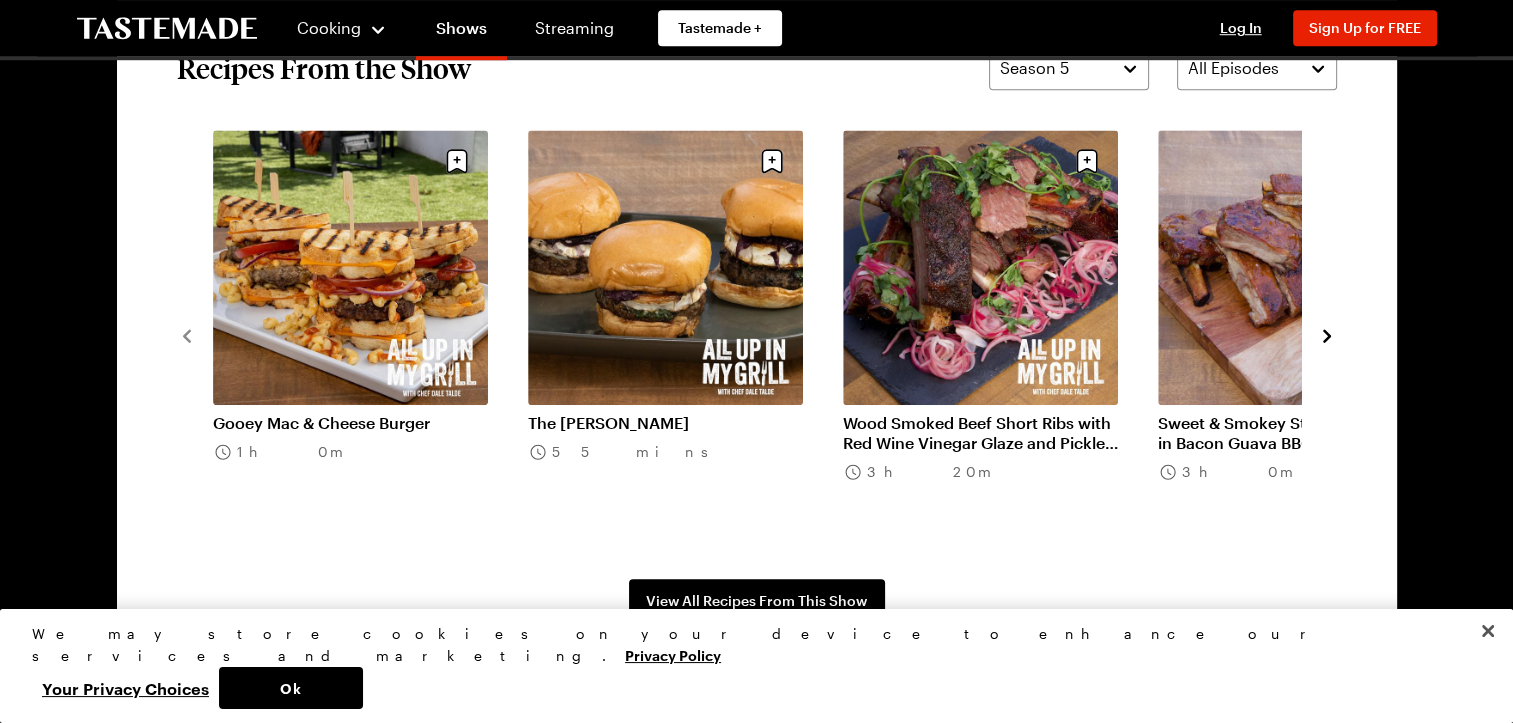 click 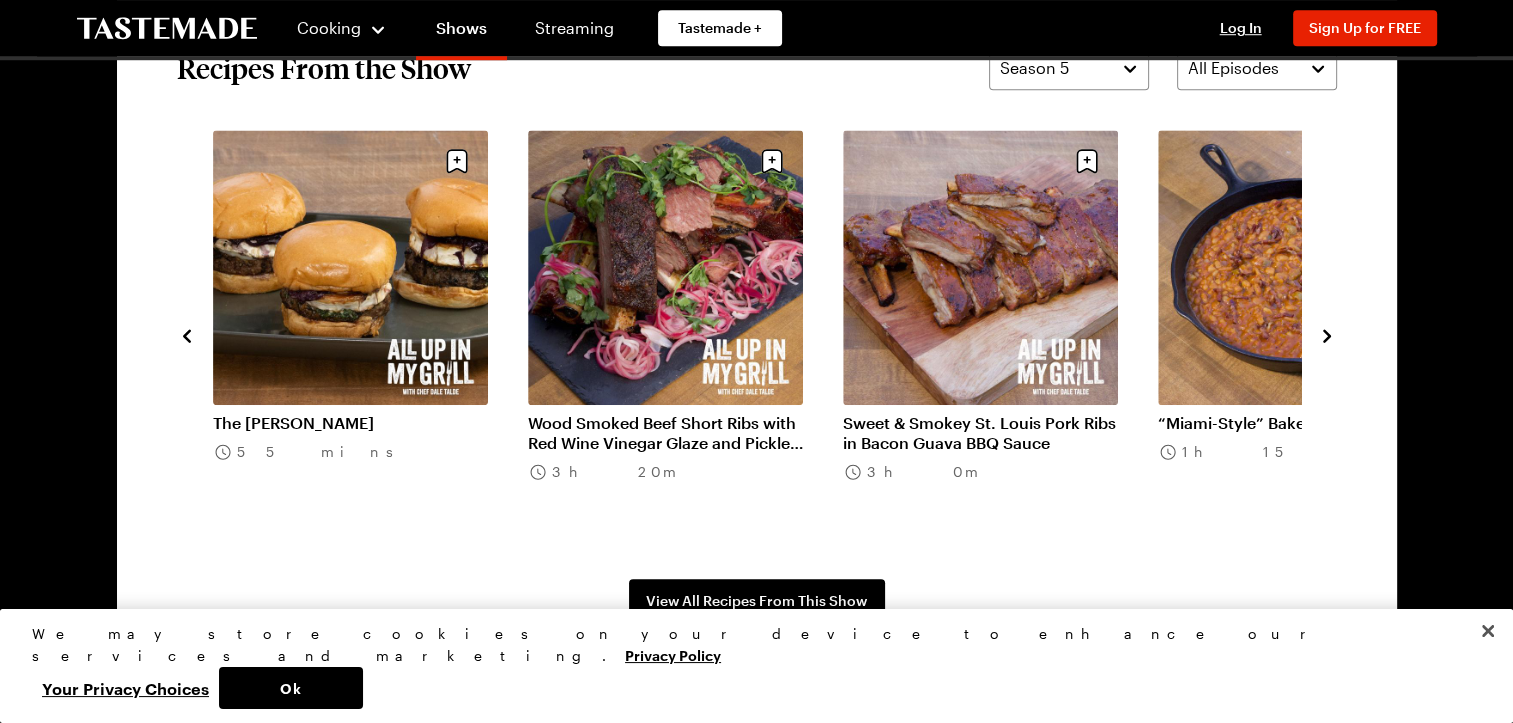 click 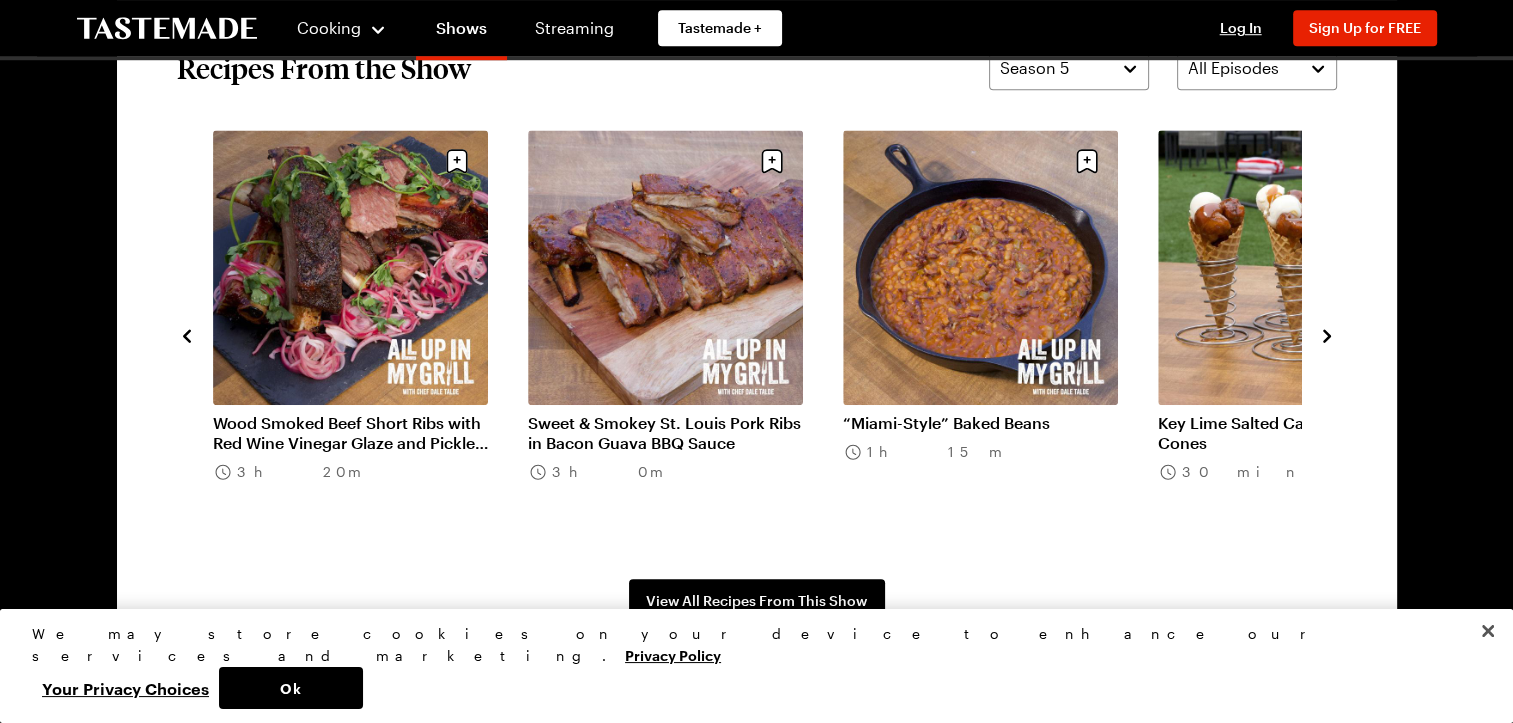 click 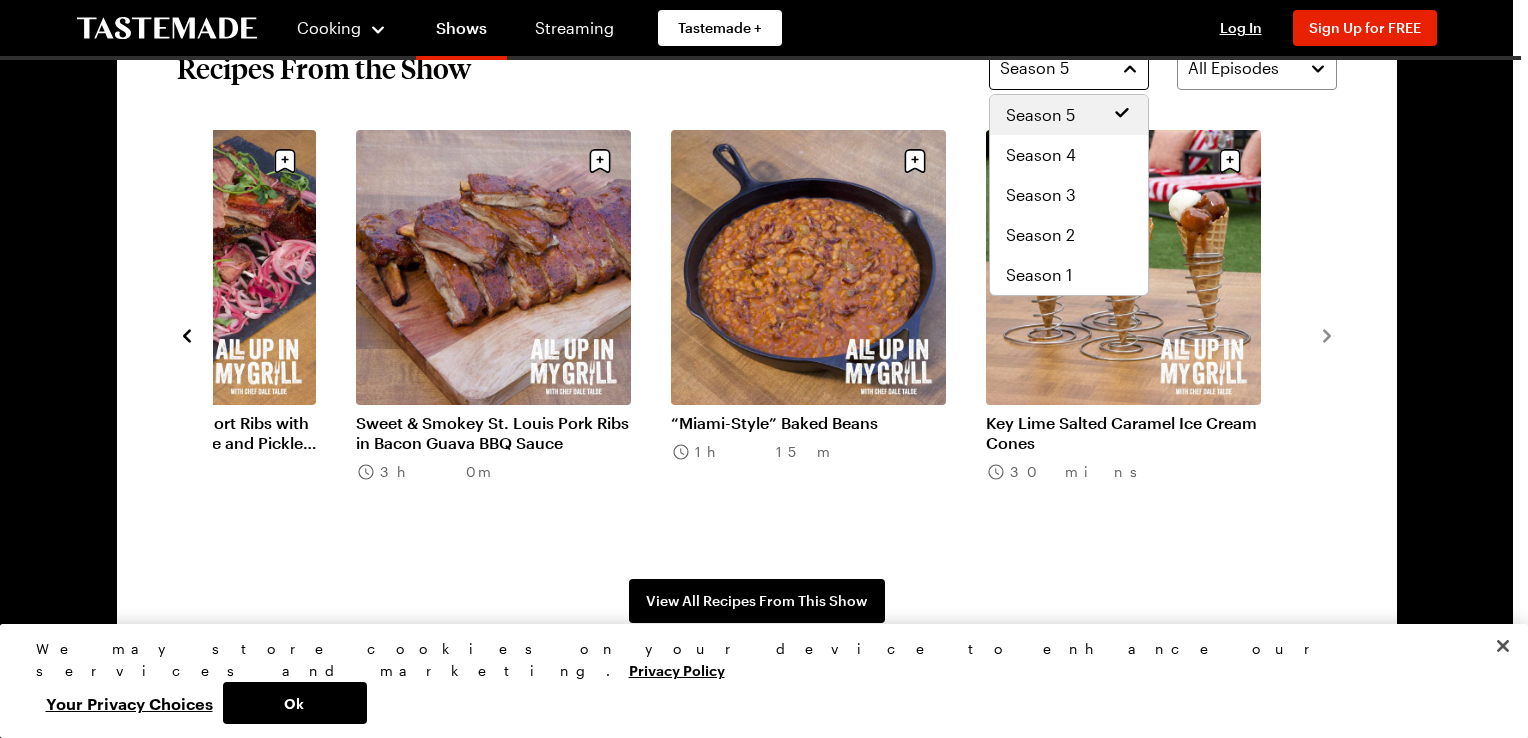 click on "Season 5" at bounding box center (1069, 68) 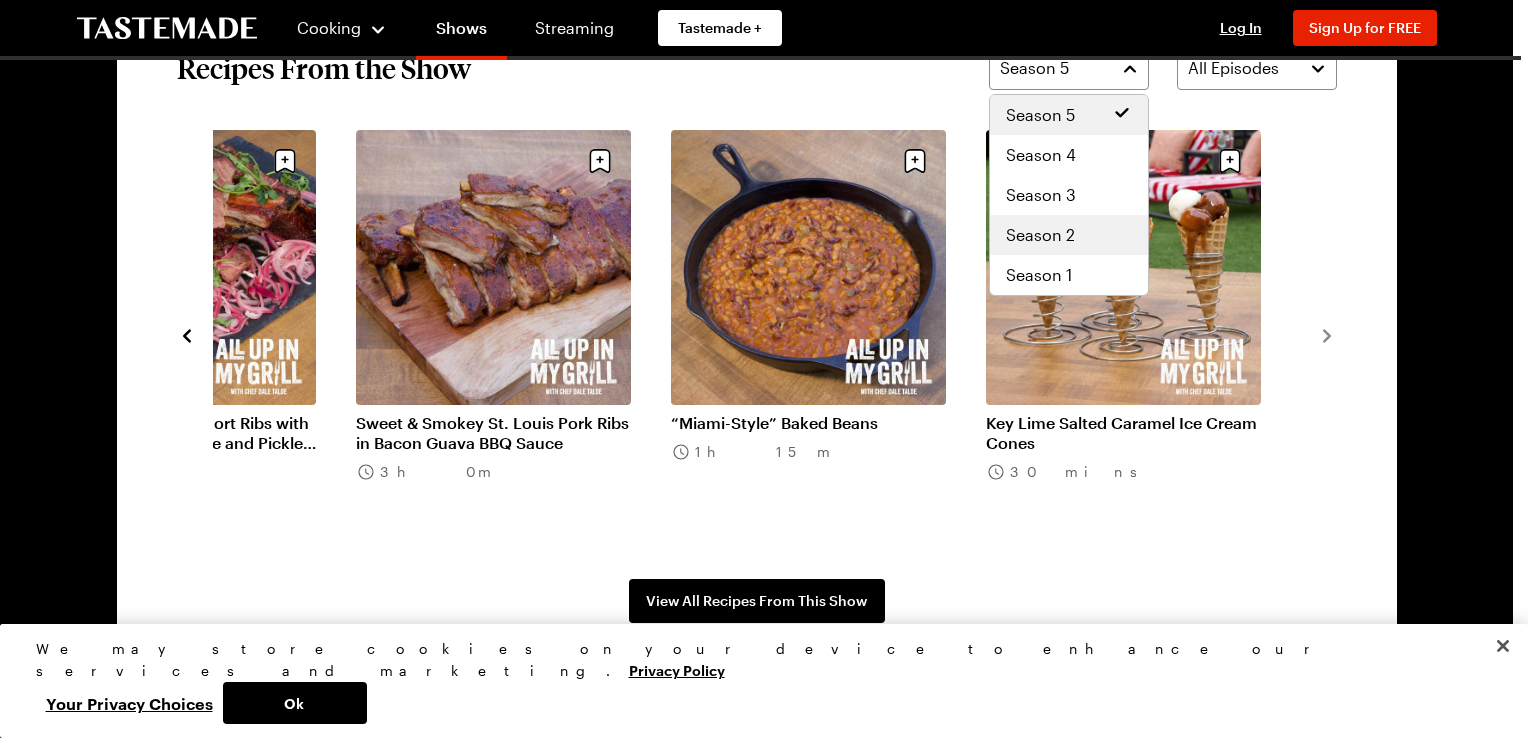 click on "Season 2" at bounding box center (1040, 235) 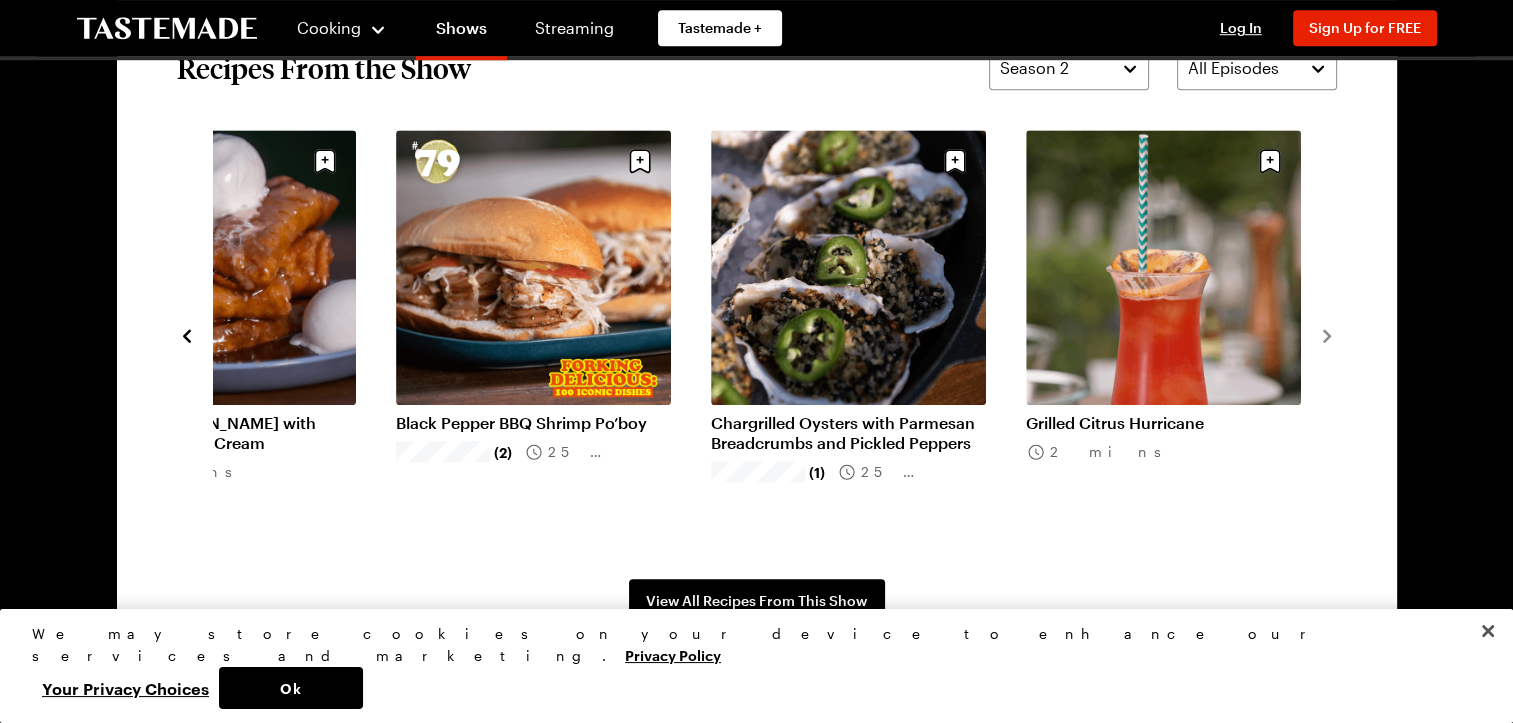 click on "Grilled Citrus Hurricane" at bounding box center (1163, 423) 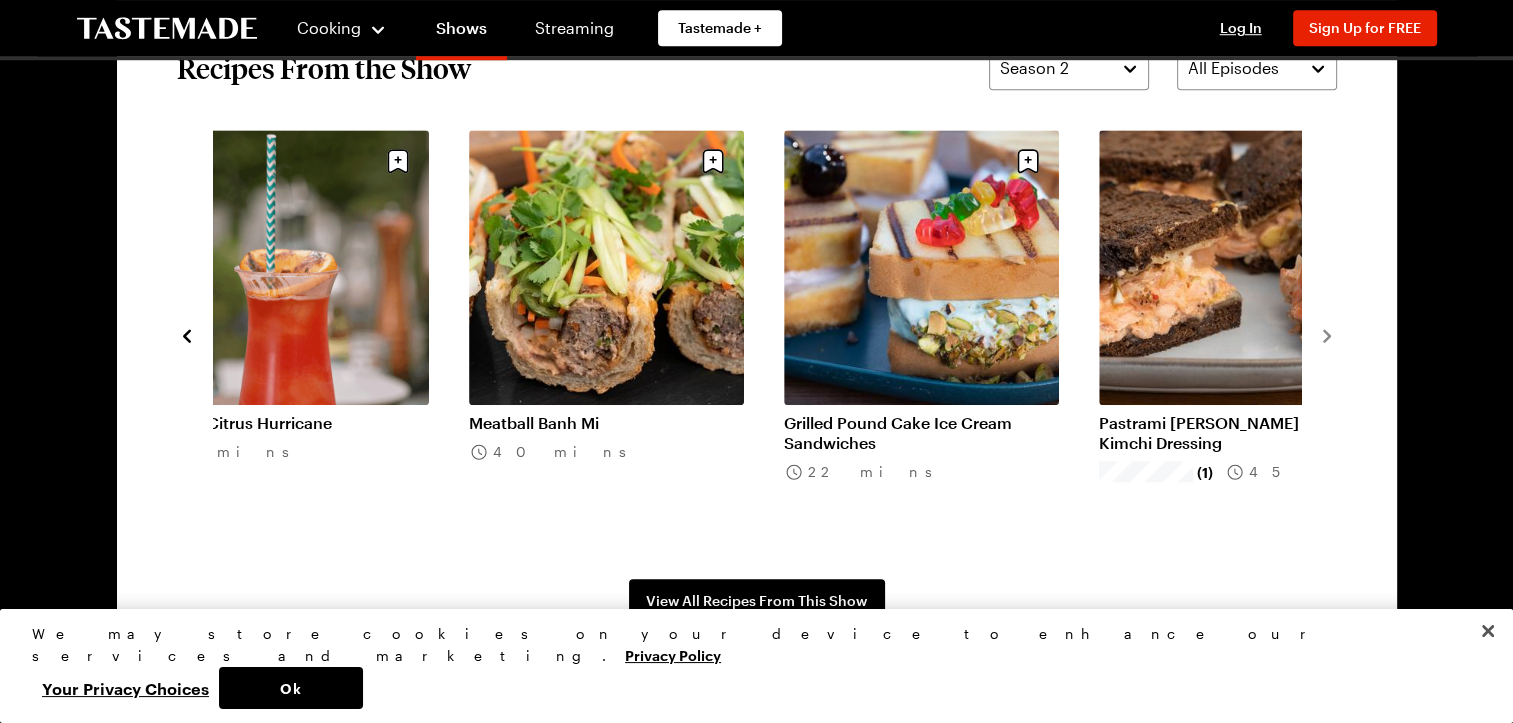 click on "Recipes From the Show Season 2 All Episodes [DATE] Vietnamese Brisket with Noodles (1) 4h 25m Crispy Swordfish Rice Paper Summer Rolls 40 mins Soju Floats 10 mins Bananas [PERSON_NAME] with [PERSON_NAME] Cream 30 mins Black Pepper BBQ Shrimp Po’boy (2) 25 mins Chargrilled Oysters with Parmesan Breadcrumbs and Pickled Peppers (1) 25 mins Grilled Citrus Hurricane 2 mins Meatball Banh Mi 40 mins Grilled Pound Cake Ice Cream Sandwiches 22 mins Pastrami [PERSON_NAME] with Kimchi Dressing (1) 45 mins Detroit Style Pizza with Cheddar, Sausage, and Onion (1) 38 mins French Bread, Comte, Ham and Tomato Pizza 15 mins Cheddar Naan Pizza with Spiced Chickpea and Potatoes 45 mins Ribeye with Ginger Chili Relish (1) 1h 20m The Big Salad 30 mins Hanger Steak with Salsa Verde (1) 25 mins Pork and Clams 1h 15m Tomato and Tuna Bread 20 mins Lobster and Mushroom Fideos 40 mins Mmm Michelada 5 mins Bacon Wrapped Almond and Chorizo Stuffed Dates 30 mins BBQ Duck, Egg, and Corn Scallion Pancakes 50 mins (2) 25 mins Lemon Oregano Fries" at bounding box center [757, 334] 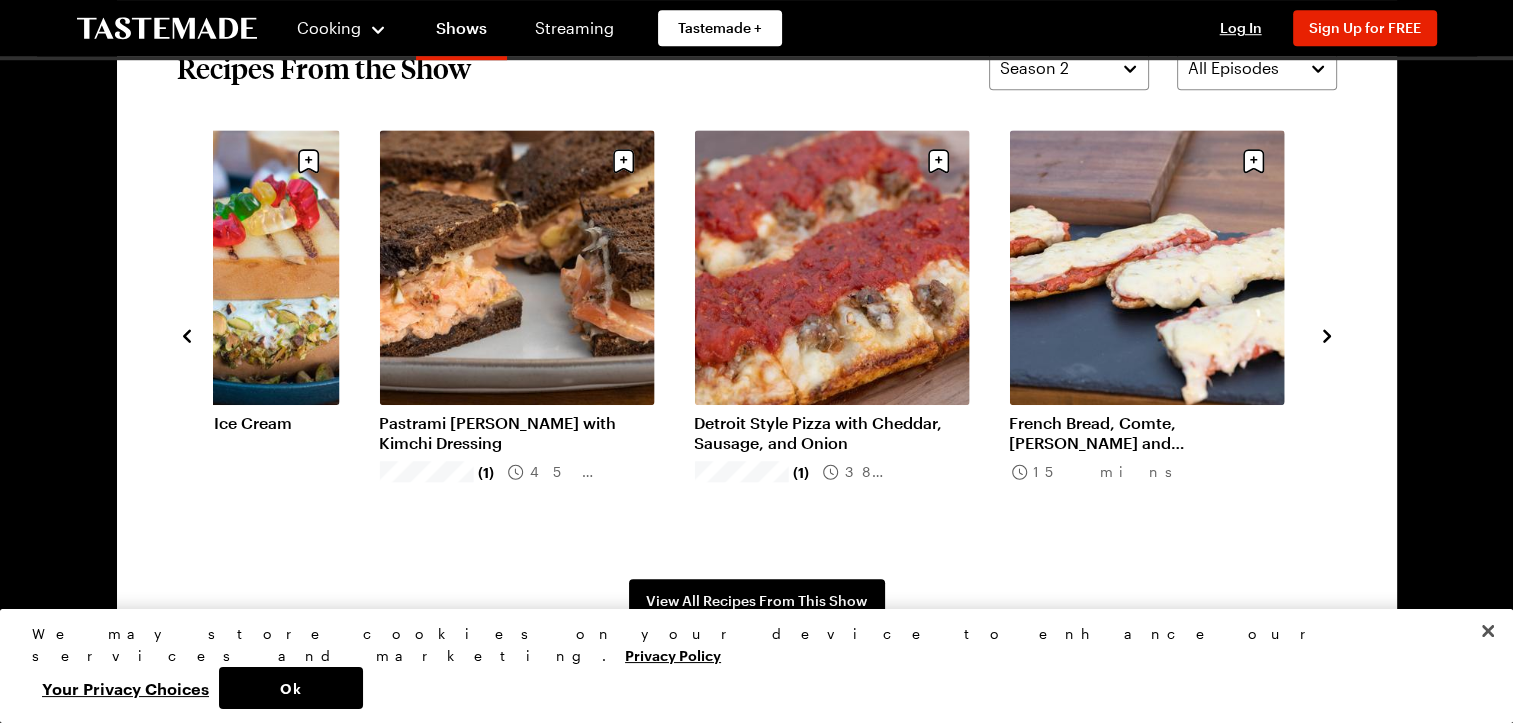click on "Pastrami [PERSON_NAME] with Kimchi Dressing" at bounding box center [516, 433] 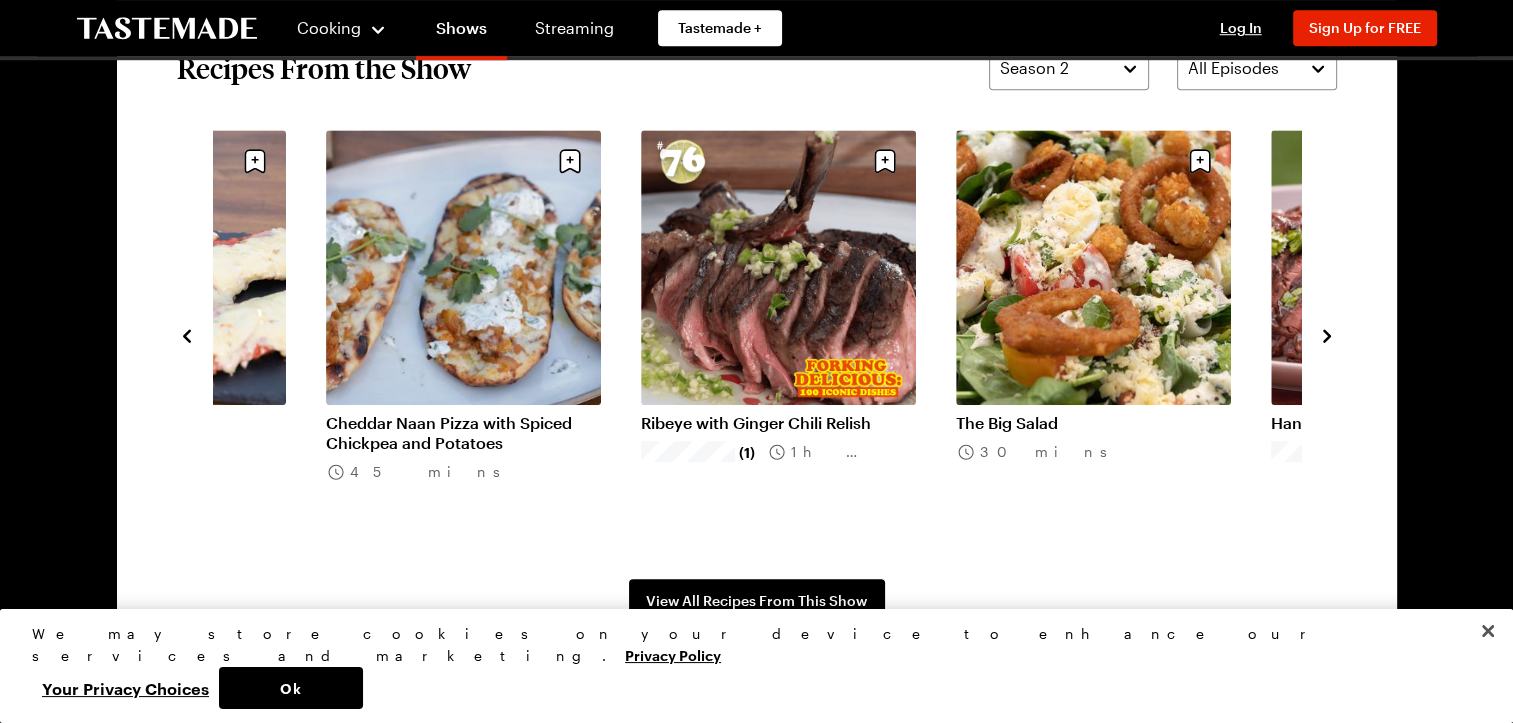 click on "Cheddar Naan Pizza with Spiced Chickpea and Potatoes" at bounding box center (463, 433) 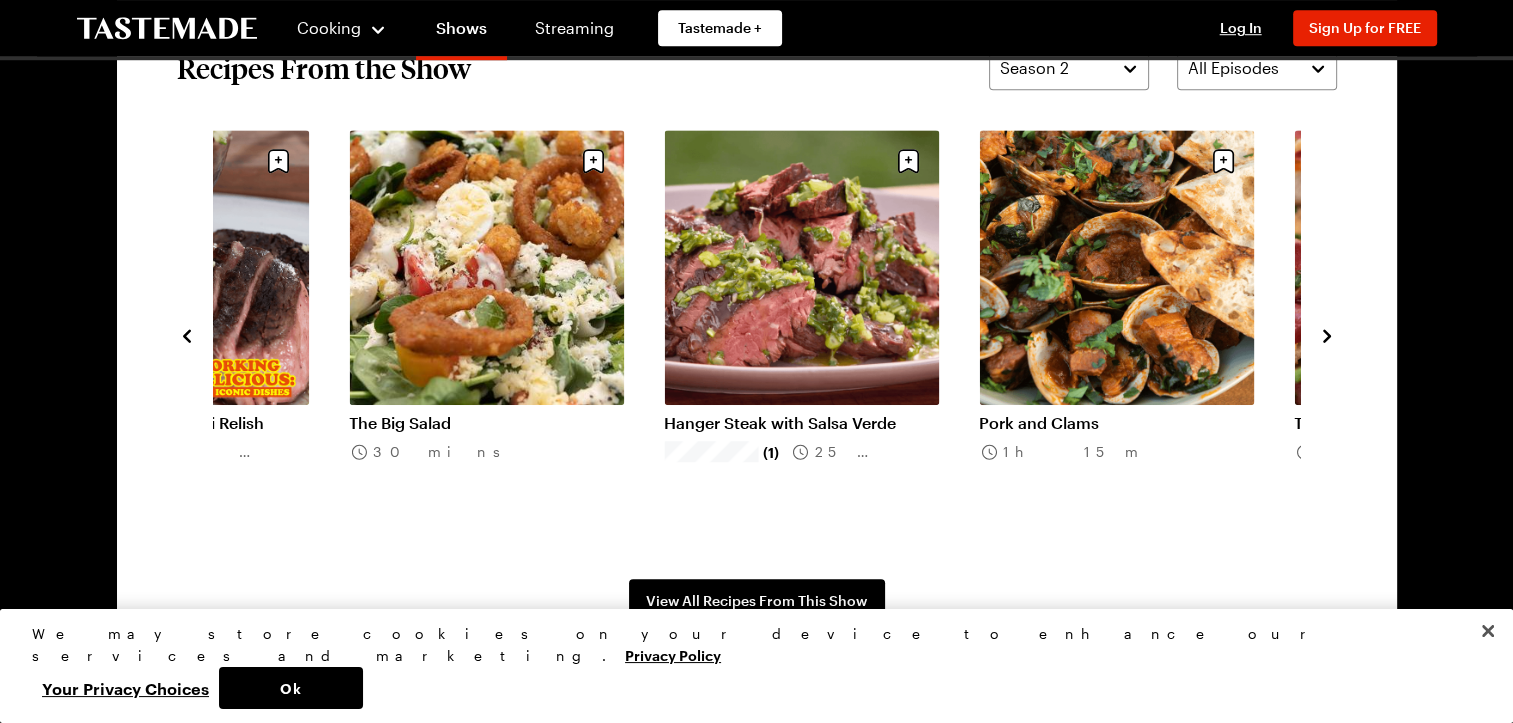 click on "Hanger Steak with Salsa Verde" at bounding box center (801, 423) 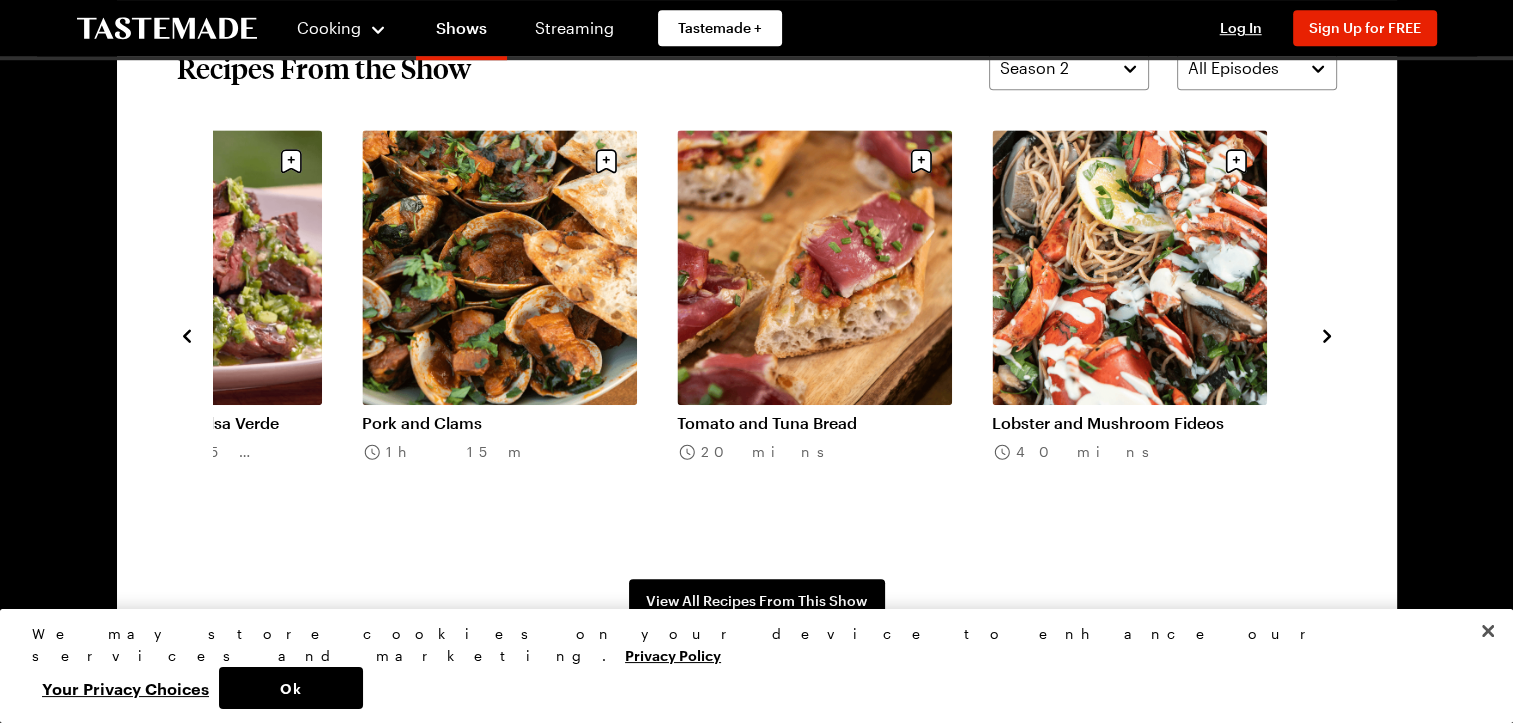 click on "Tomato and Tuna Bread" at bounding box center (814, 423) 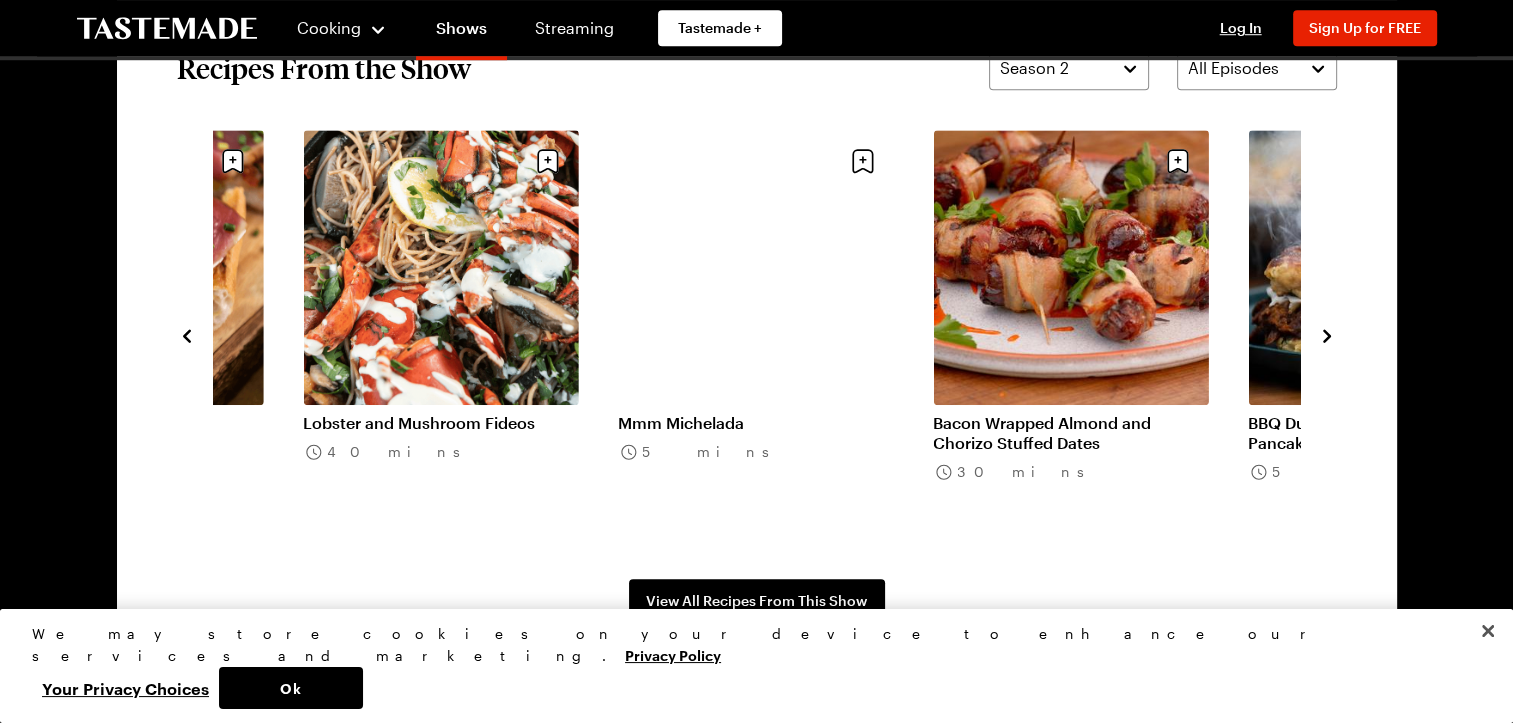 click on "Mmm Michelada" at bounding box center (755, 423) 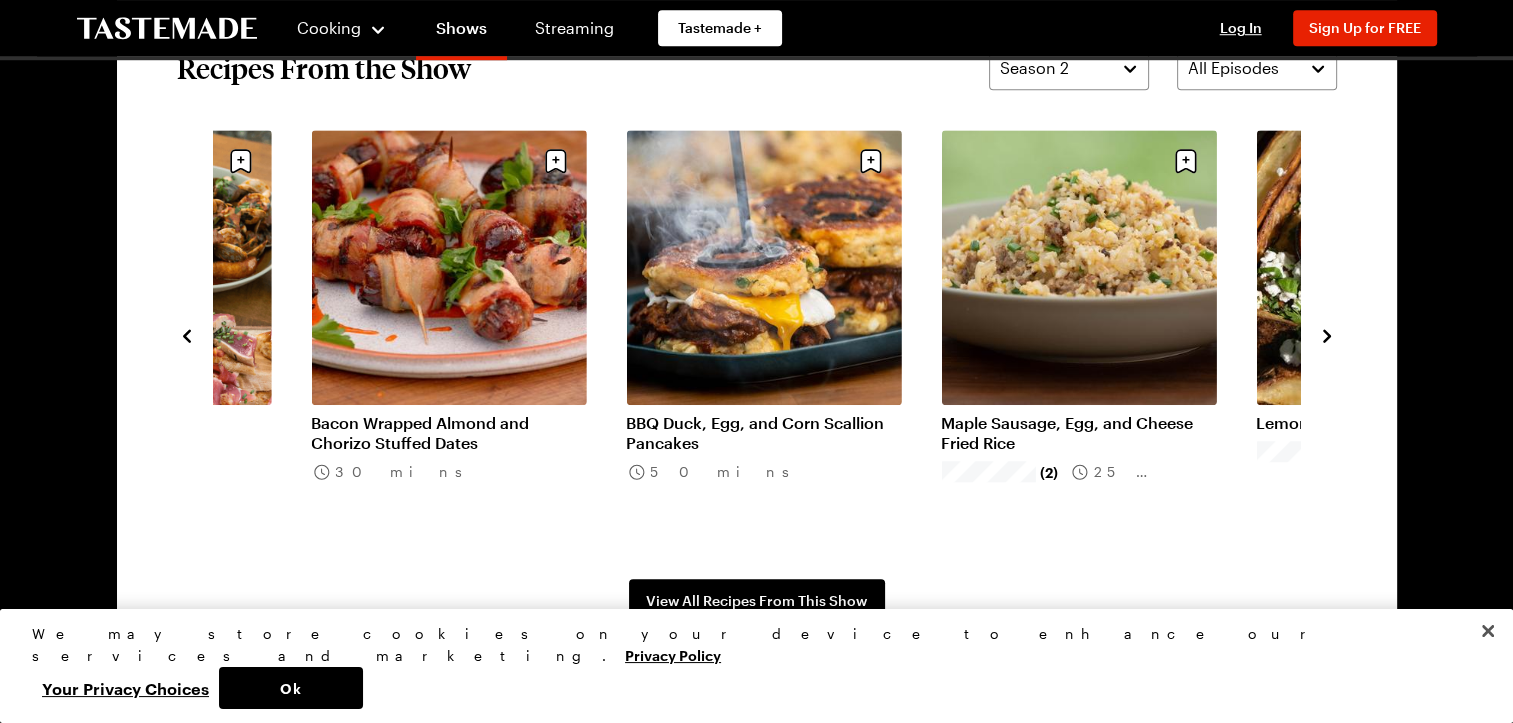 click on "BBQ Duck, Egg, and Corn Scallion Pancakes" at bounding box center (763, 433) 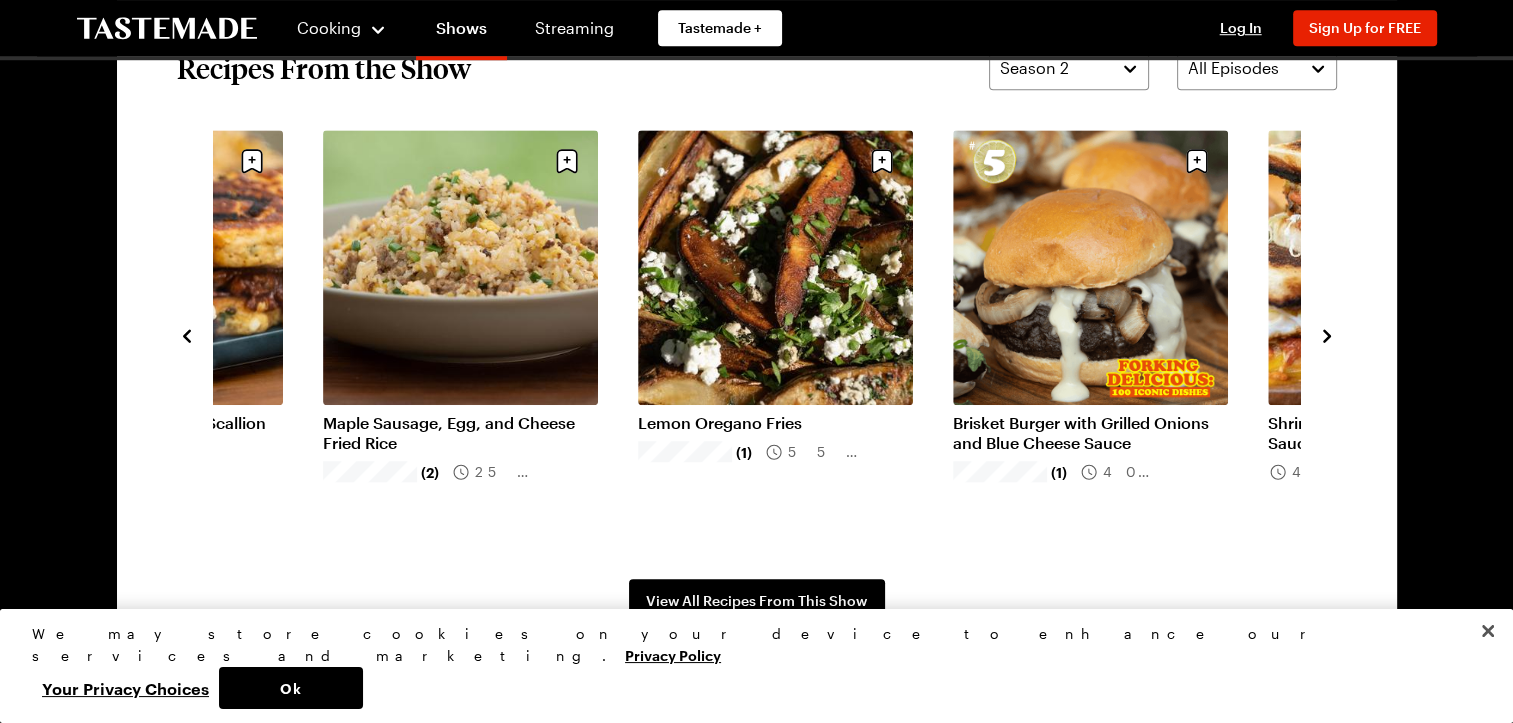 click on "Maple Sausage, Egg, and Cheese Fried Rice" at bounding box center [460, 433] 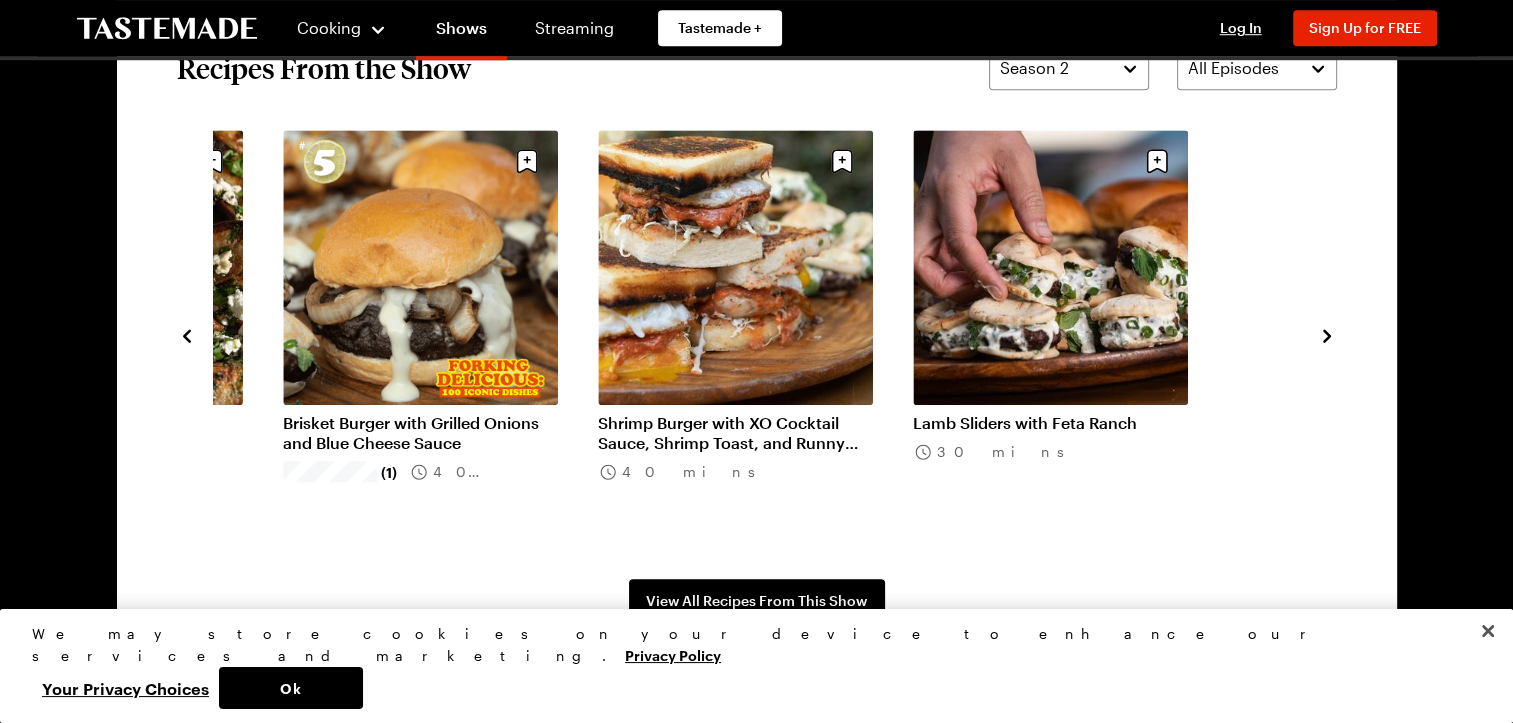 click on "Brisket Burger with Grilled Onions and Blue Cheese Sauce (1) 40 mins" at bounding box center [440, 334] 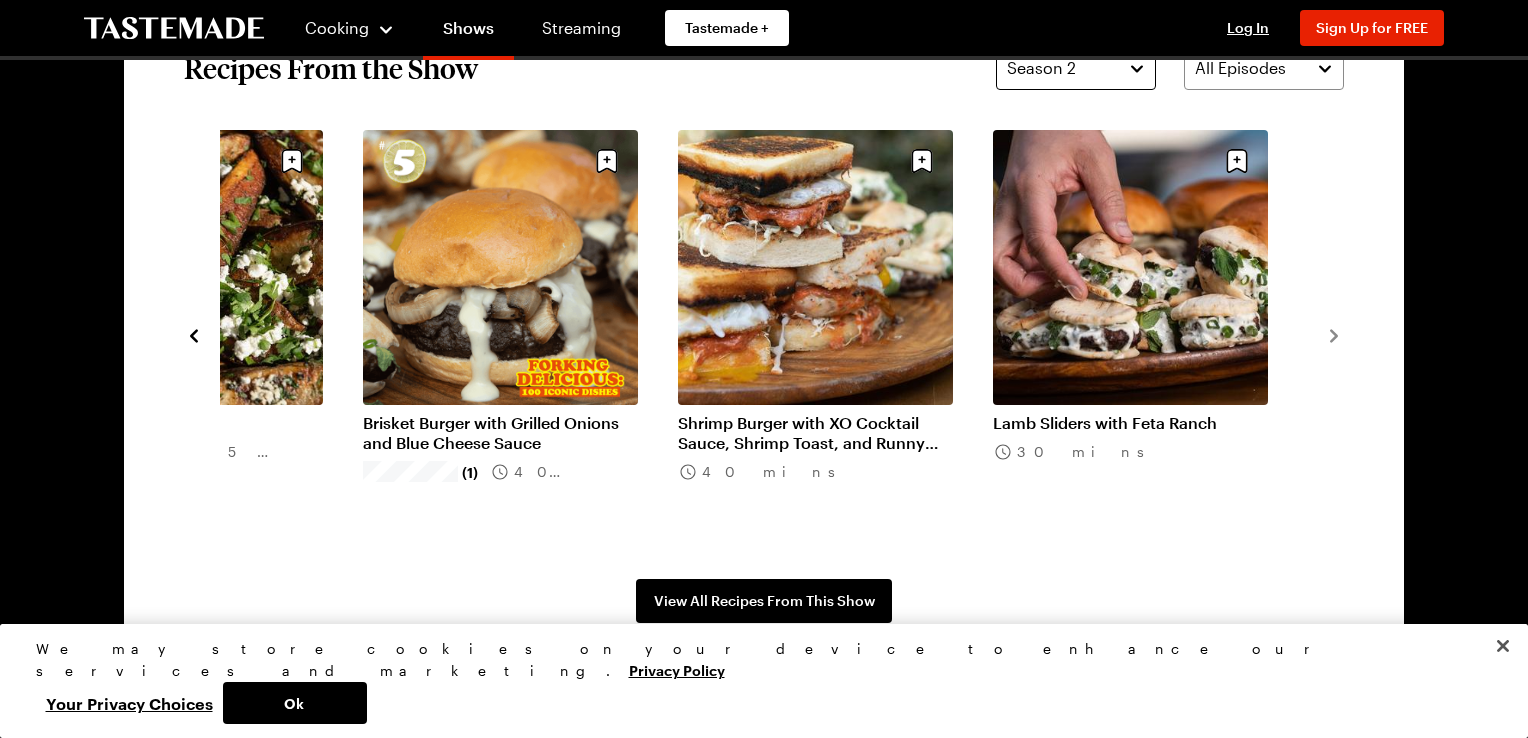 click on "Season 2" at bounding box center (1041, 68) 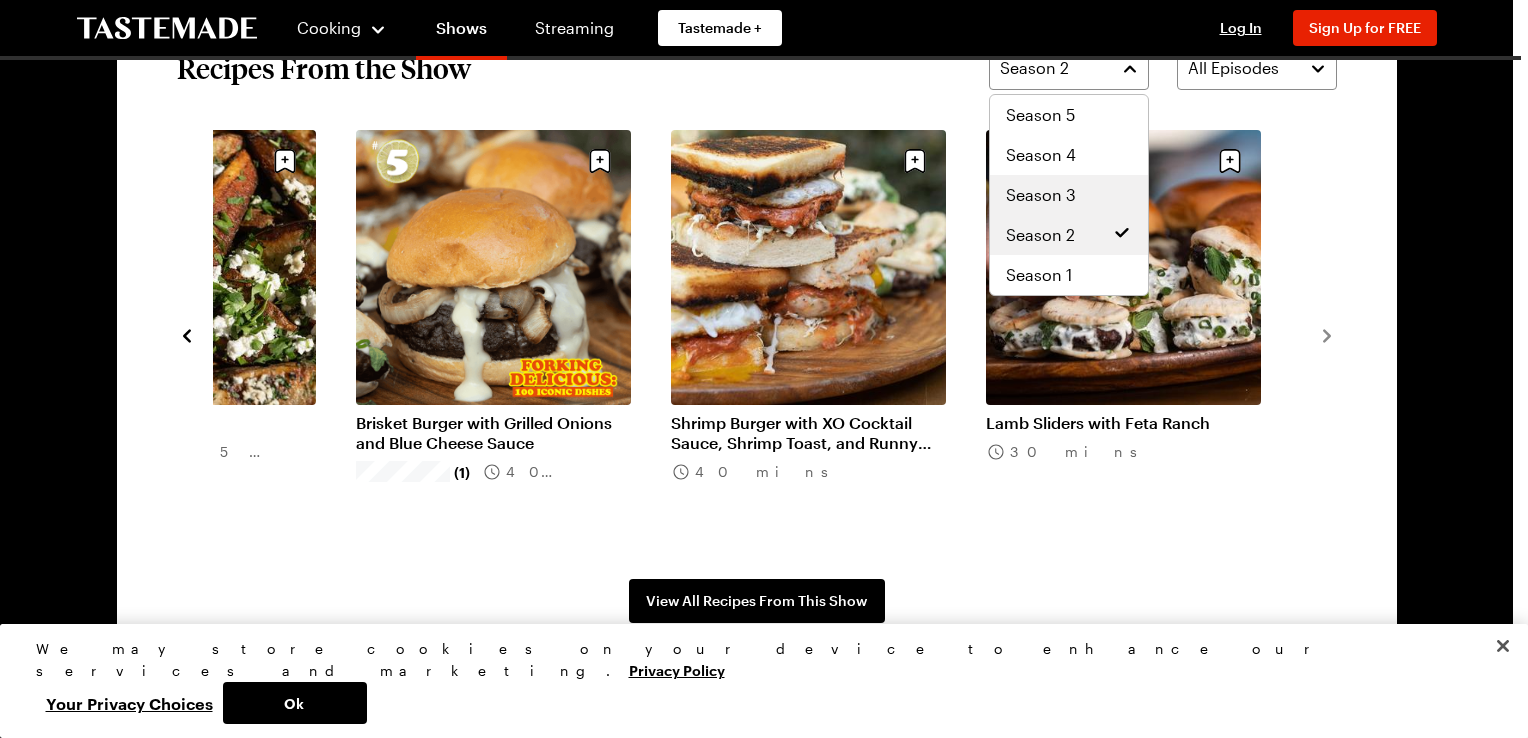 click on "Season 3" at bounding box center [1041, 195] 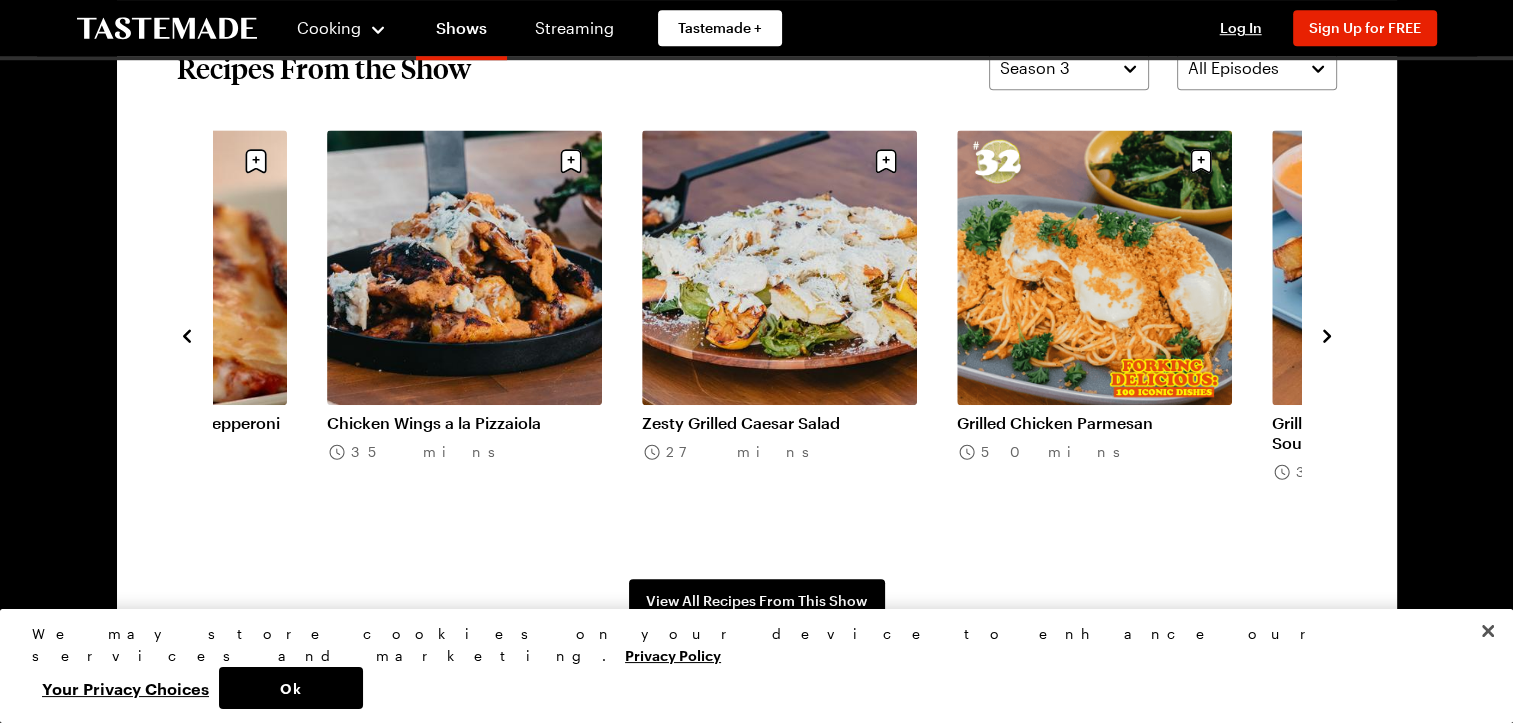 click on "Zesty Grilled Caesar Salad" at bounding box center [779, 423] 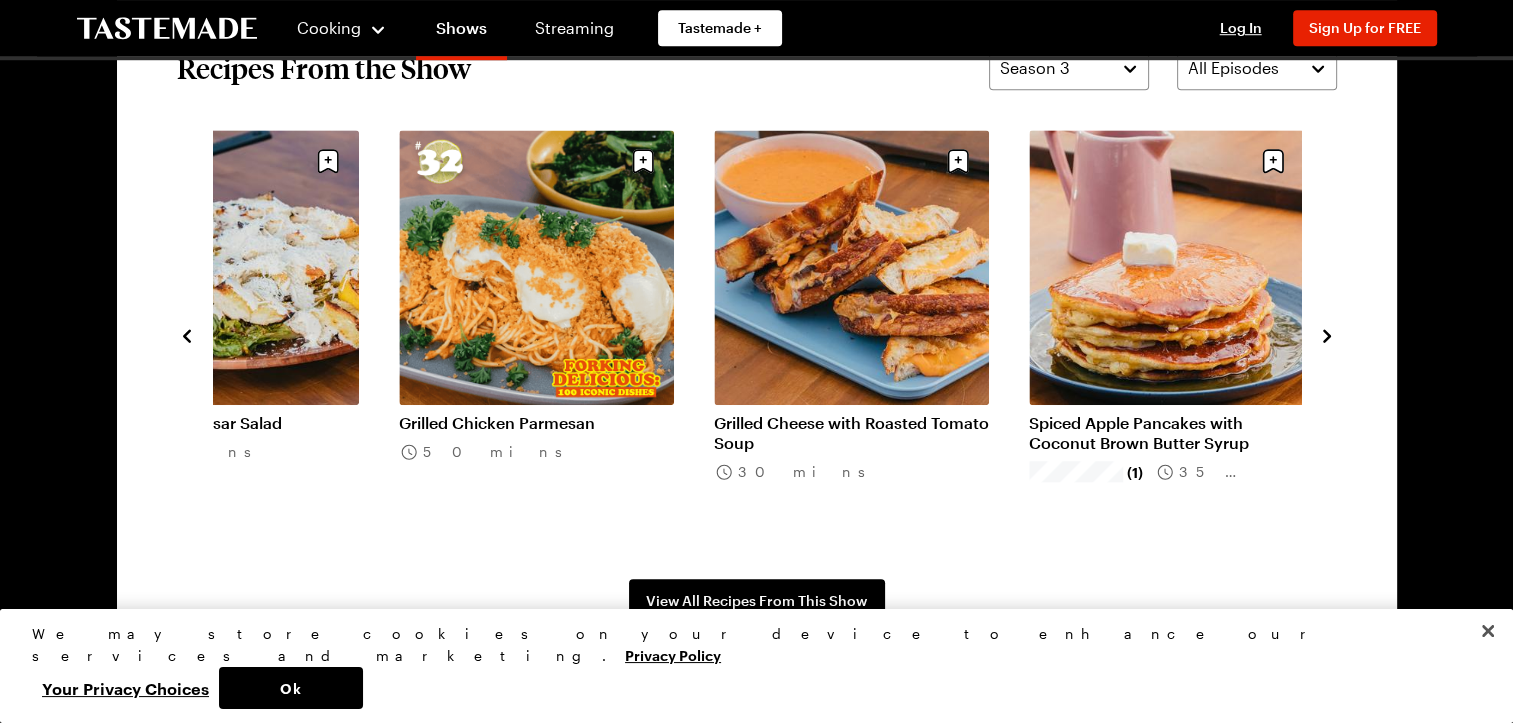 click on "Grilled Chicken Parmesan" at bounding box center (536, 423) 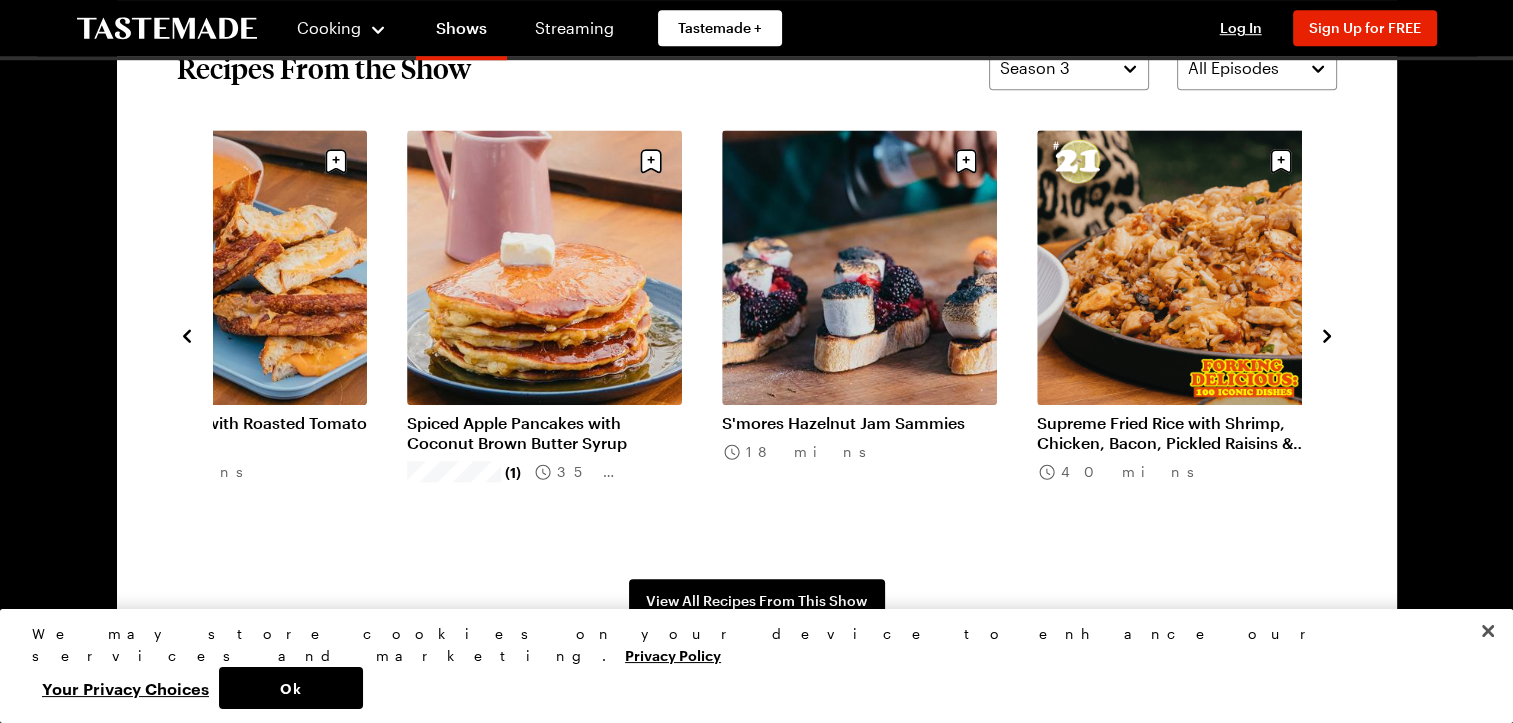 click on "Spiced Apple Pancakes with Coconut Brown Butter Syrup" at bounding box center [544, 433] 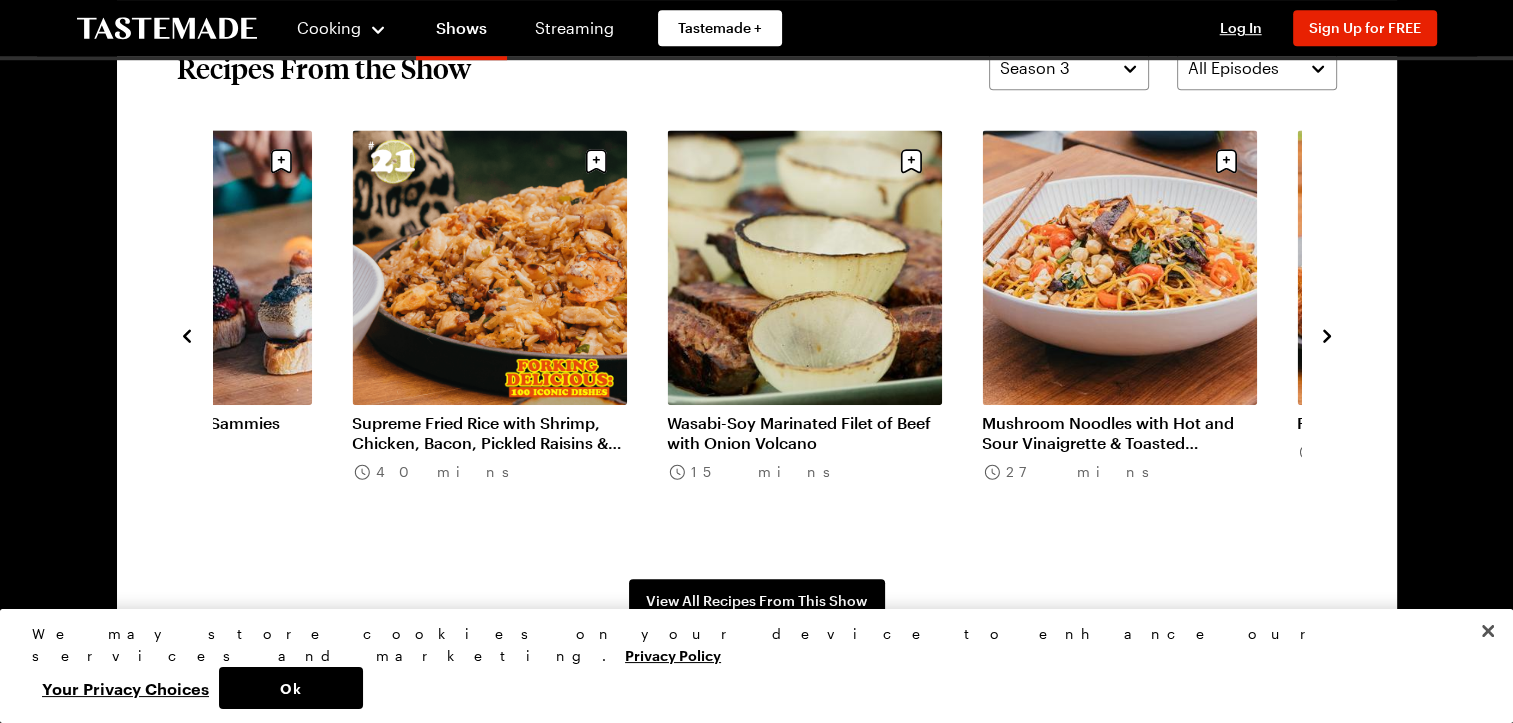 click on "Supreme Fried Rice with Shrimp, Chicken, Bacon, Pickled Raisins & Jalapenos" at bounding box center (489, 433) 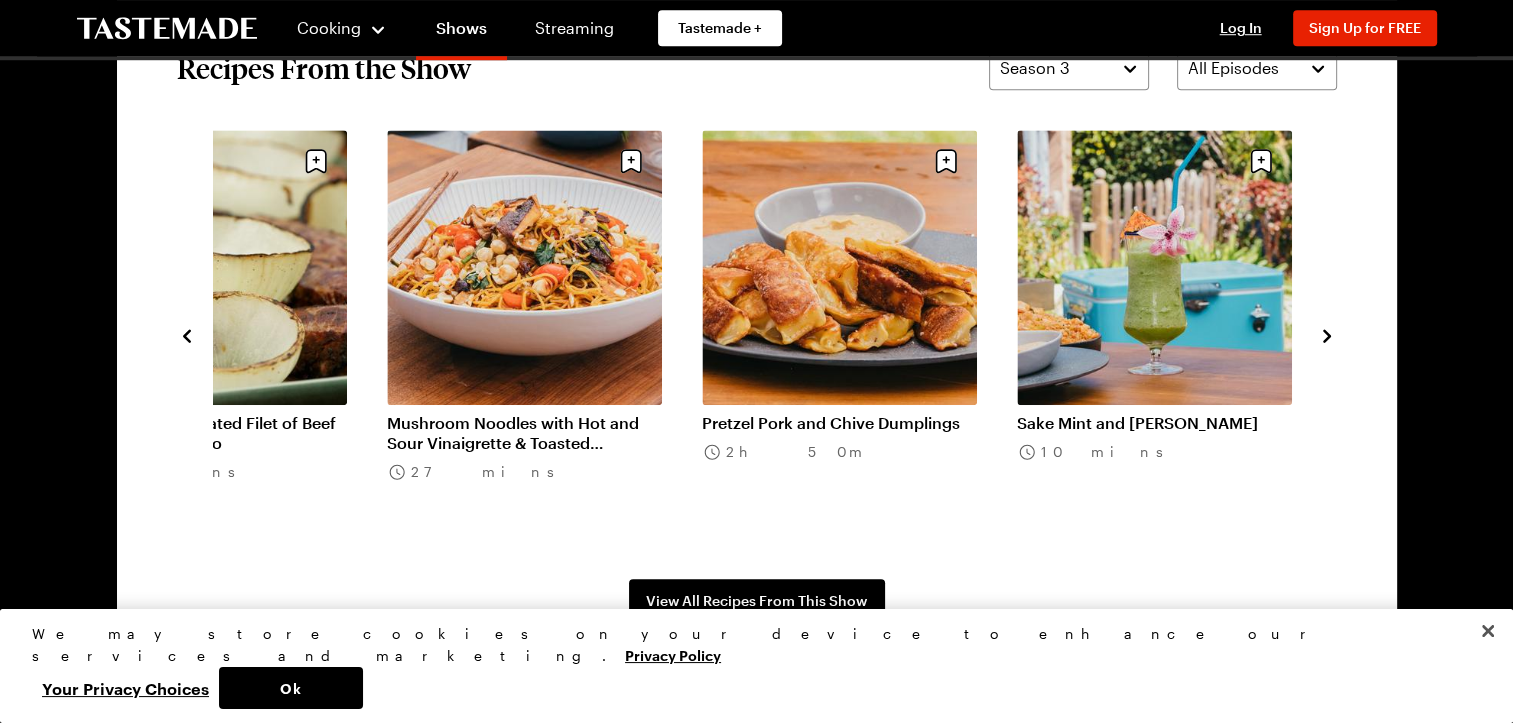 click on "Grilled Chicken Parmesan 50 mins Grilled Cheese with Roasted Tomato Soup 30 mins Spiced Apple Pancakes with Coconut Brown Butter Syrup (1) 35 mins S'mores Hazelnut Jam Sammies 18 mins Supreme Fried Rice with Shrimp, Chicken, Bacon, Pickled Raisins & Jalapenos 40 mins Wasabi-Soy Marinated Filet of Beef with Onion Volcano 15 mins Mushroom Noodles with Hot and Sour Vinaigrette & Toasted Hazelnuts 27 mins Pretzel Pork and Chive Dumplings 2h 50m Sake Mint and Melon Slushy 10 mins Grilled Salmon Salsa Verde Tacos with Shaved Cabbage & Cauliflower Onion Escabeche (1) 50 mins Duck Al Pastor Tacos with Habanero Pineapple Salsa 2h 15m Smokey Mushroom Queso Tacos with Truffle Mole Negro 30 mins Grilled Pineapple Sundae (1) 22 mins" at bounding box center [-2409, 334] 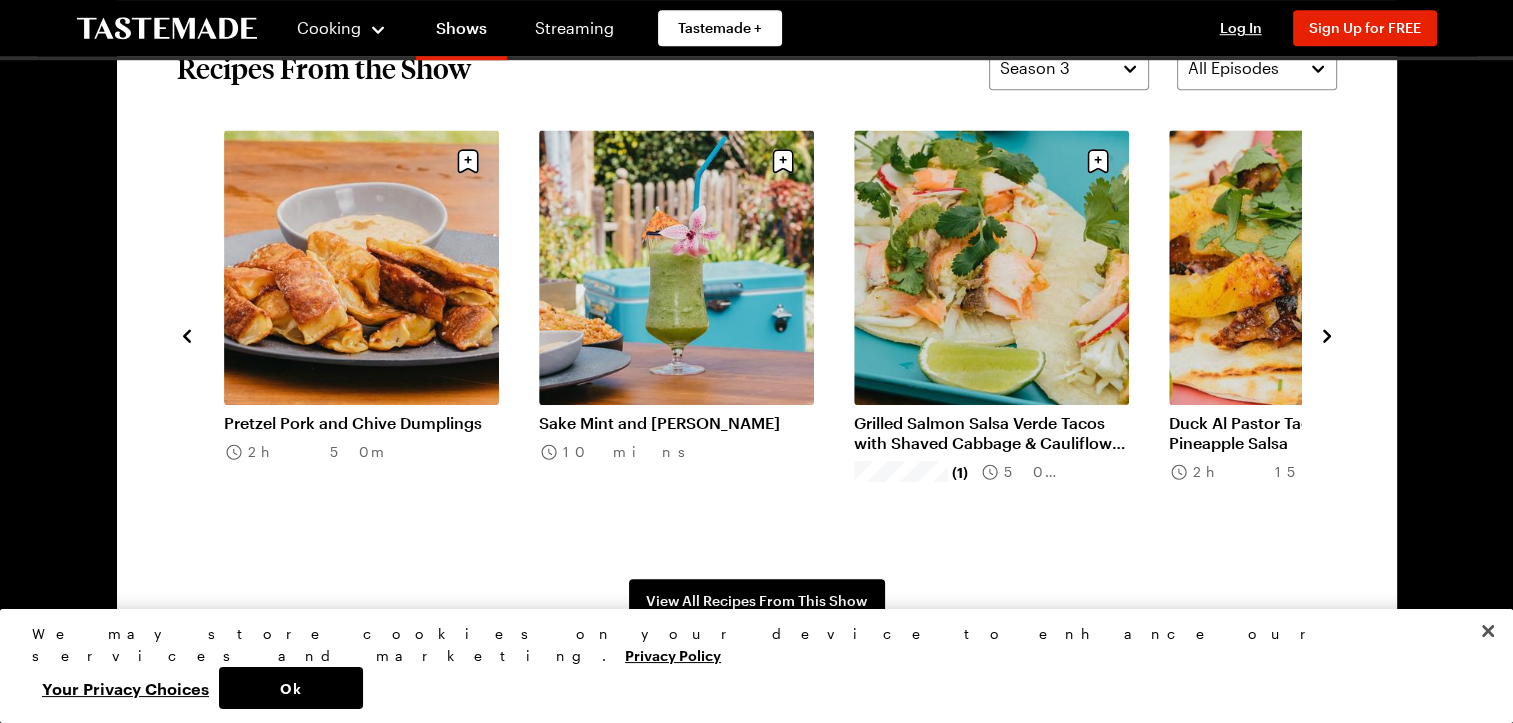 click on "Pretzel Pork and Chive Dumplings 2h 50m" at bounding box center (381, 334) 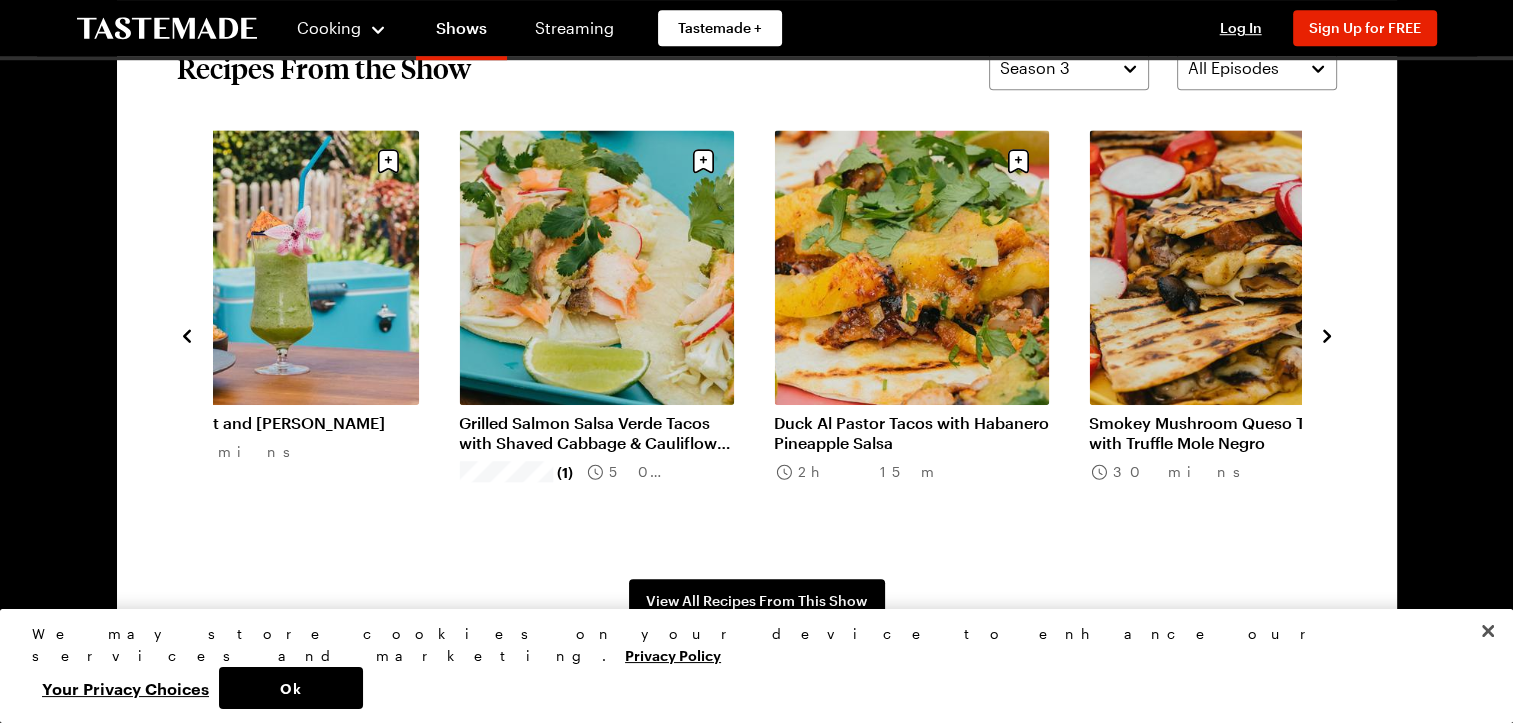 click on "Spiced Apple Pancakes with Coconut Brown Butter Syrup (1) 35 mins S'mores Hazelnut Jam Sammies 18 mins Supreme Fried Rice with Shrimp, Chicken, Bacon, Pickled Raisins & Jalapenos 40 mins Wasabi-Soy Marinated Filet of Beef with Onion Volcano 15 mins Mushroom Noodles with Hot and Sour Vinaigrette & Toasted Hazelnuts 27 mins Pretzel Pork and Chive Dumplings 2h 50m Sake Mint and Melon Slushy 10 mins Grilled Salmon Salsa Verde Tacos with Shaved Cabbage & Cauliflower Onion Escabeche (1) 50 mins Duck Al Pastor Tacos with Habanero Pineapple Salsa 2h 15m Smokey Mushroom Queso Tacos with Truffle Mole Negro 30 mins Grilled Pineapple Sundae (1) 22 mins Filipino Sausage Stuffed Long Hots with Garlic Vinegar 1h 15m Root Beer Glazed Pork Banh Mi 8h 20m" at bounding box center [-3378, 334] 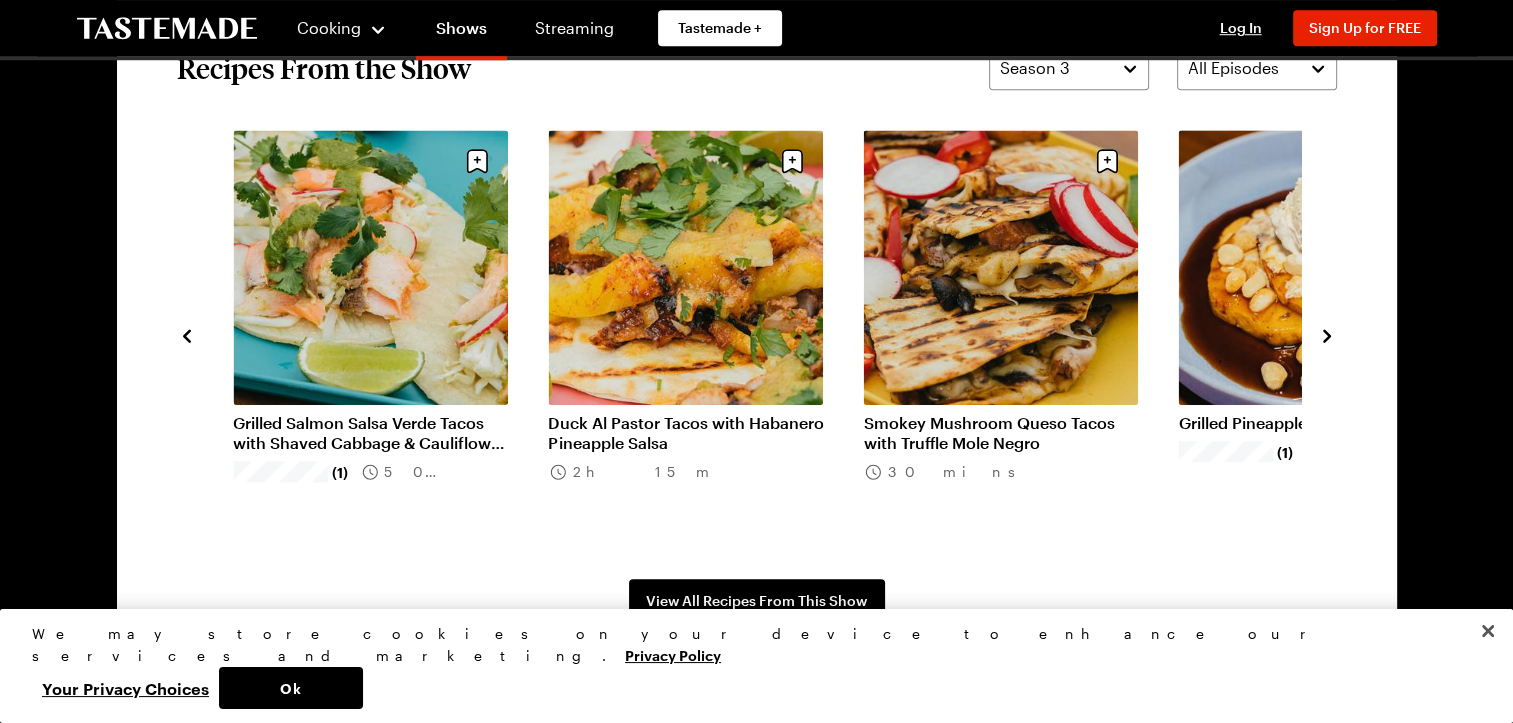 click on "S'mores Hazelnut Jam Sammies 18 mins Supreme Fried Rice with Shrimp, Chicken, Bacon, Pickled Raisins & Jalapenos 40 mins Wasabi-Soy Marinated Filet of Beef with Onion Volcano 15 mins Mushroom Noodles with Hot and Sour Vinaigrette & Toasted Hazelnuts 27 mins Pretzel Pork and Chive Dumplings 2h 50m Sake Mint and Melon Slushy 10 mins Grilled Salmon Salsa Verde Tacos with Shaved Cabbage & Cauliflower Onion Escabeche (1) 50 mins Duck Al Pastor Tacos with Habanero Pineapple Salsa 2h 15m Smokey Mushroom Queso Tacos with Truffle Mole Negro 30 mins Grilled Pineapple Sundae (1) 22 mins Filipino Sausage Stuffed Long Hots with Garlic Vinegar 1h 15m Root Beer Glazed Pork Banh Mi 8h 20m Chorizo Fried Rice with Pickled Peaches & 6 Minute Eggs 25 mins" at bounding box center [-3651, 334] 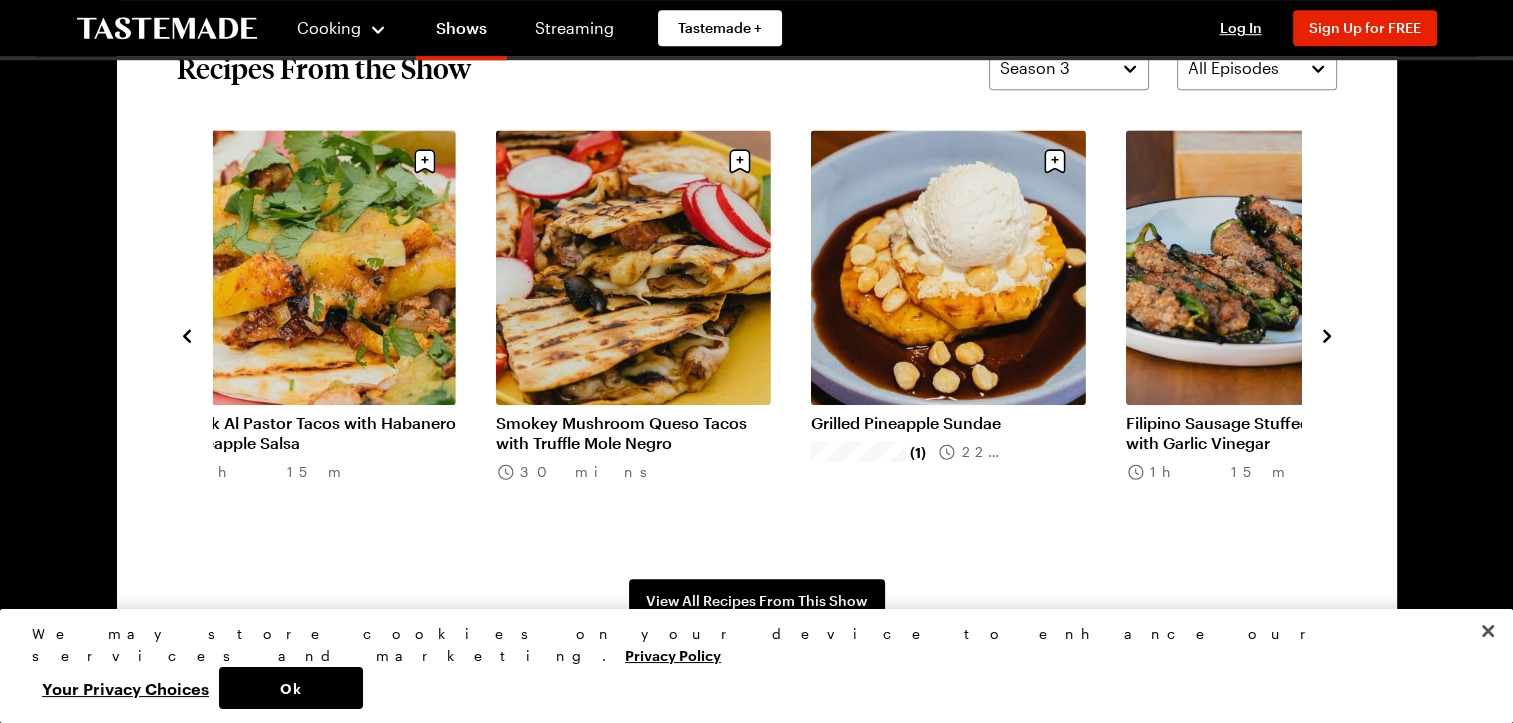 click on "Supreme Fried Rice with Shrimp, Chicken, Bacon, Pickled Raisins & Jalapenos 40 mins Wasabi-Soy Marinated Filet of Beef with Onion Volcano 15 mins Mushroom Noodles with Hot and Sour Vinaigrette & Toasted Hazelnuts 27 mins Pretzel Pork and Chive Dumplings 2h 50m Sake Mint and Melon Slushy 10 mins Grilled Salmon Salsa Verde Tacos with Shaved Cabbage & Cauliflower Onion Escabeche (1) 50 mins Duck Al Pastor Tacos with Habanero Pineapple Salsa 2h 15m Smokey Mushroom Queso Tacos with Truffle Mole Negro 30 mins Grilled Pineapple Sundae (1) 22 mins Filipino Sausage Stuffed Long Hots with Garlic Vinegar 1h 15m Root Beer Glazed Pork Banh Mi 8h 20m Chorizo Fried Rice with Pickled Peaches & 6 Minute Eggs 25 mins Double Smoked Ham & Pineapple Black Pepper Praline Glaze Sliders (1) 4h 0m" at bounding box center [-4067, 334] 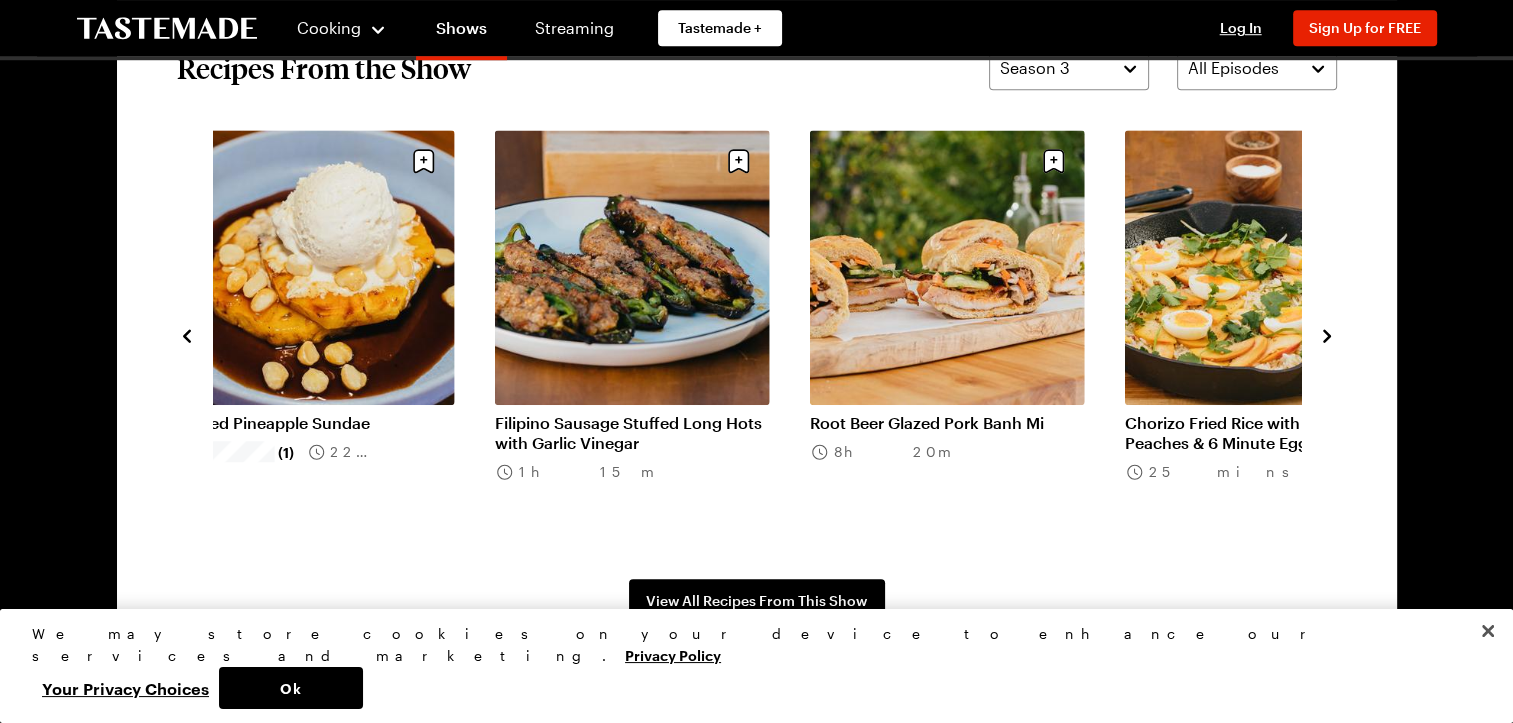 click on "Grilled Pineapple Sundae" at bounding box center [317, 423] 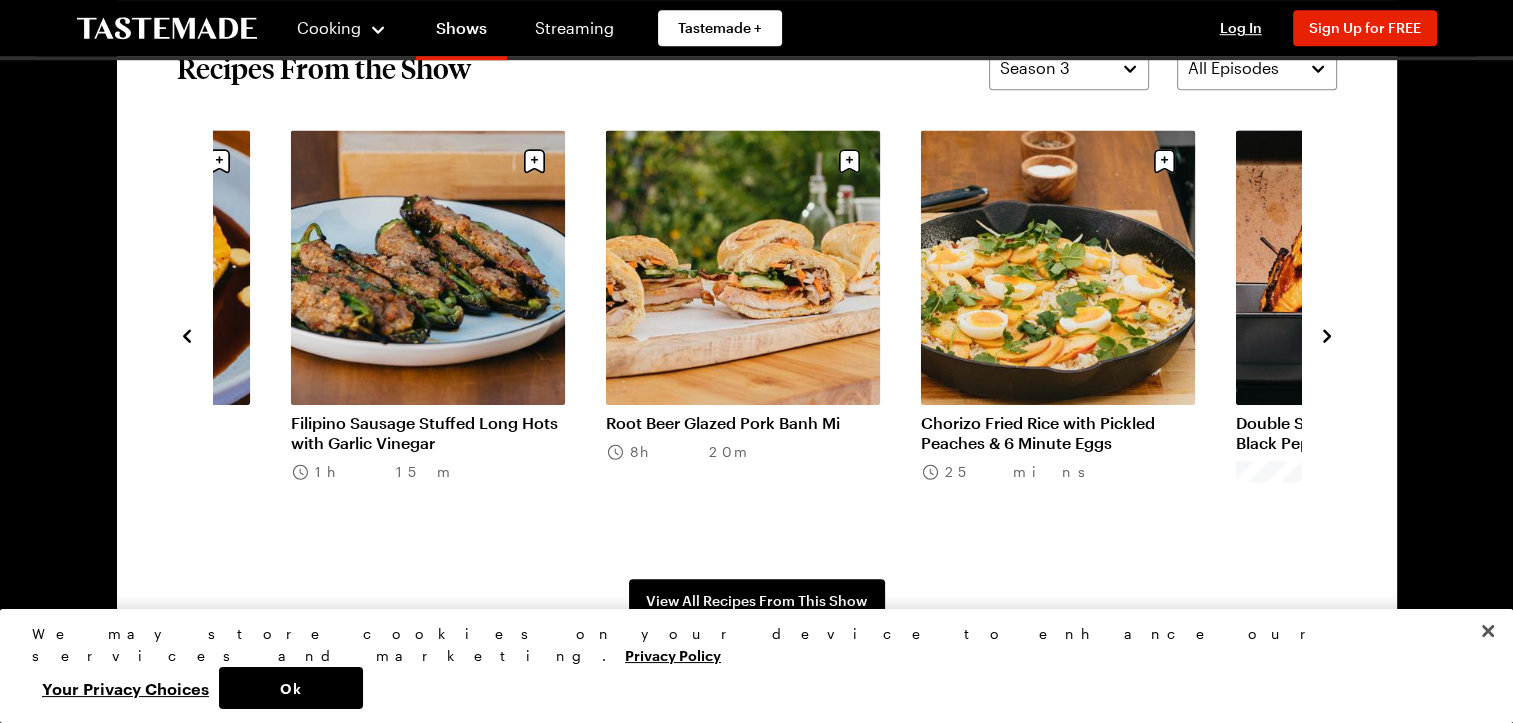 click on "Filipino Sausage Stuffed Long Hots with Garlic Vinegar" at bounding box center [427, 433] 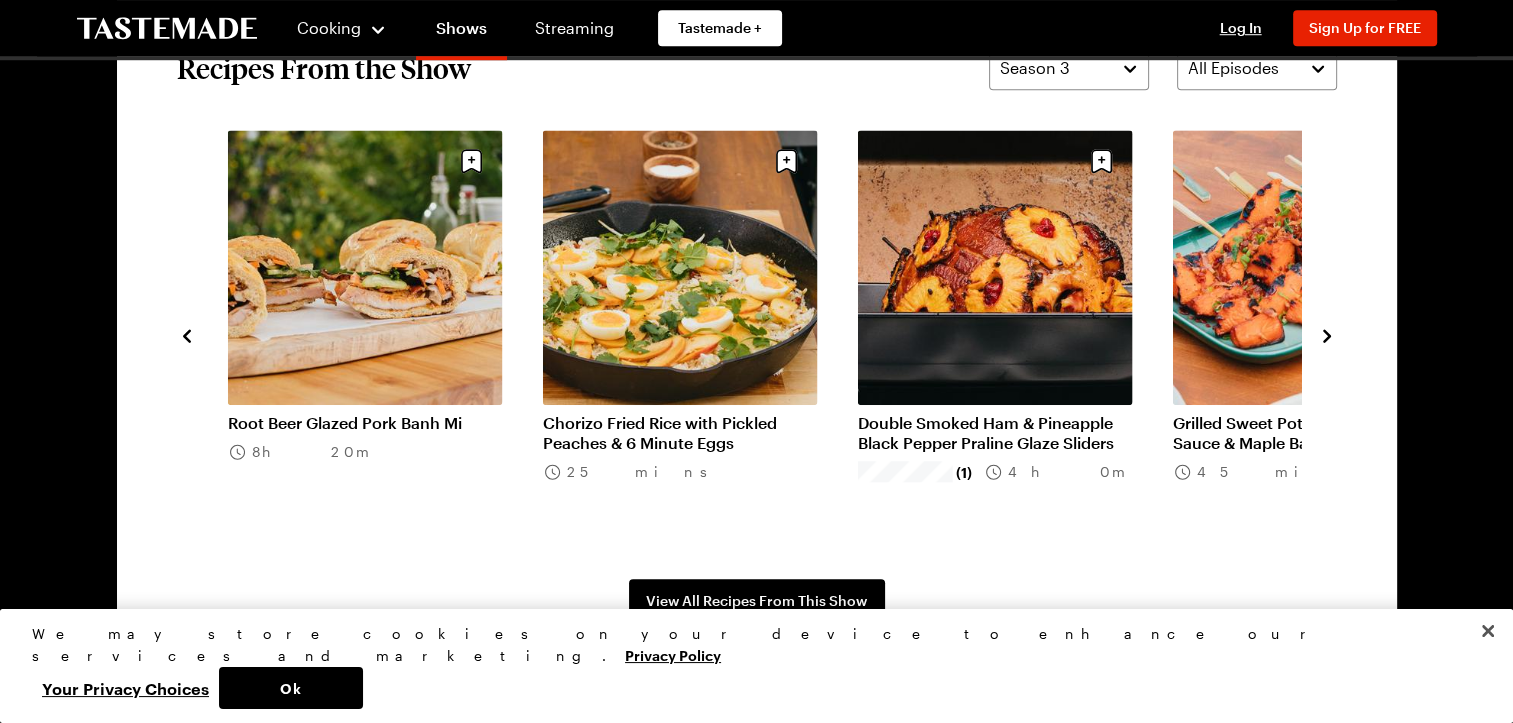 click on "Root Beer Glazed Pork Banh Mi" at bounding box center (364, 423) 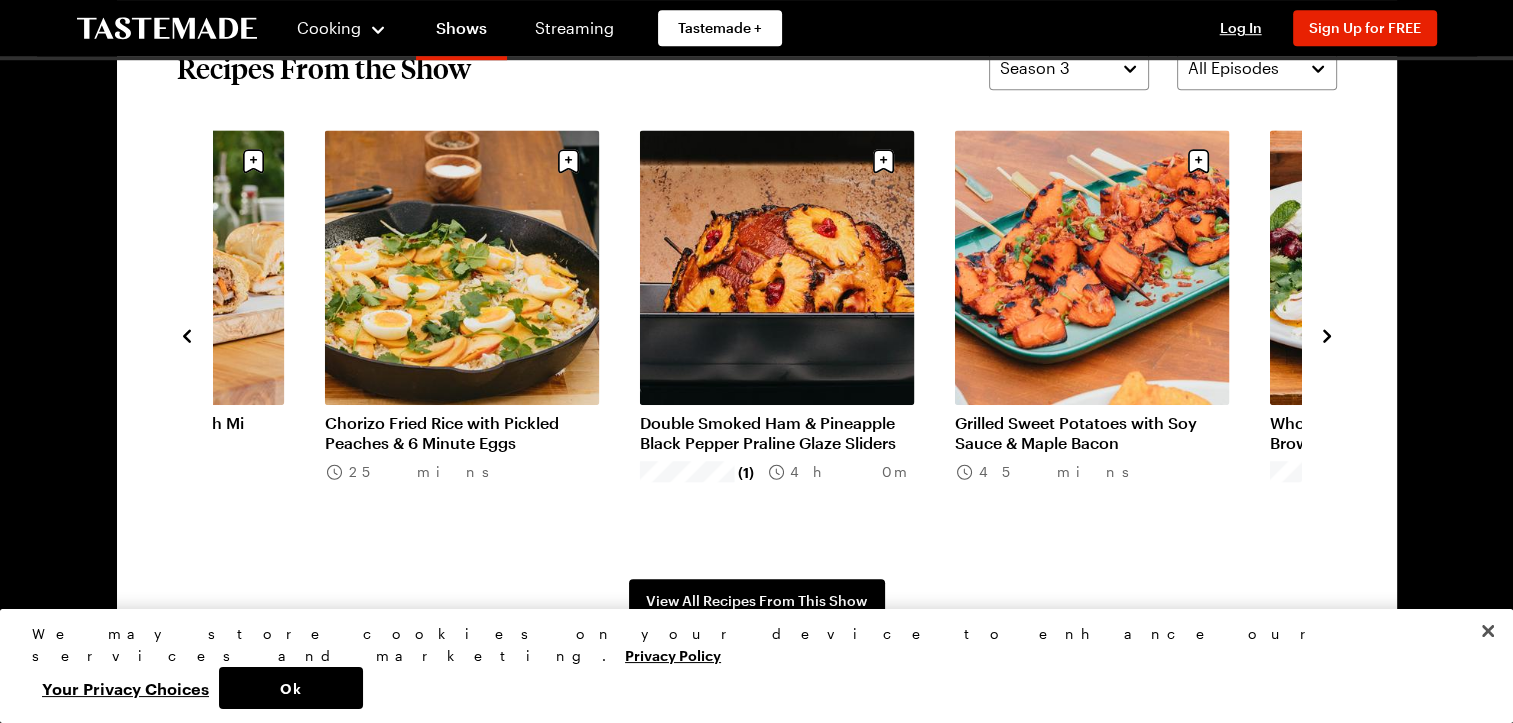 click on "Chorizo Fried Rice with Pickled Peaches & 6 Minute Eggs" at bounding box center (462, 433) 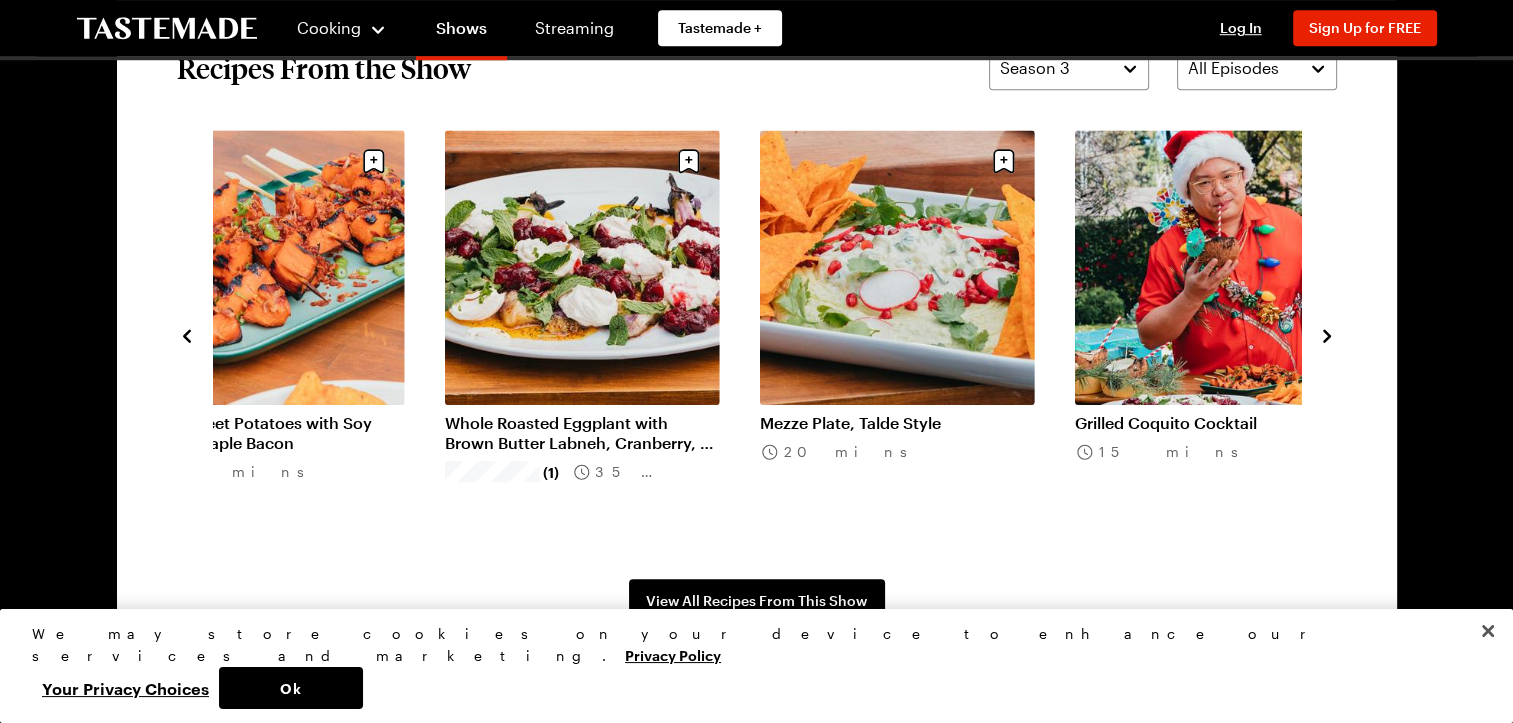 click on "Whole Roasted Eggplant with Brown Butter Labneh, Cranberry, & Turkish Spices (1) 35 mins" at bounding box center [602, 334] 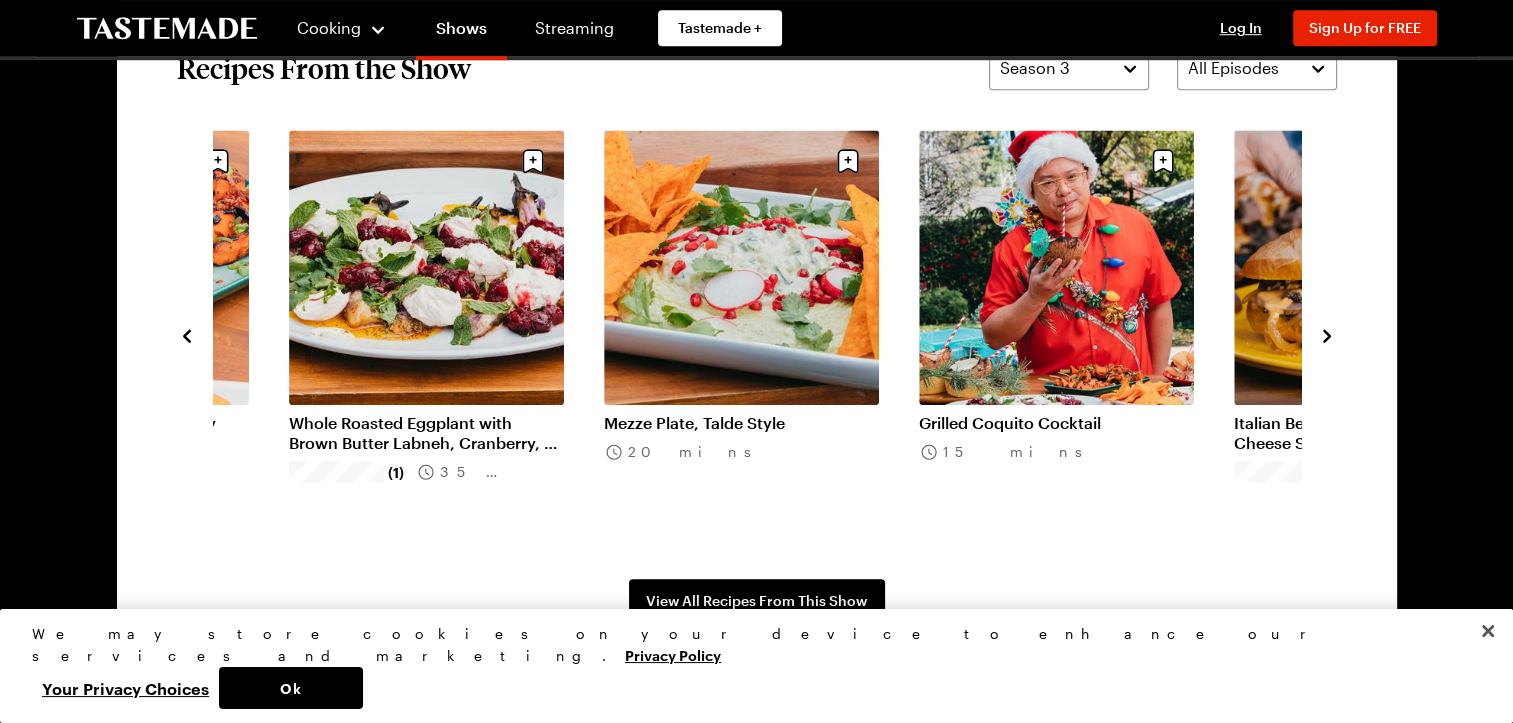 click 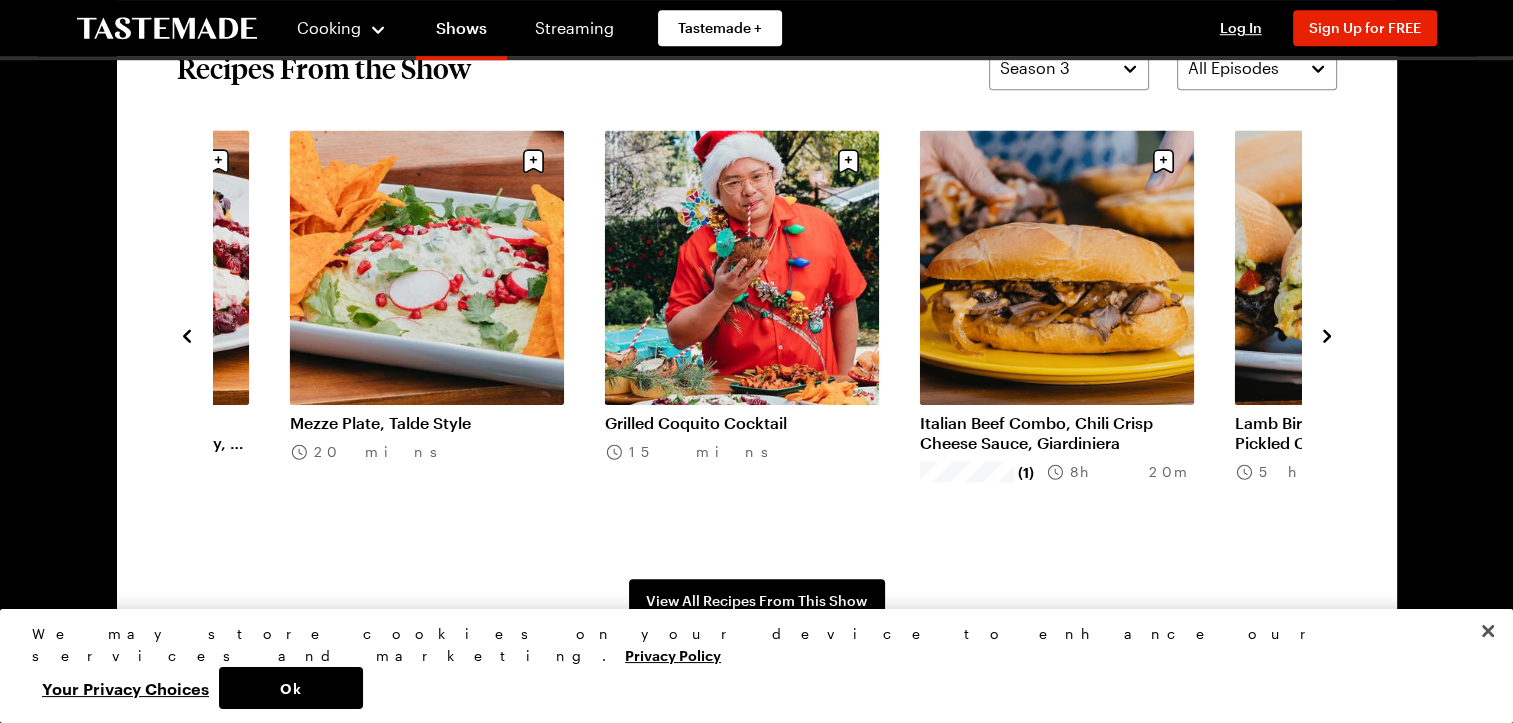 click 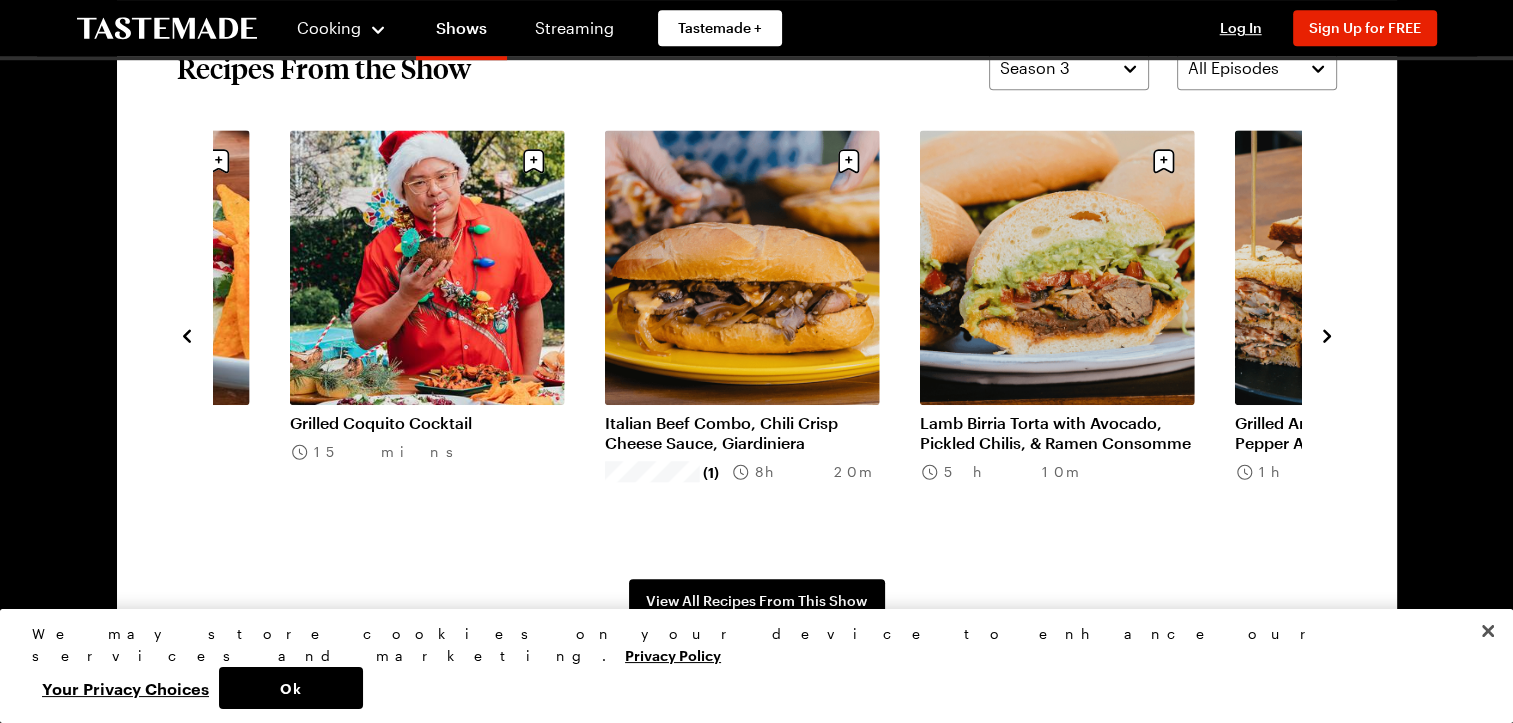 click 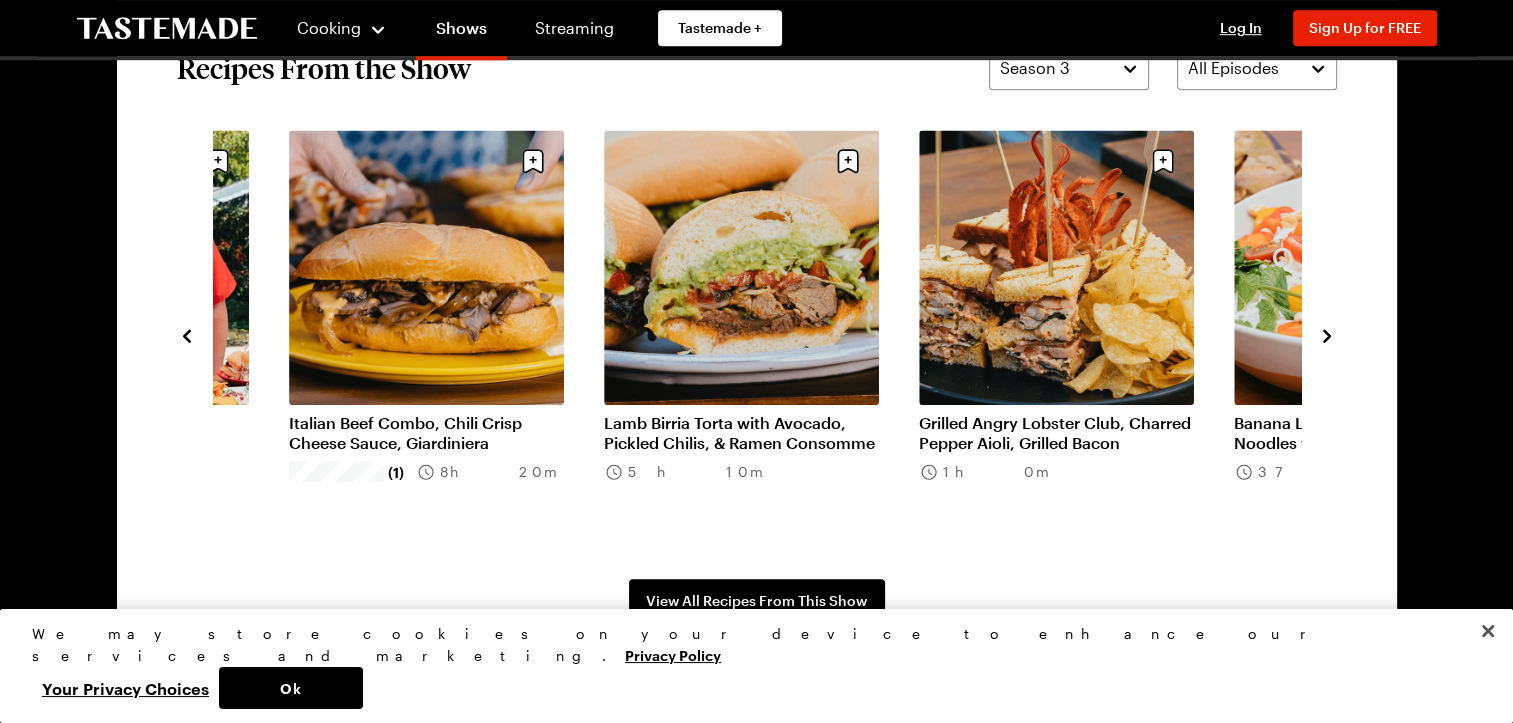 click 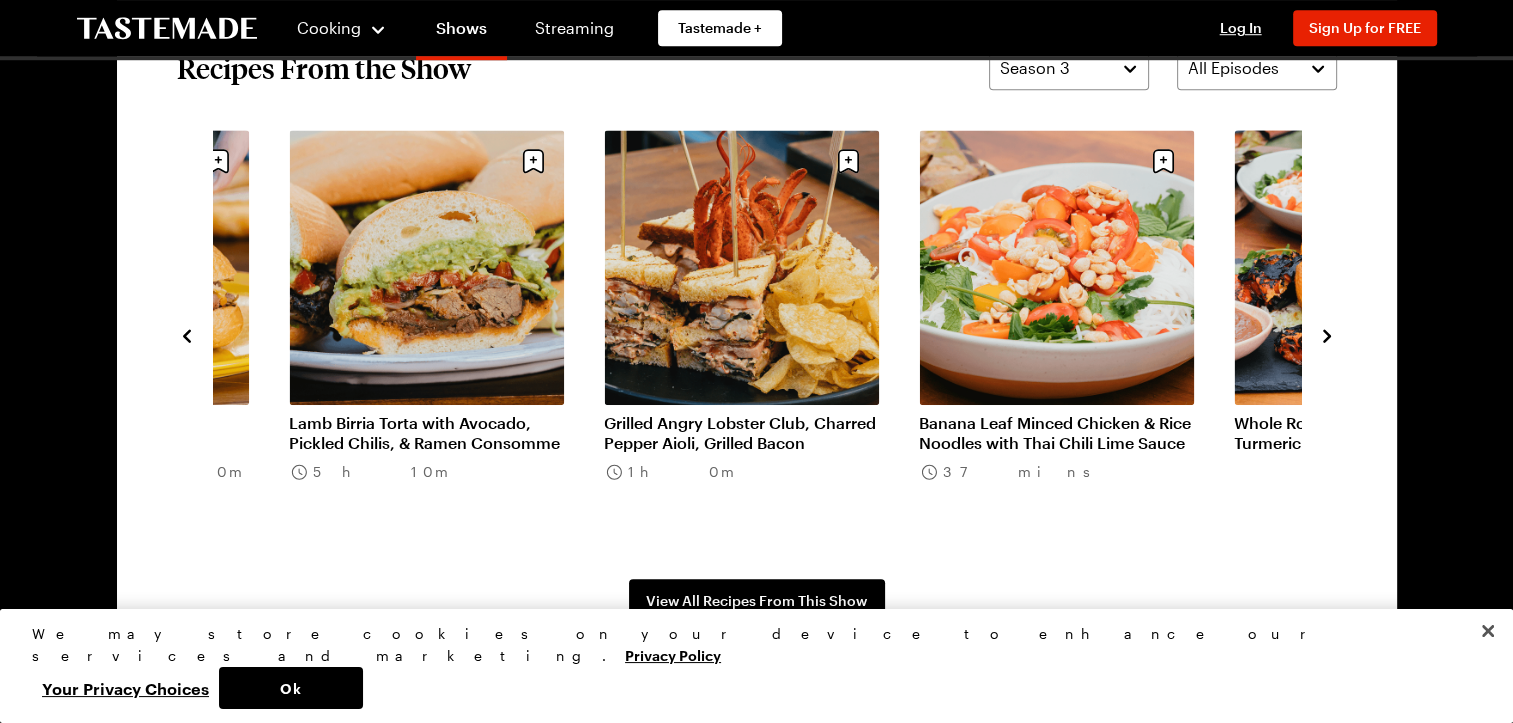 click 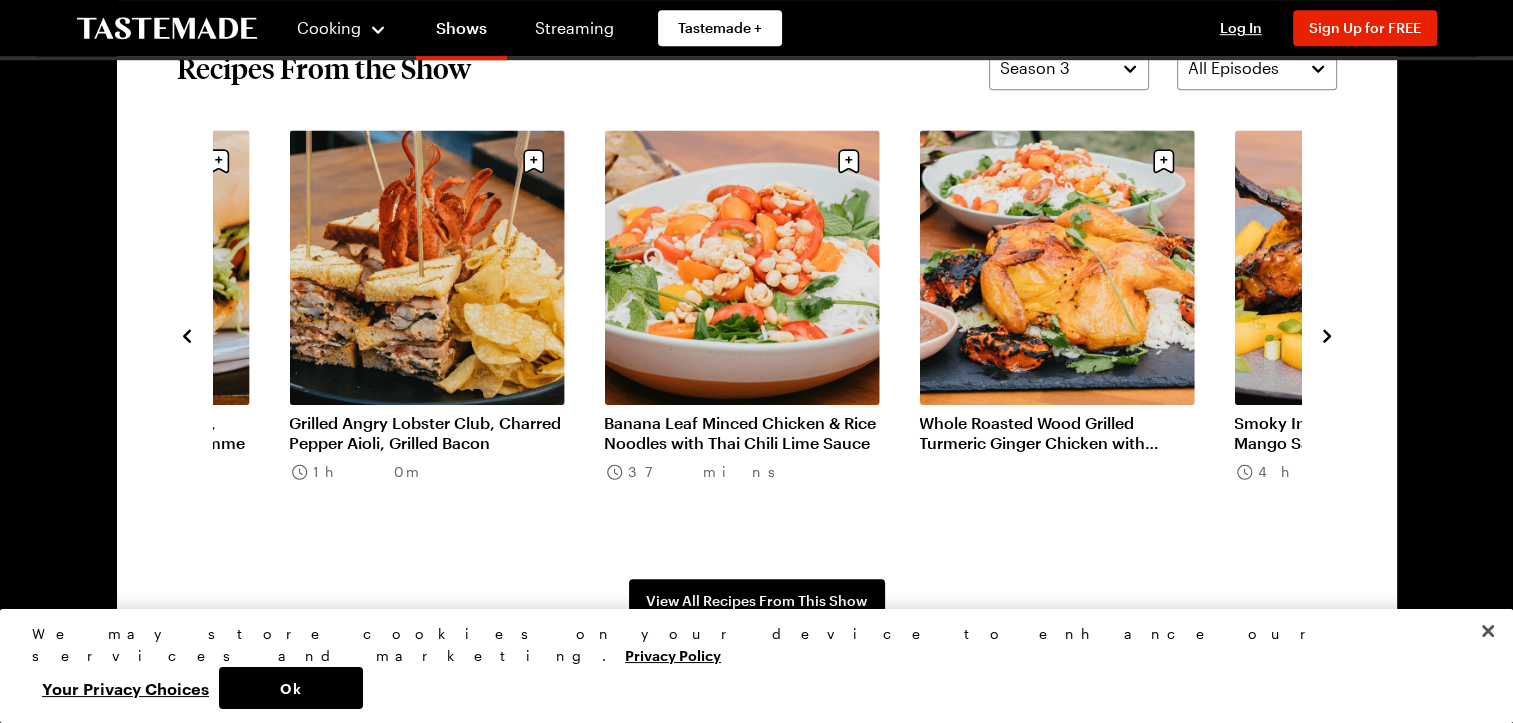 click 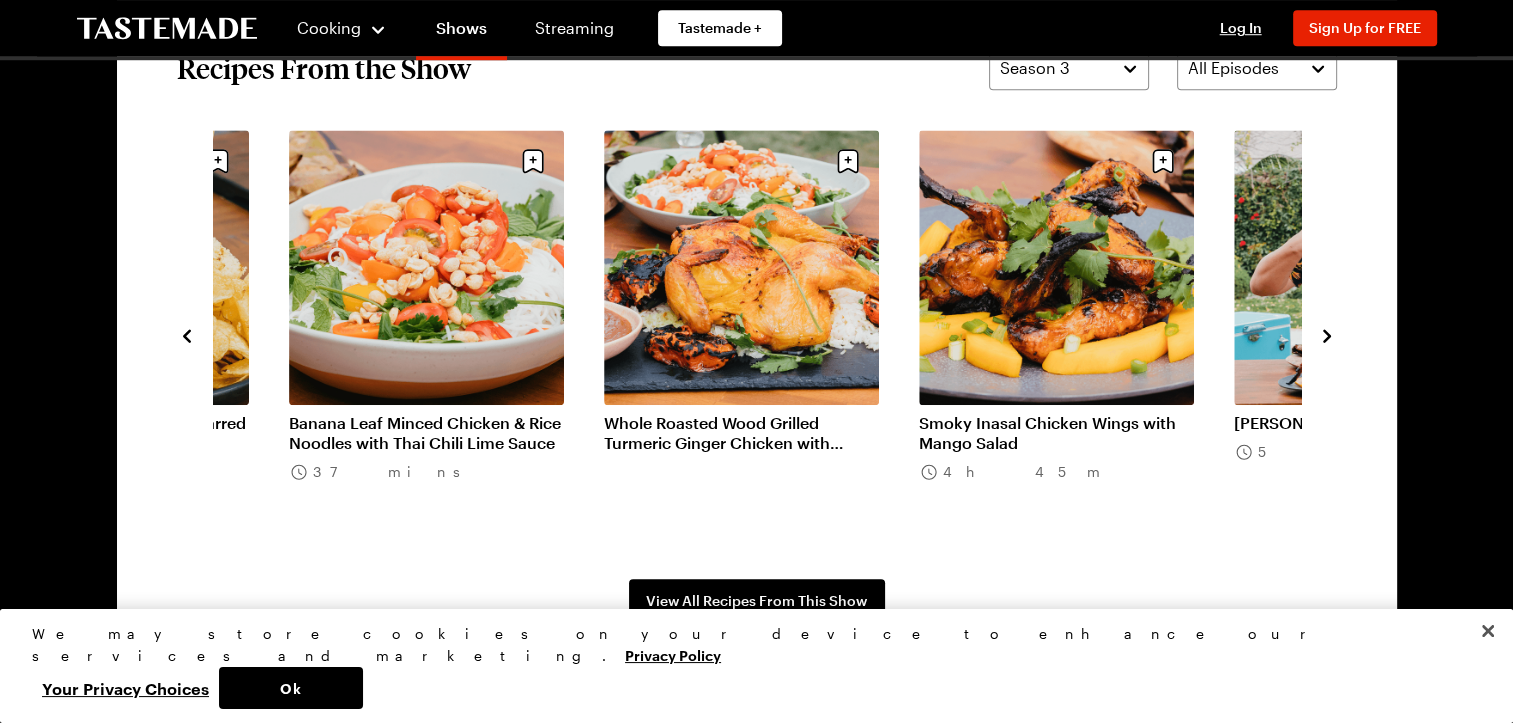 click 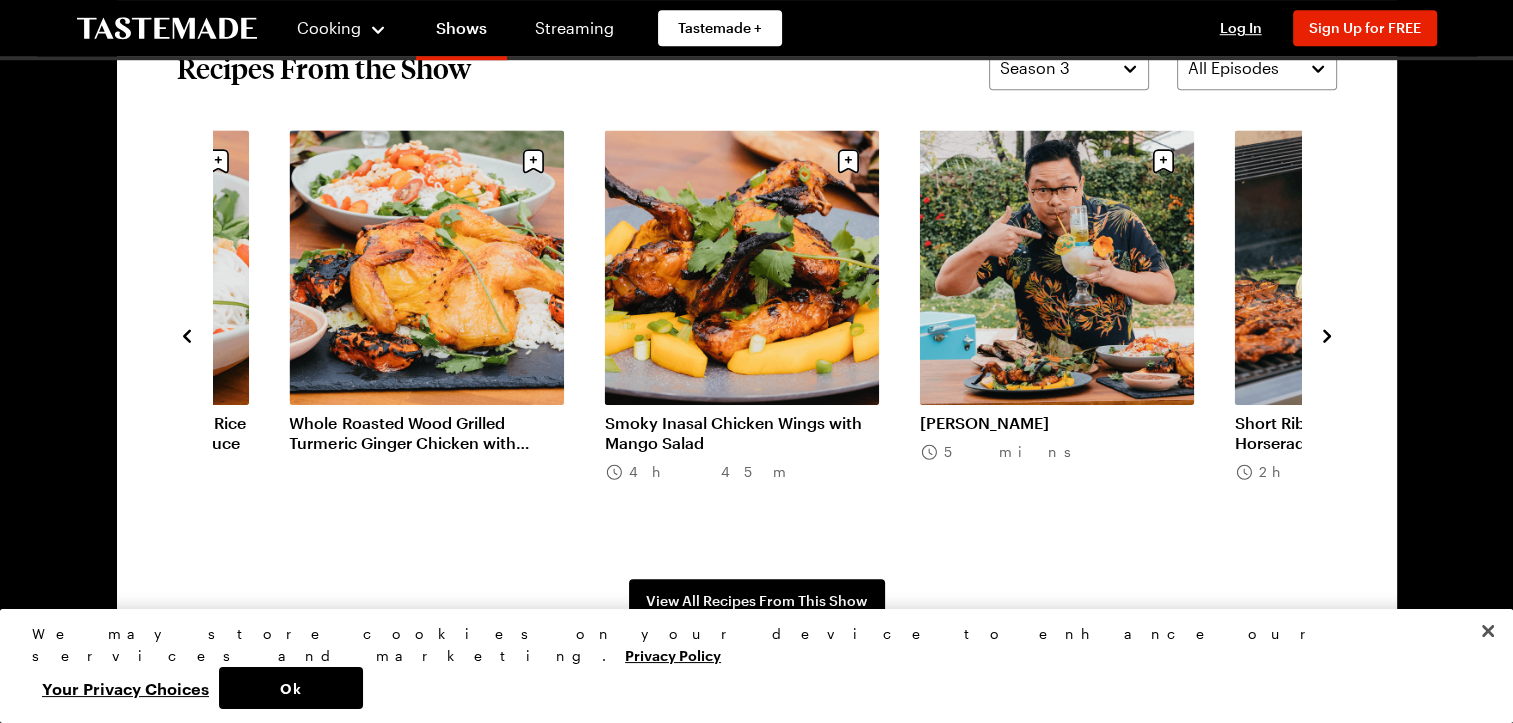 click 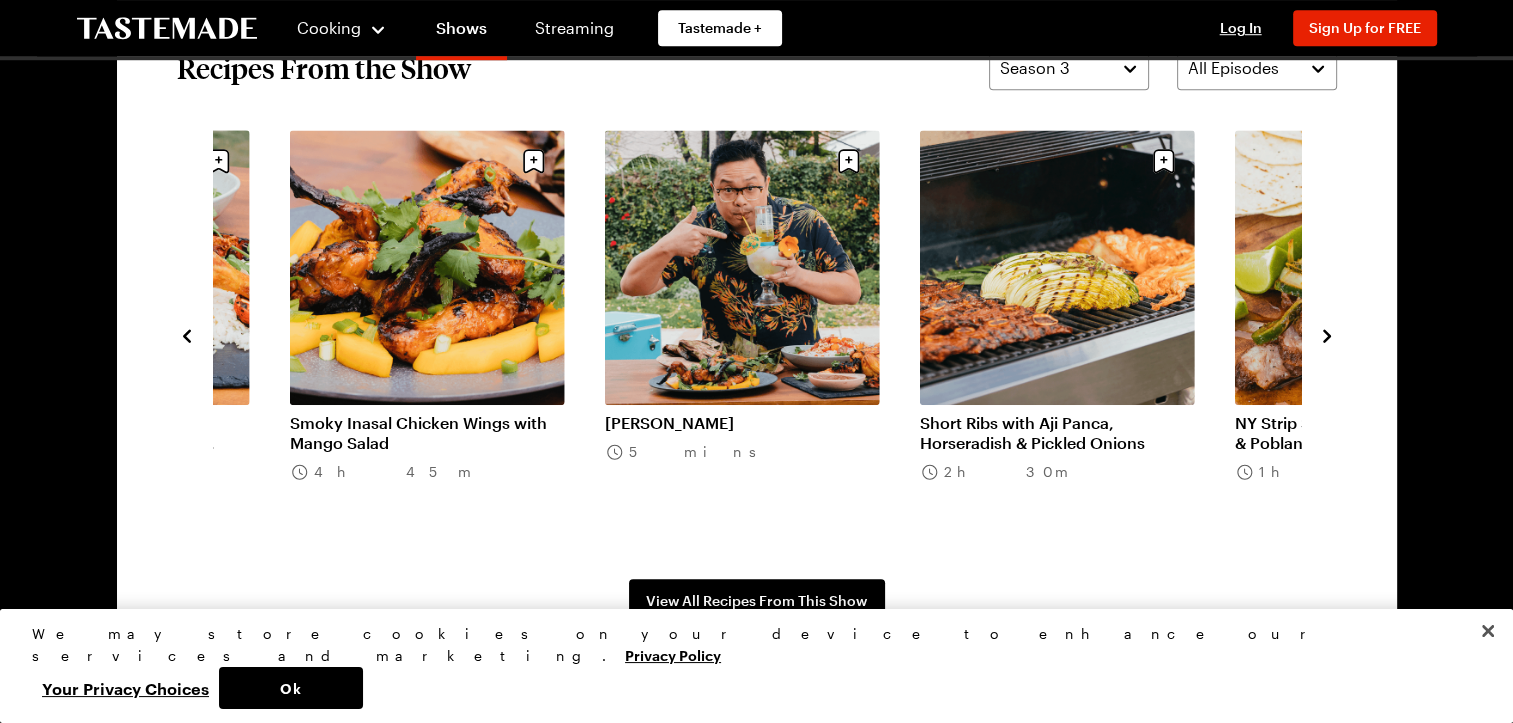 click 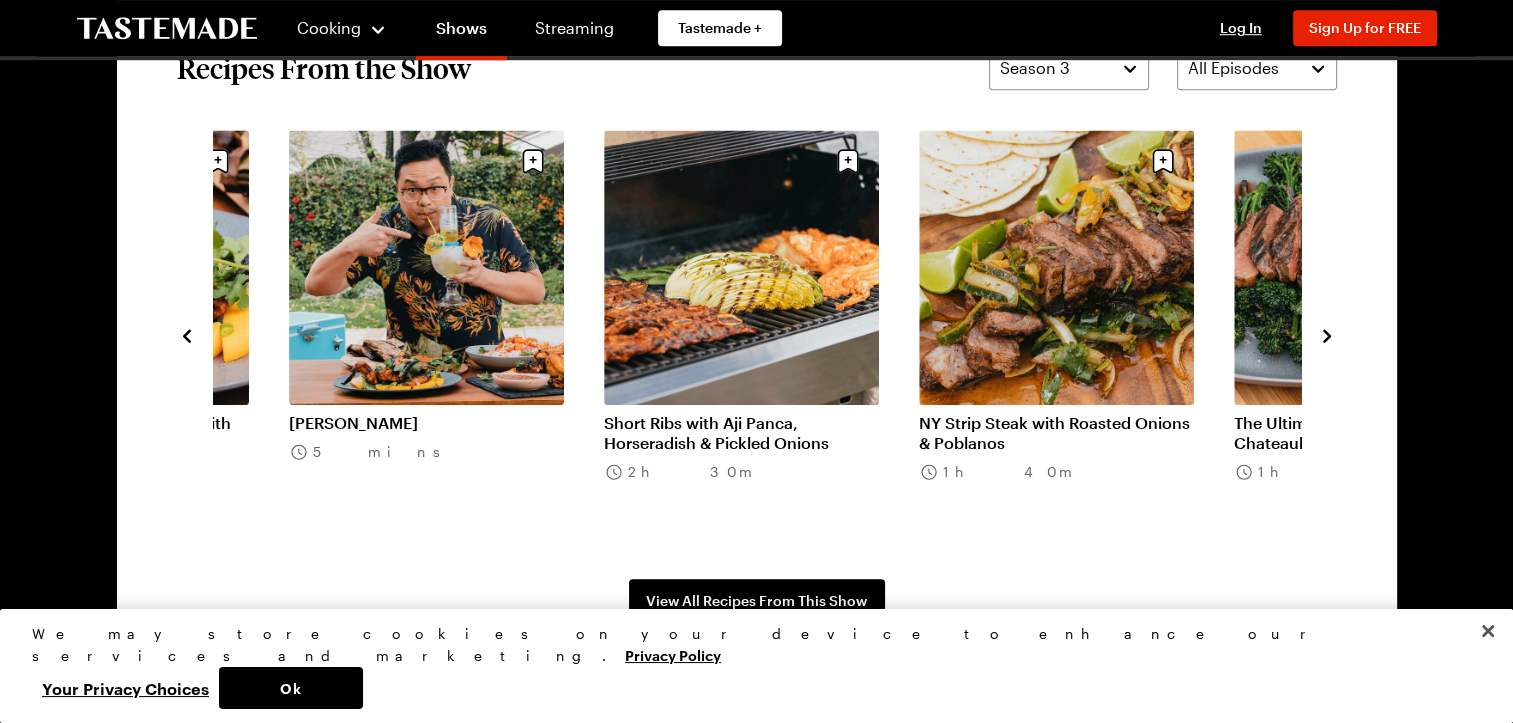 click 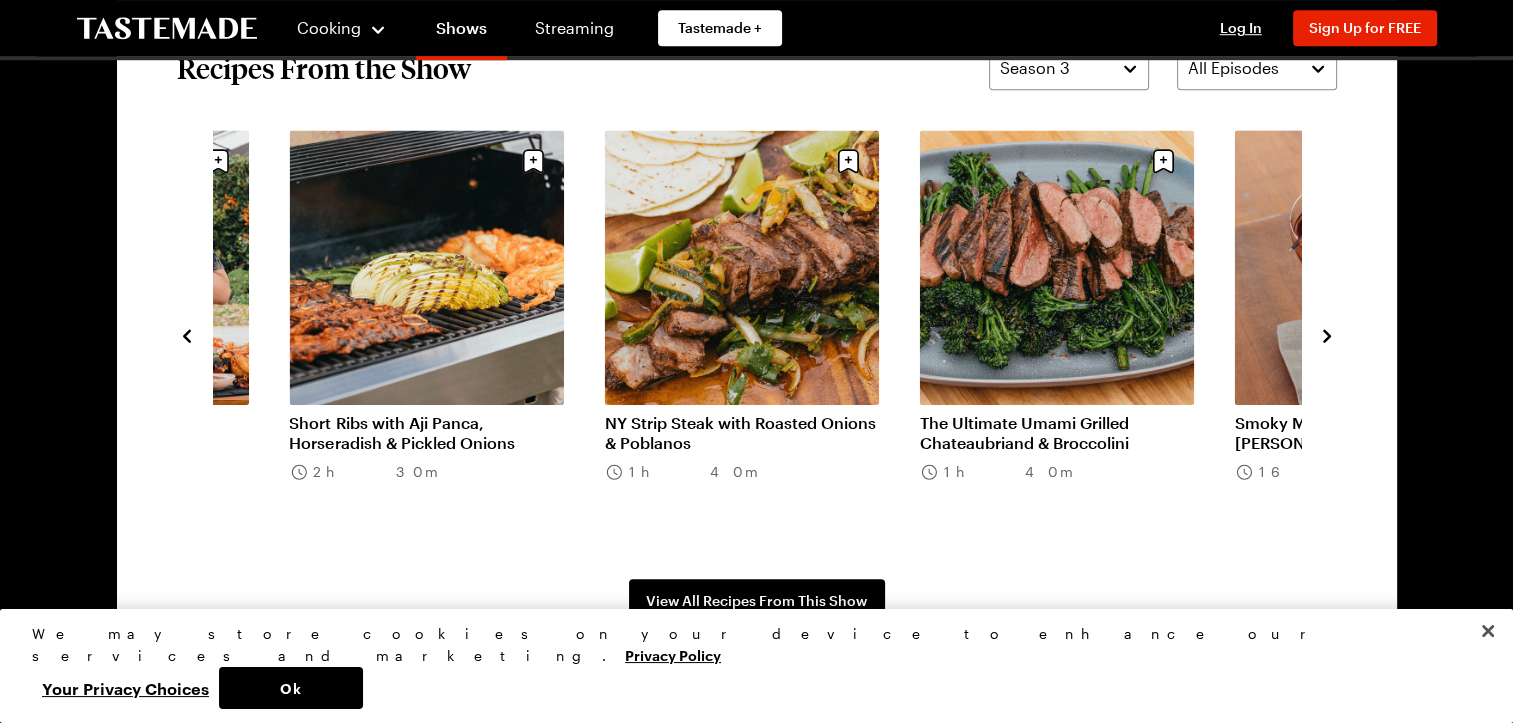 click 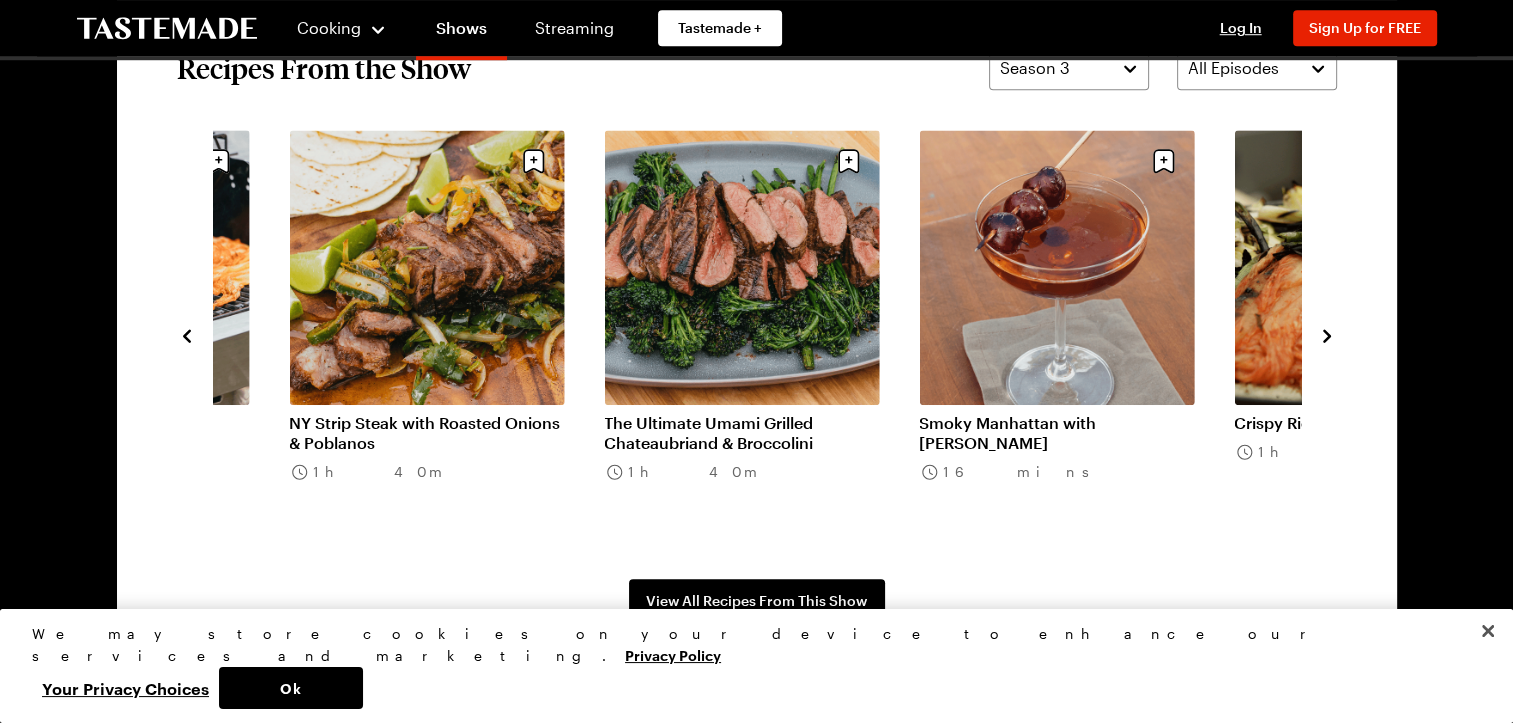 click 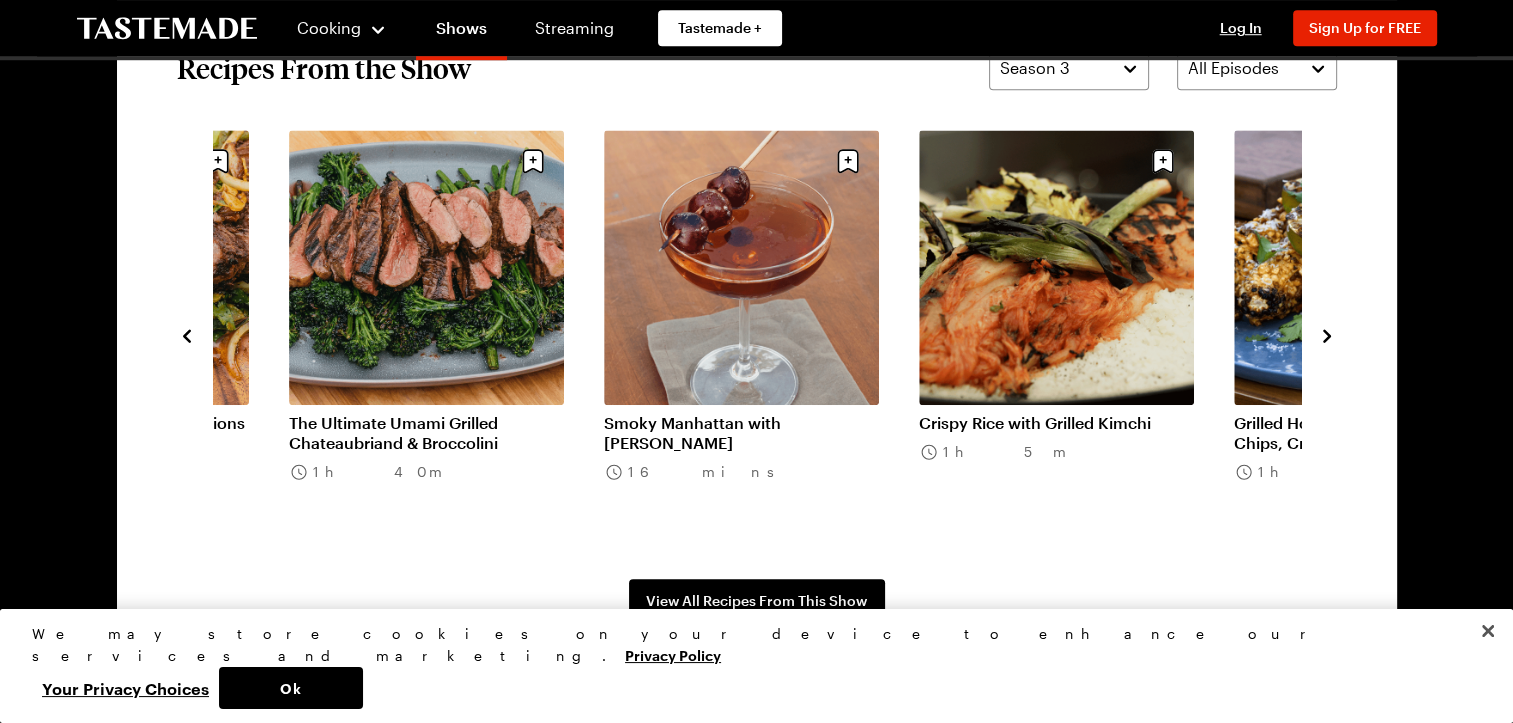 click 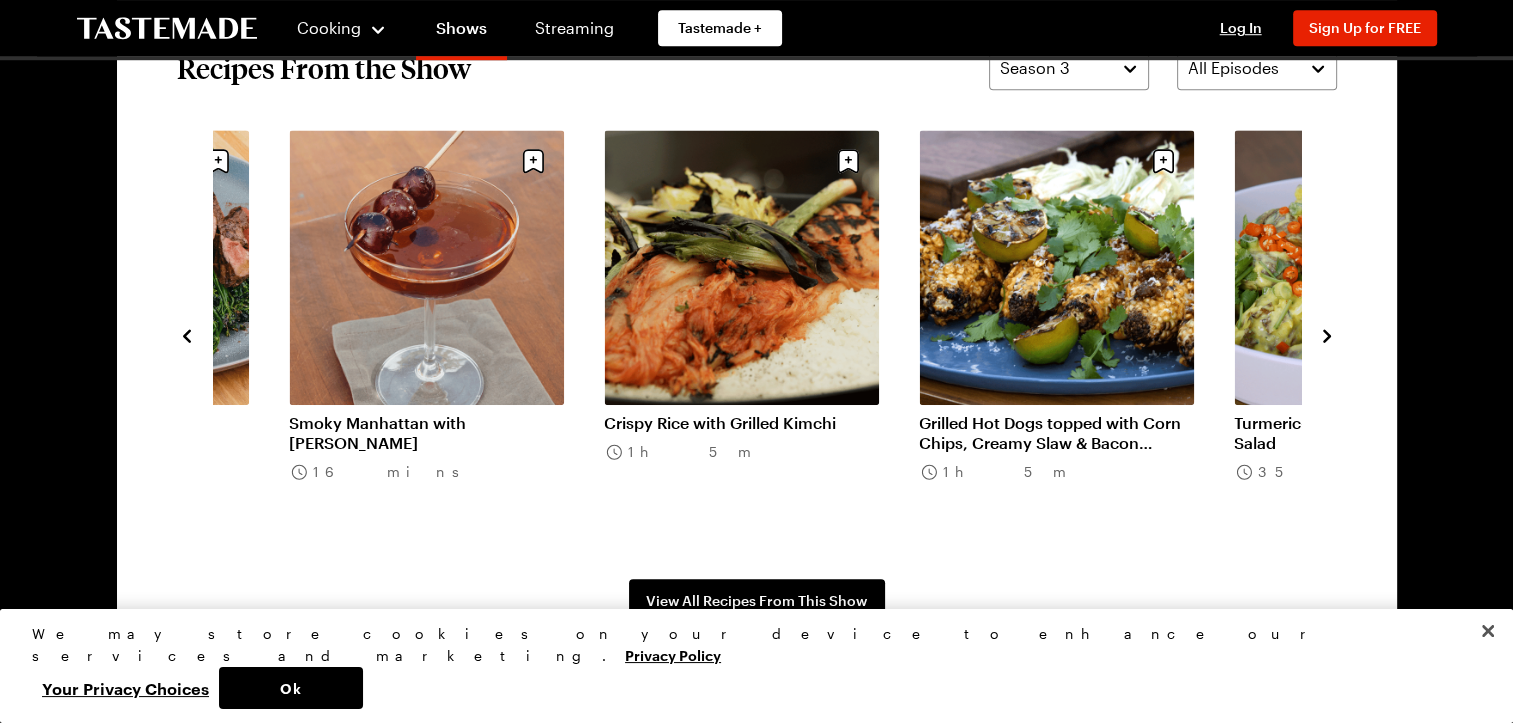 click 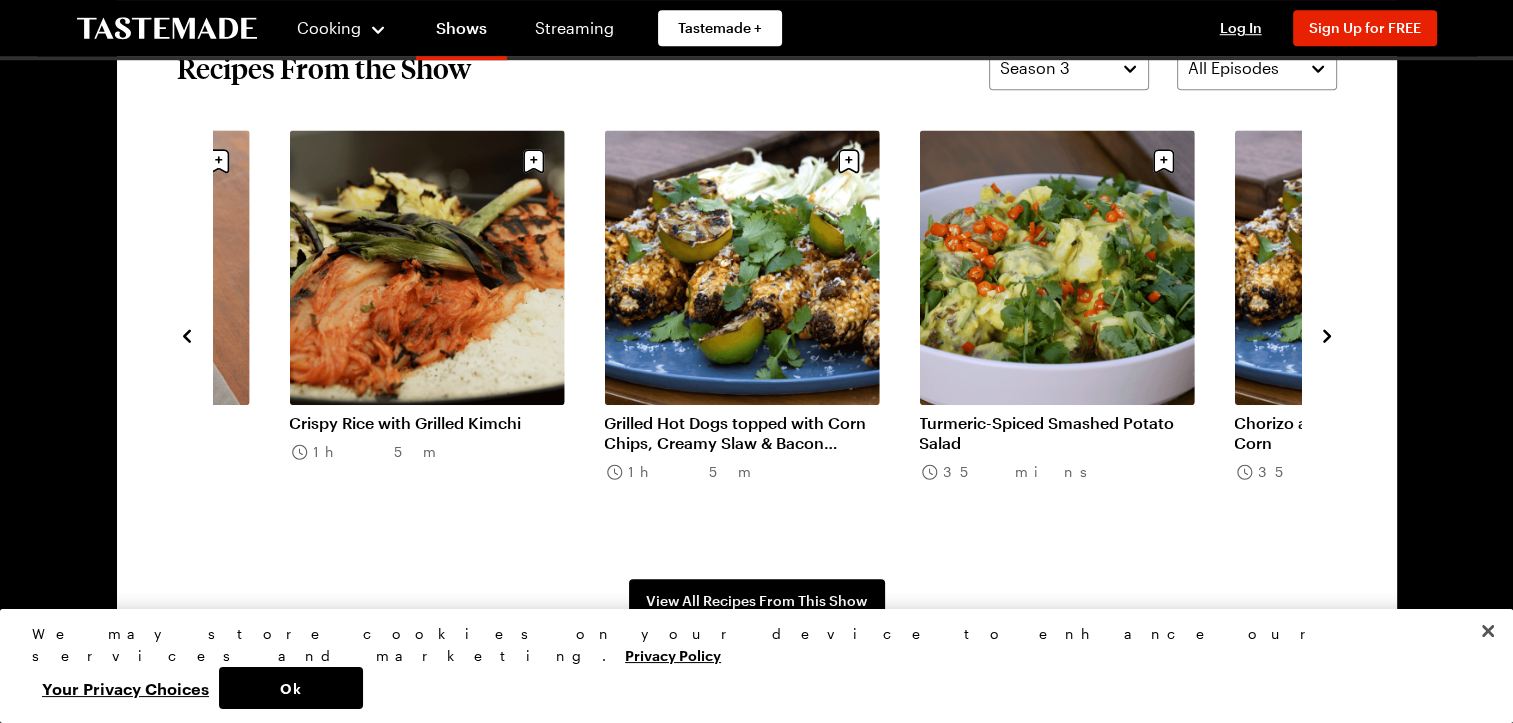 click 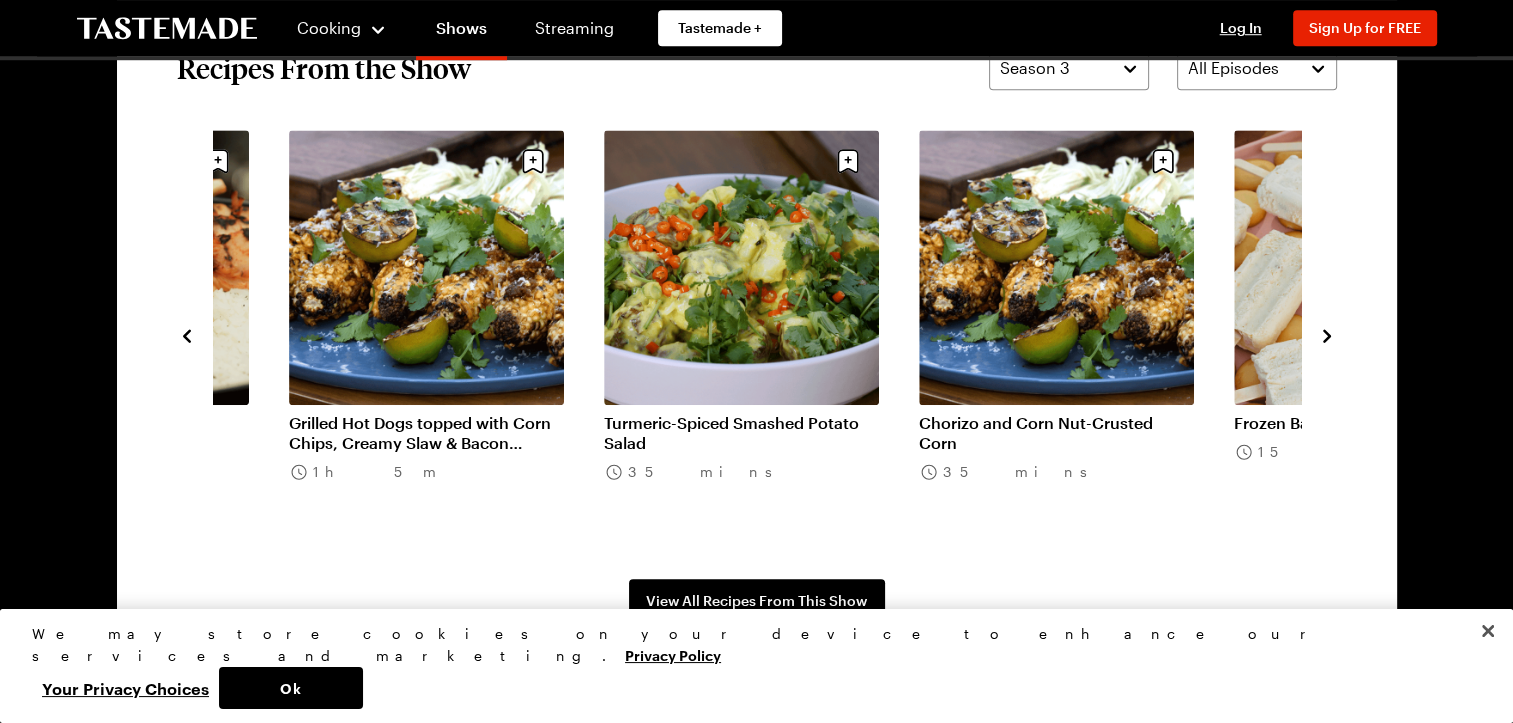 click 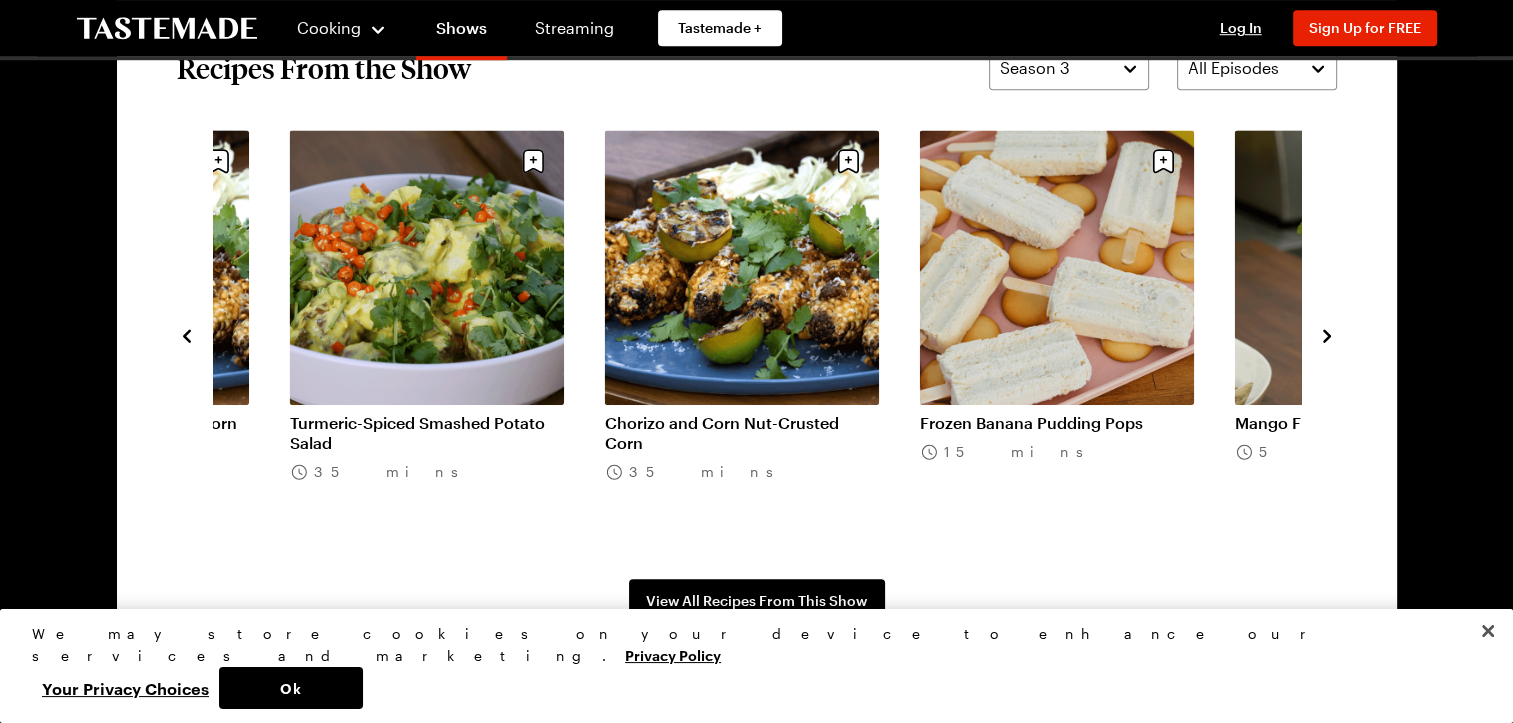 click 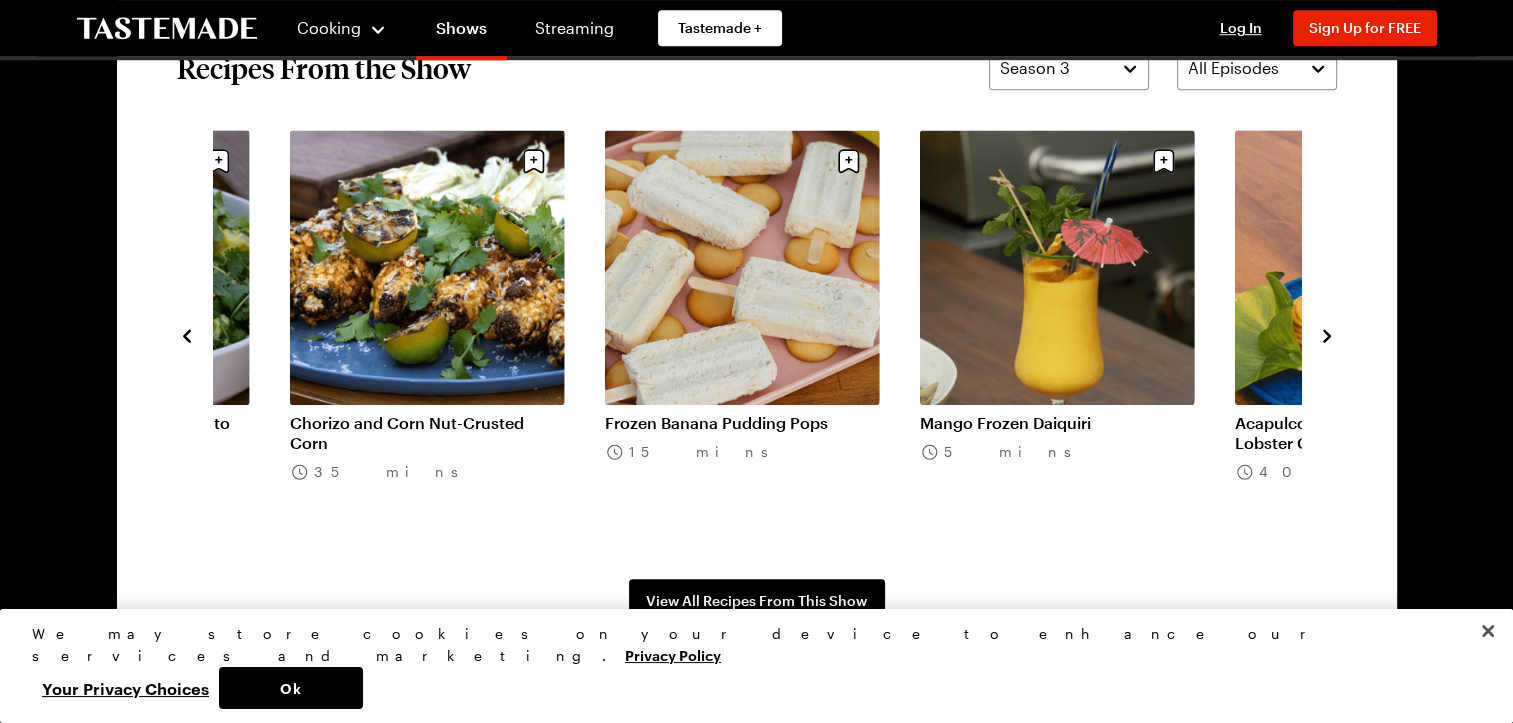 click 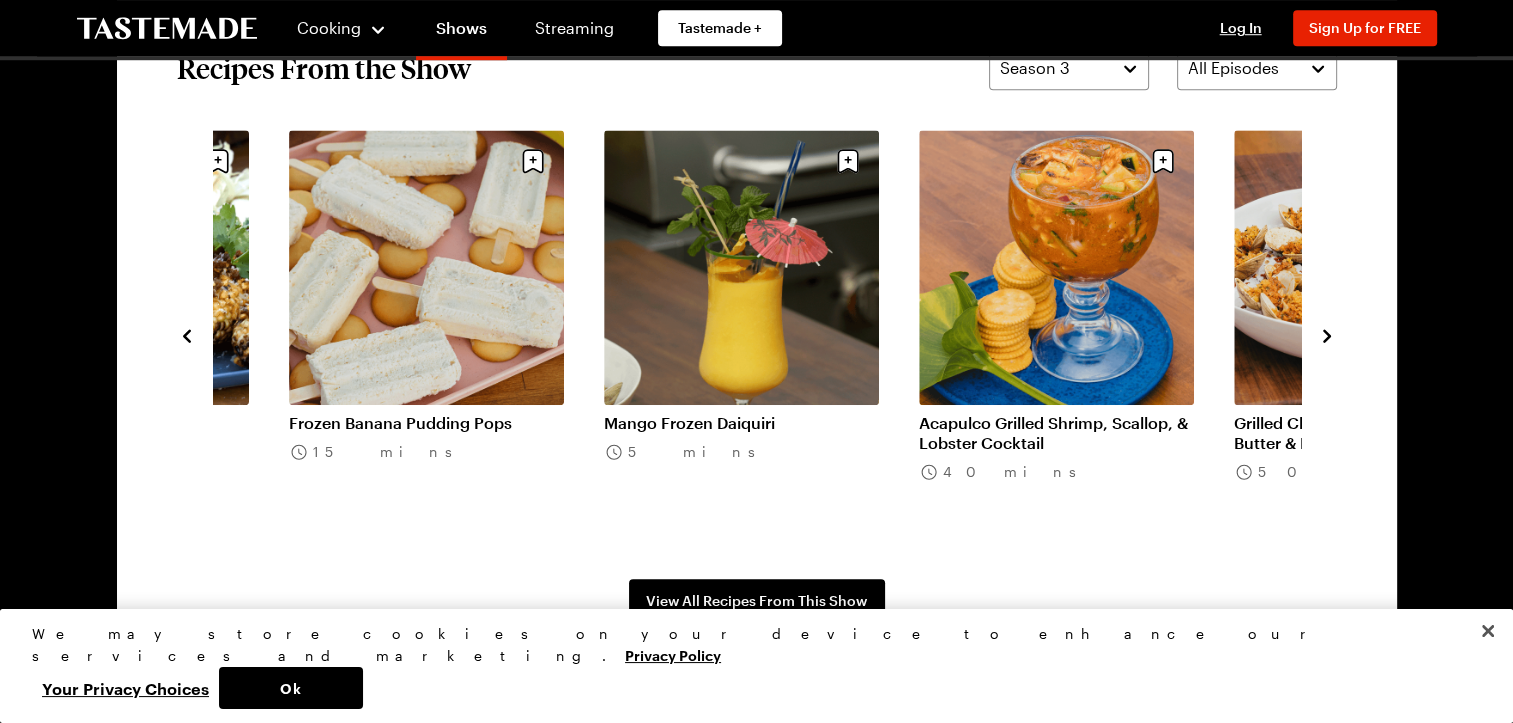 click 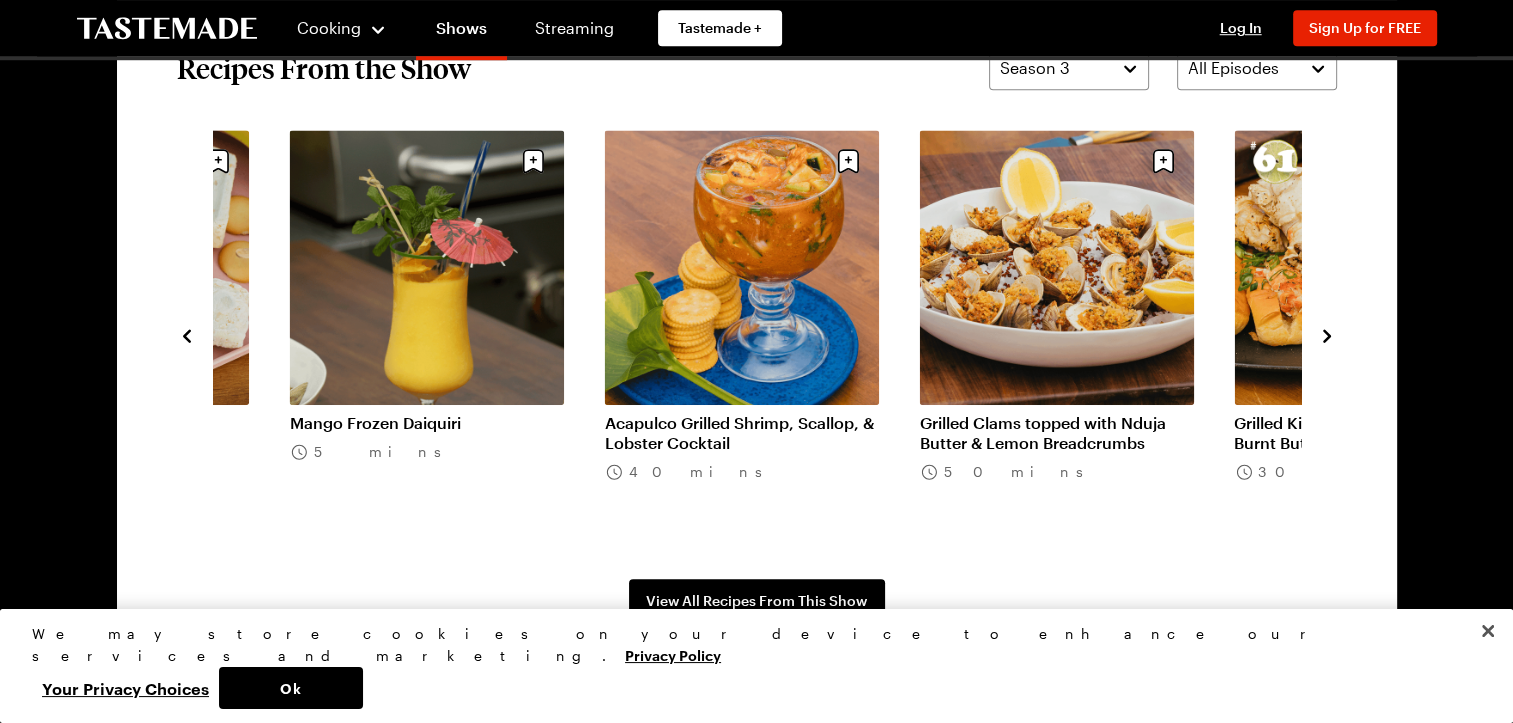 click 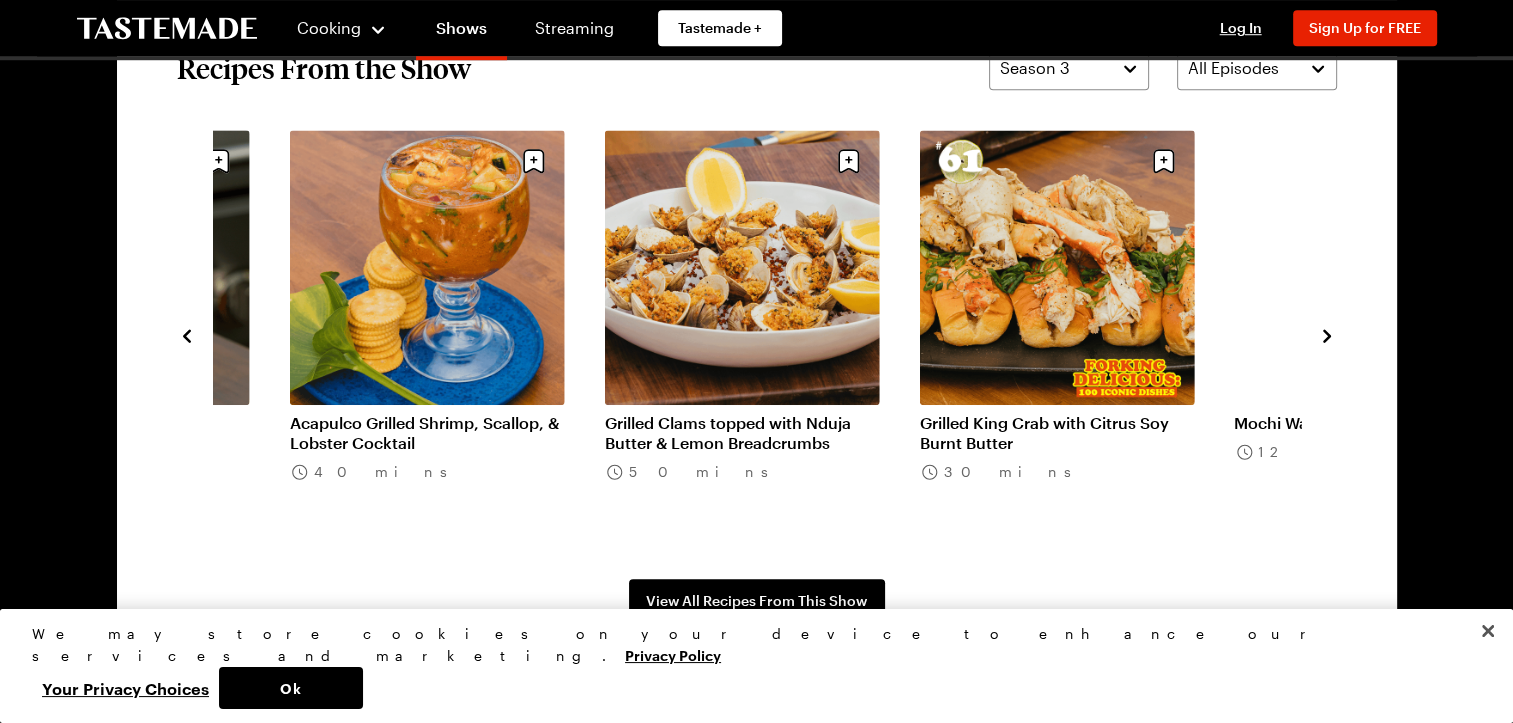 click 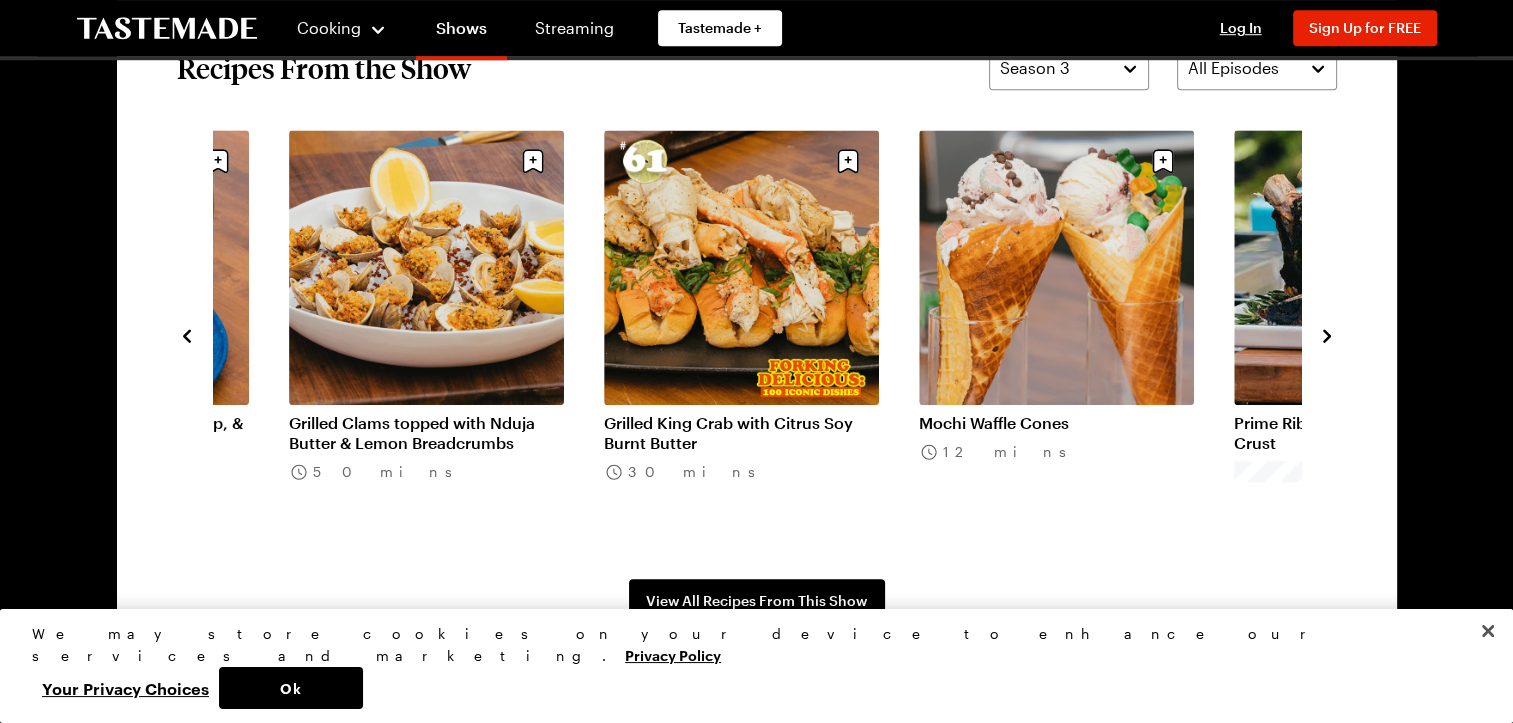 click 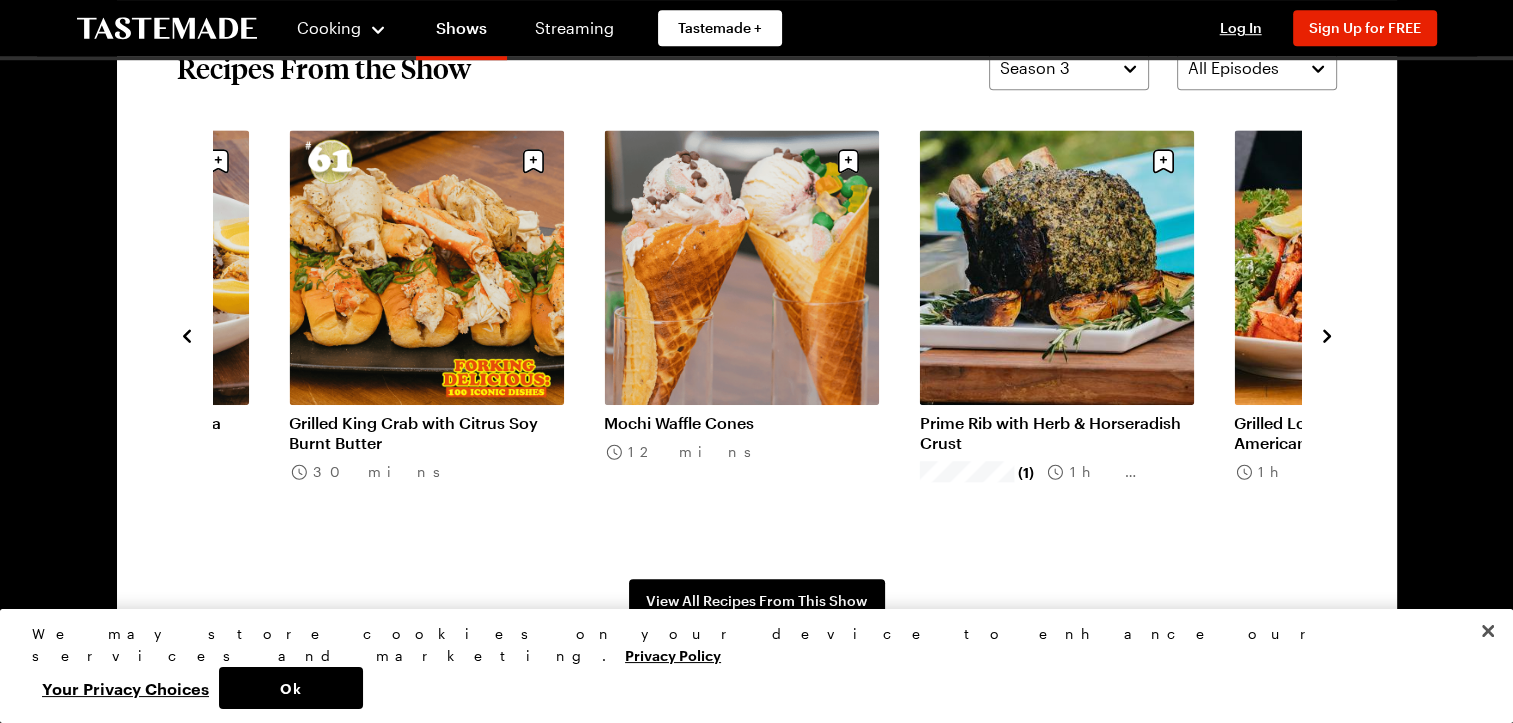 click 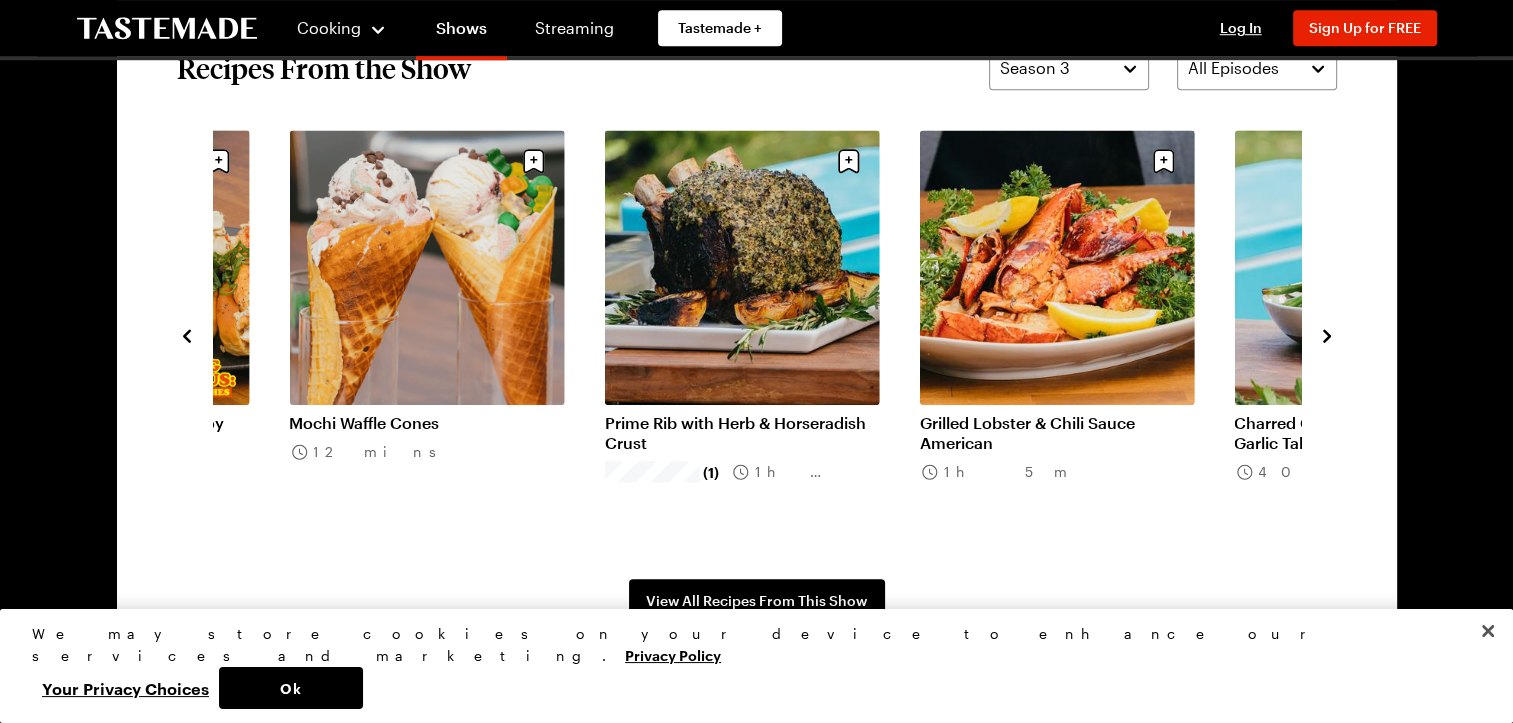 click 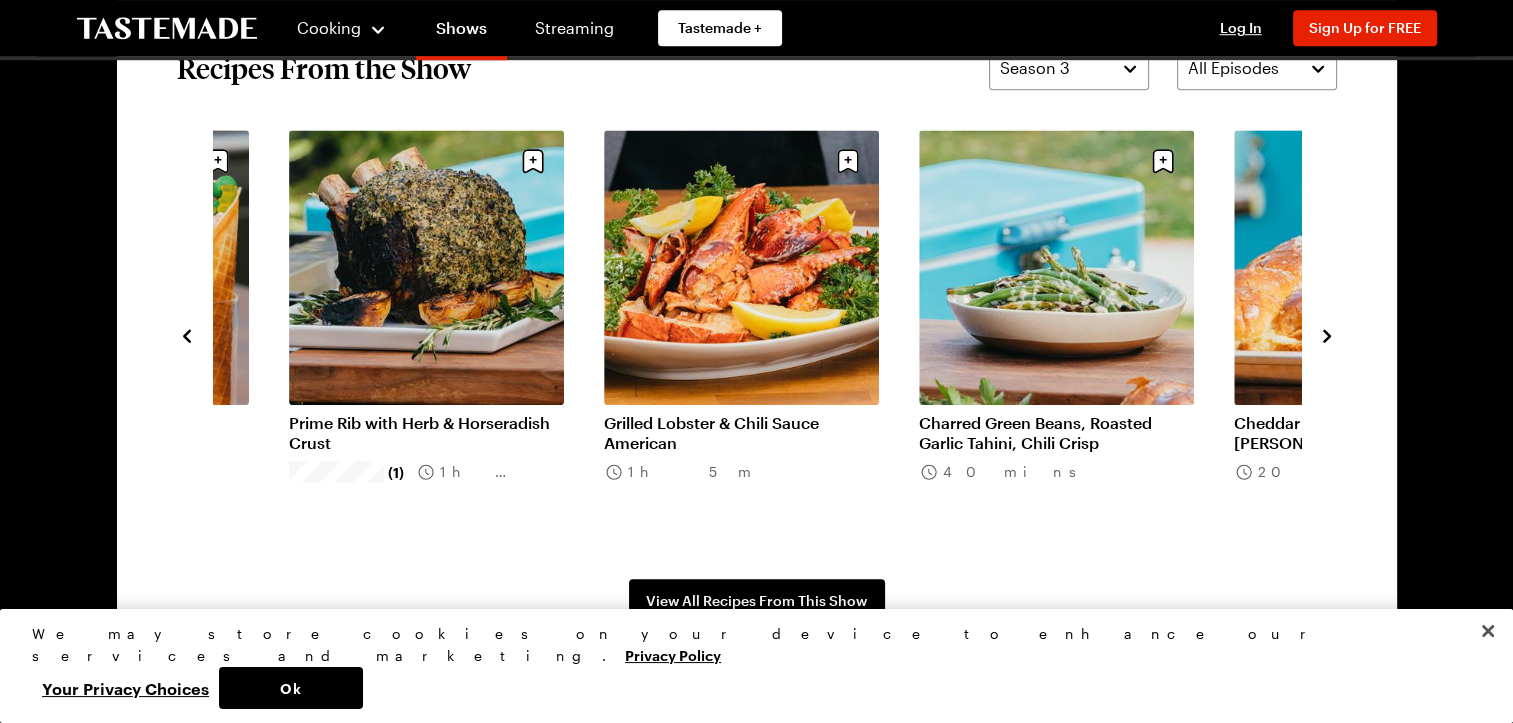 click 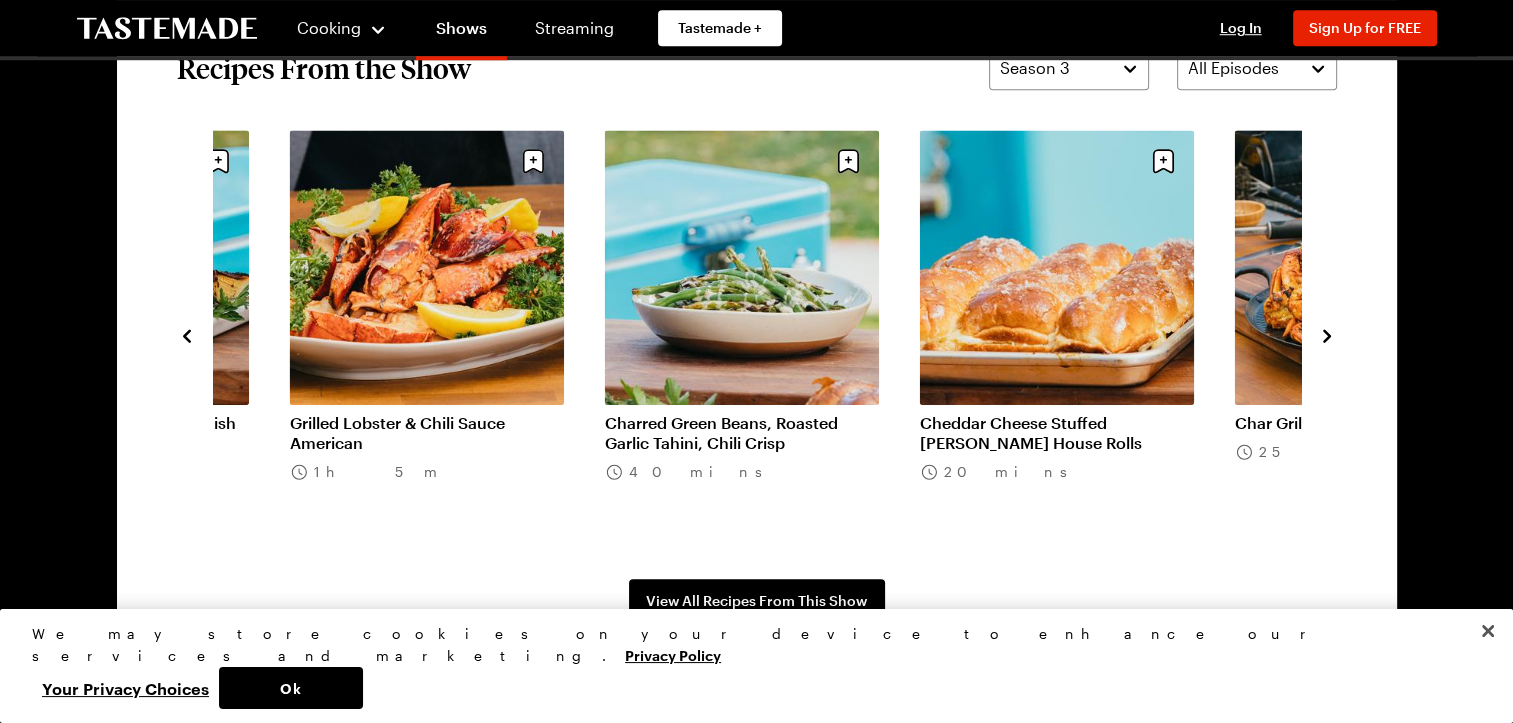 click 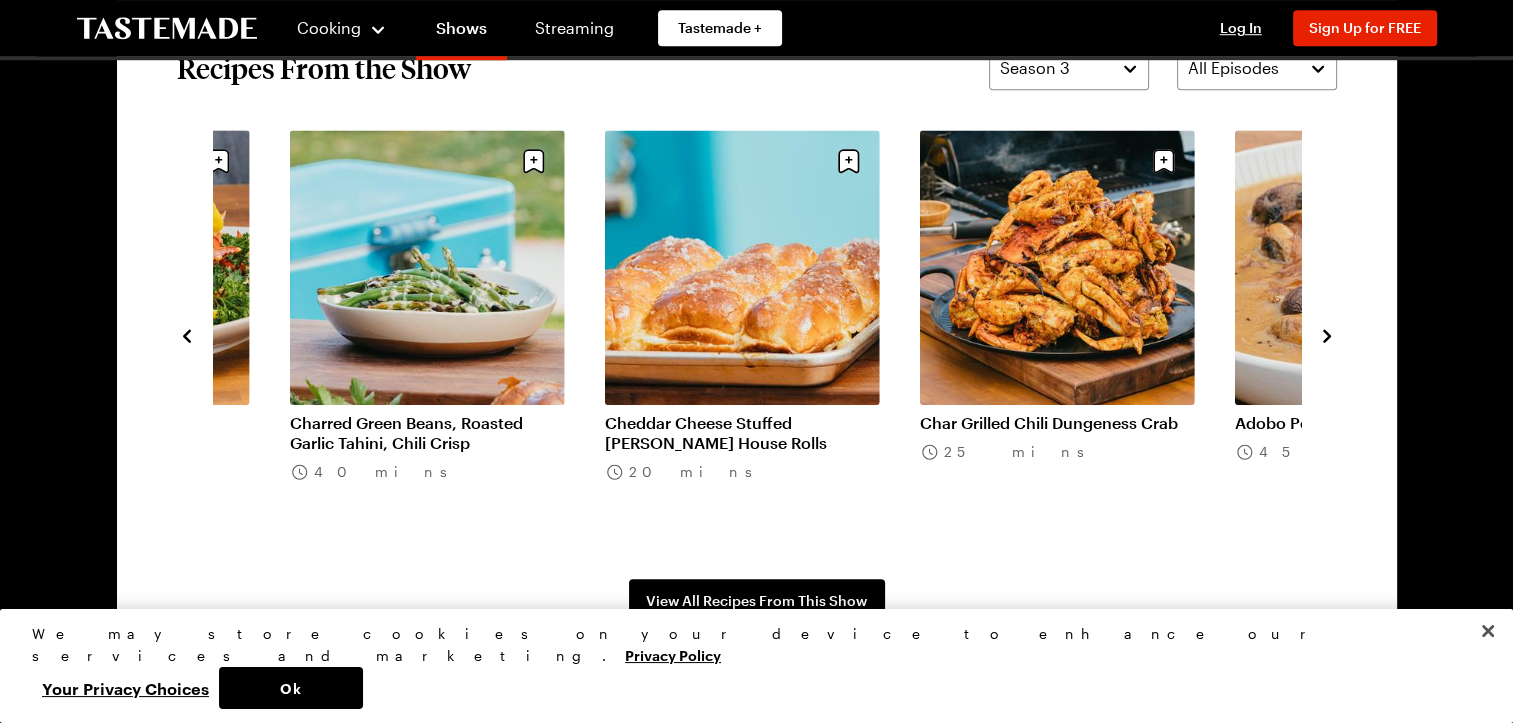 click 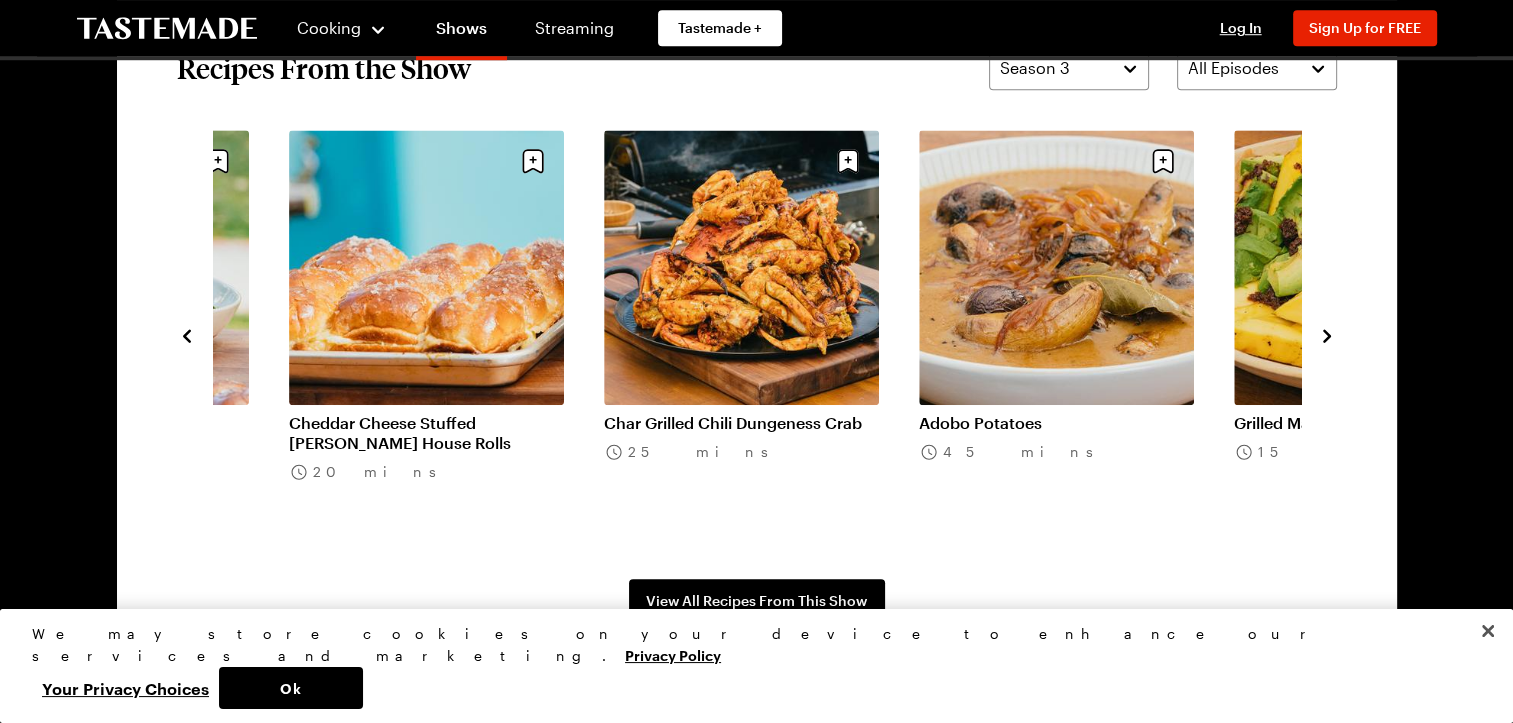 click 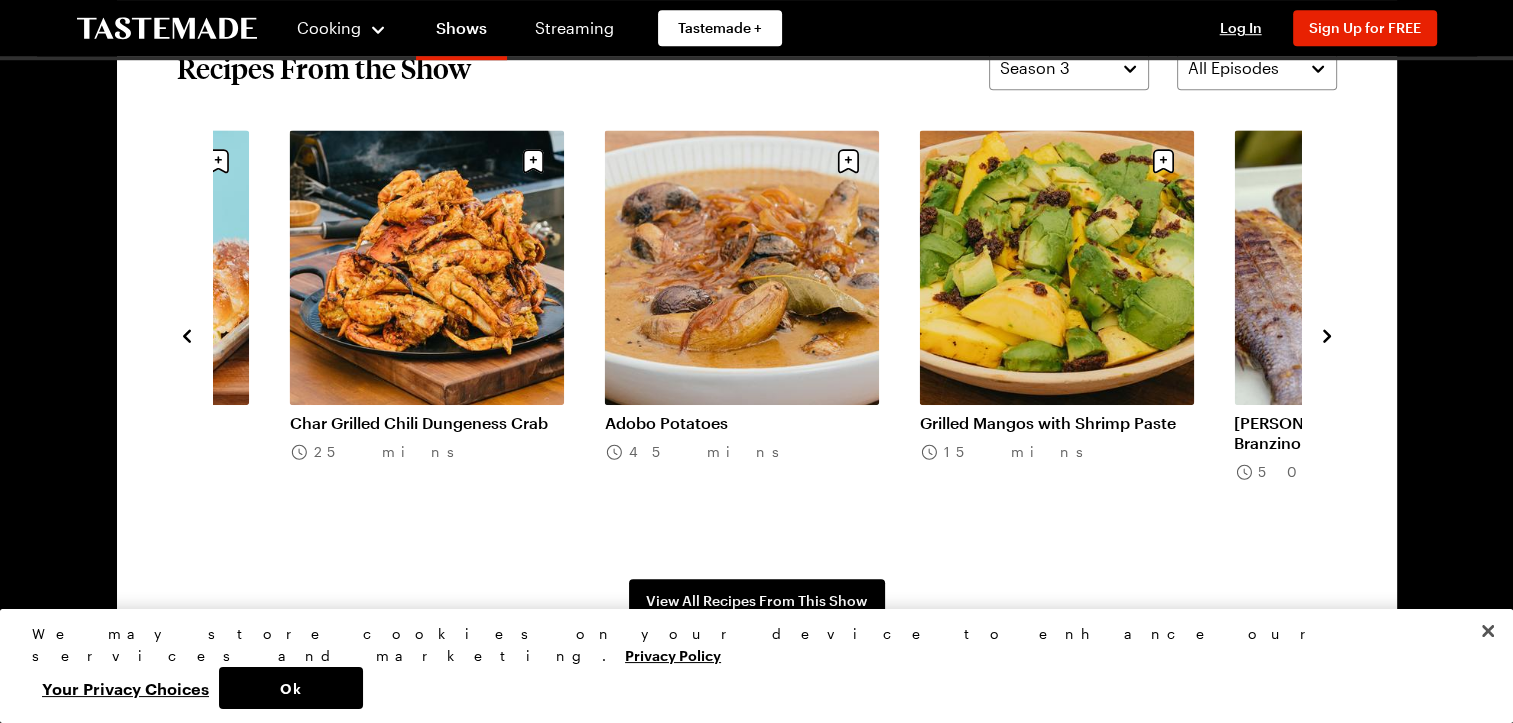 click 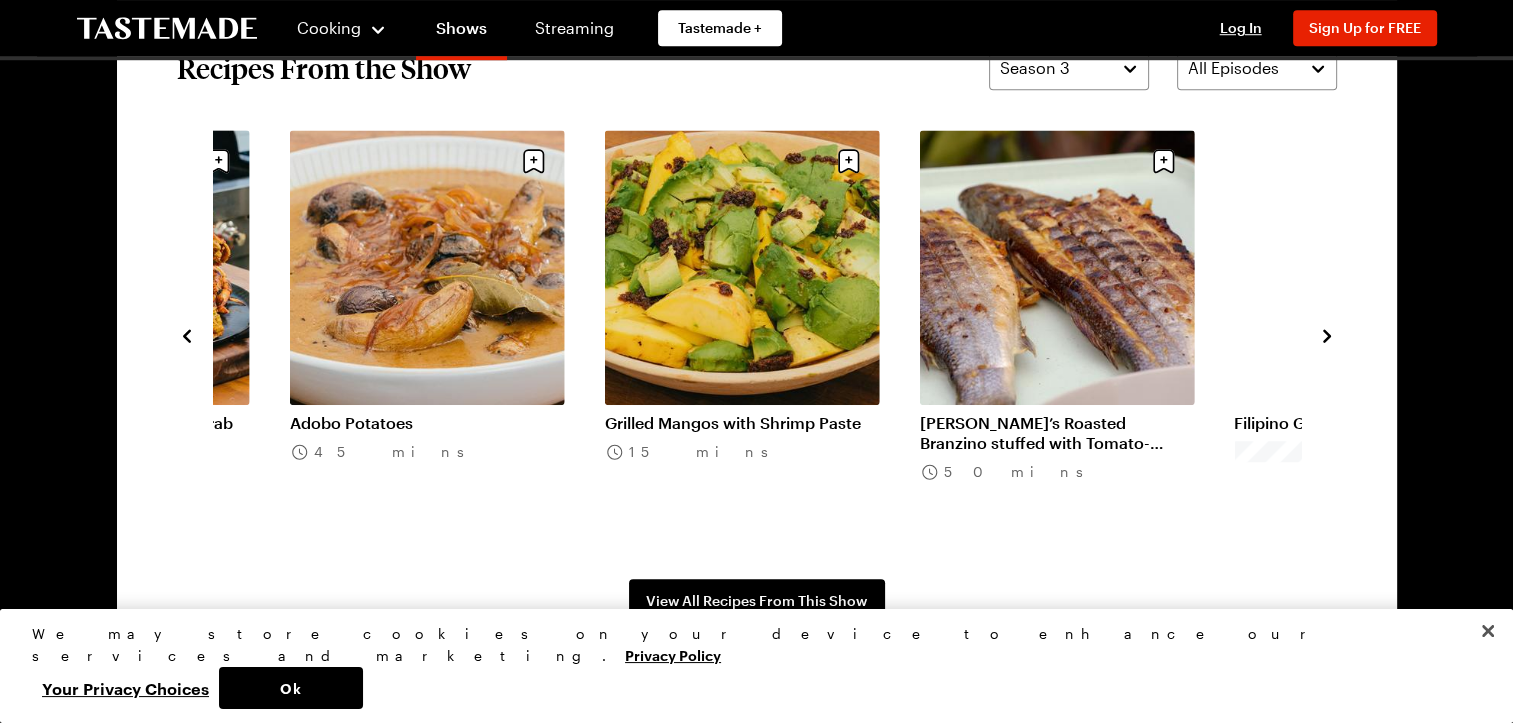 click 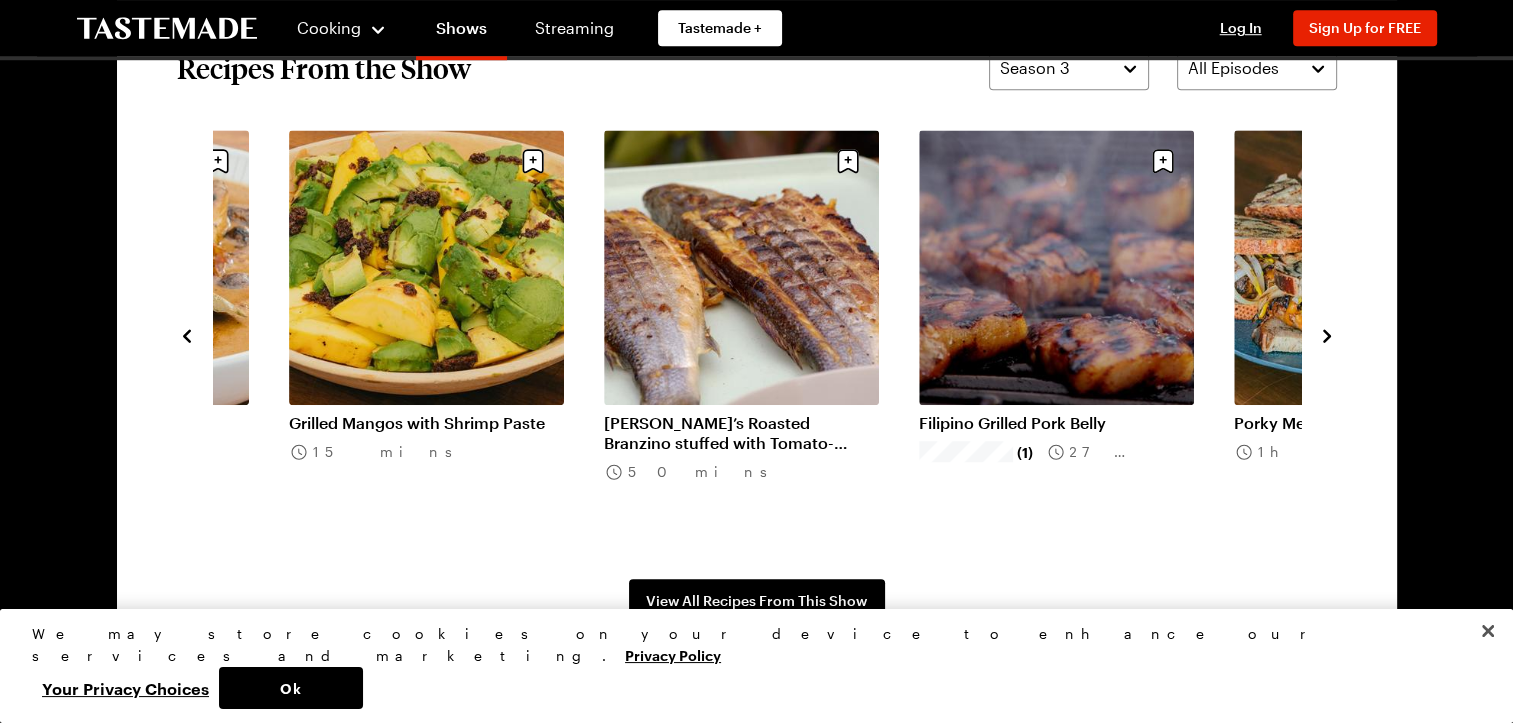 click 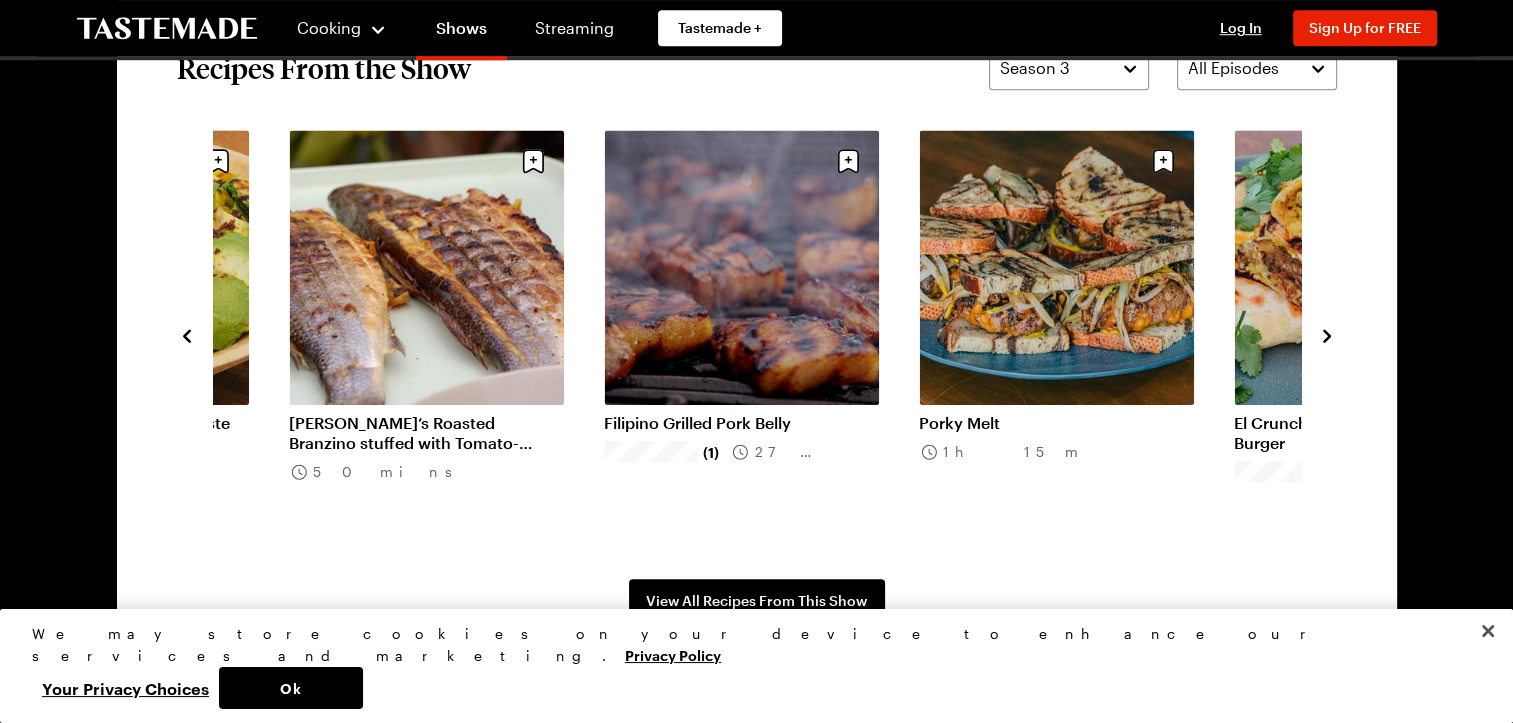 click 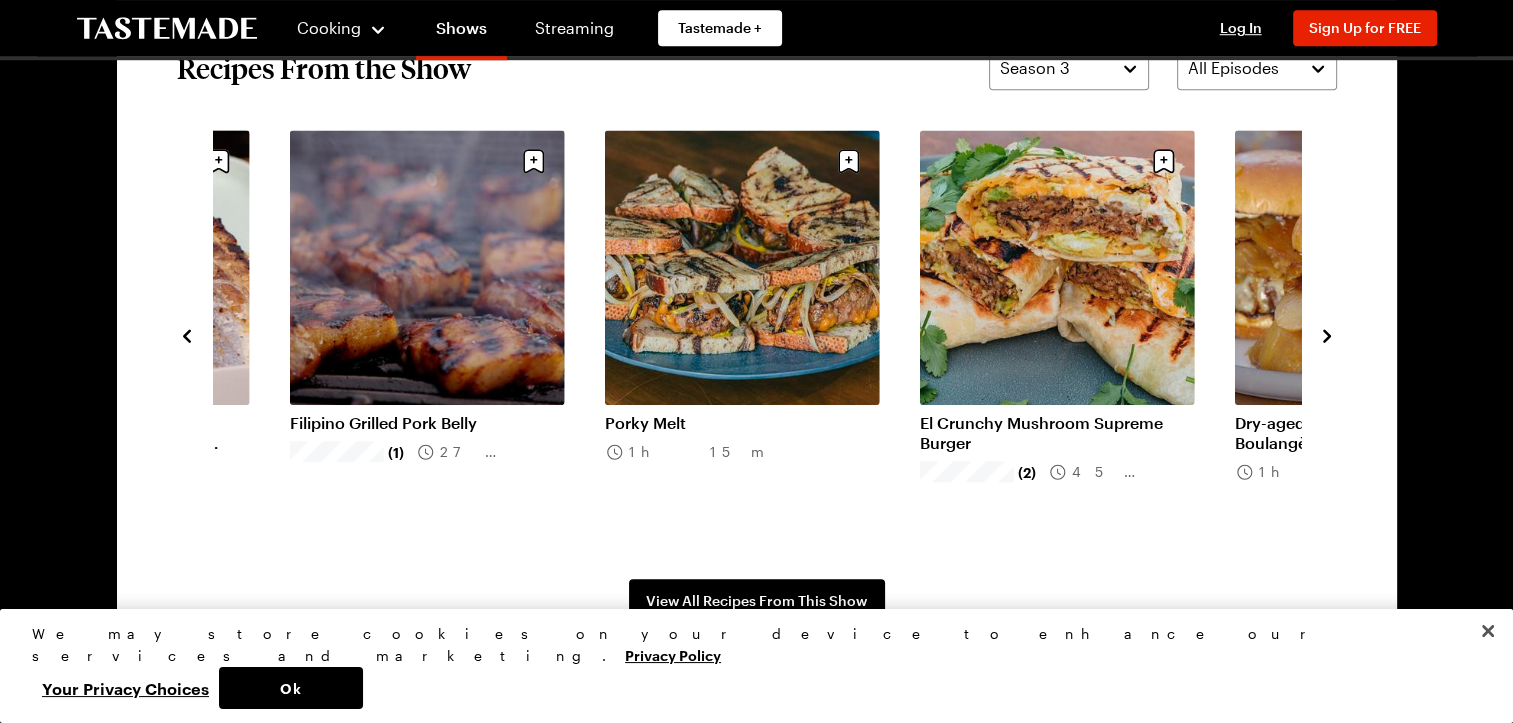 click 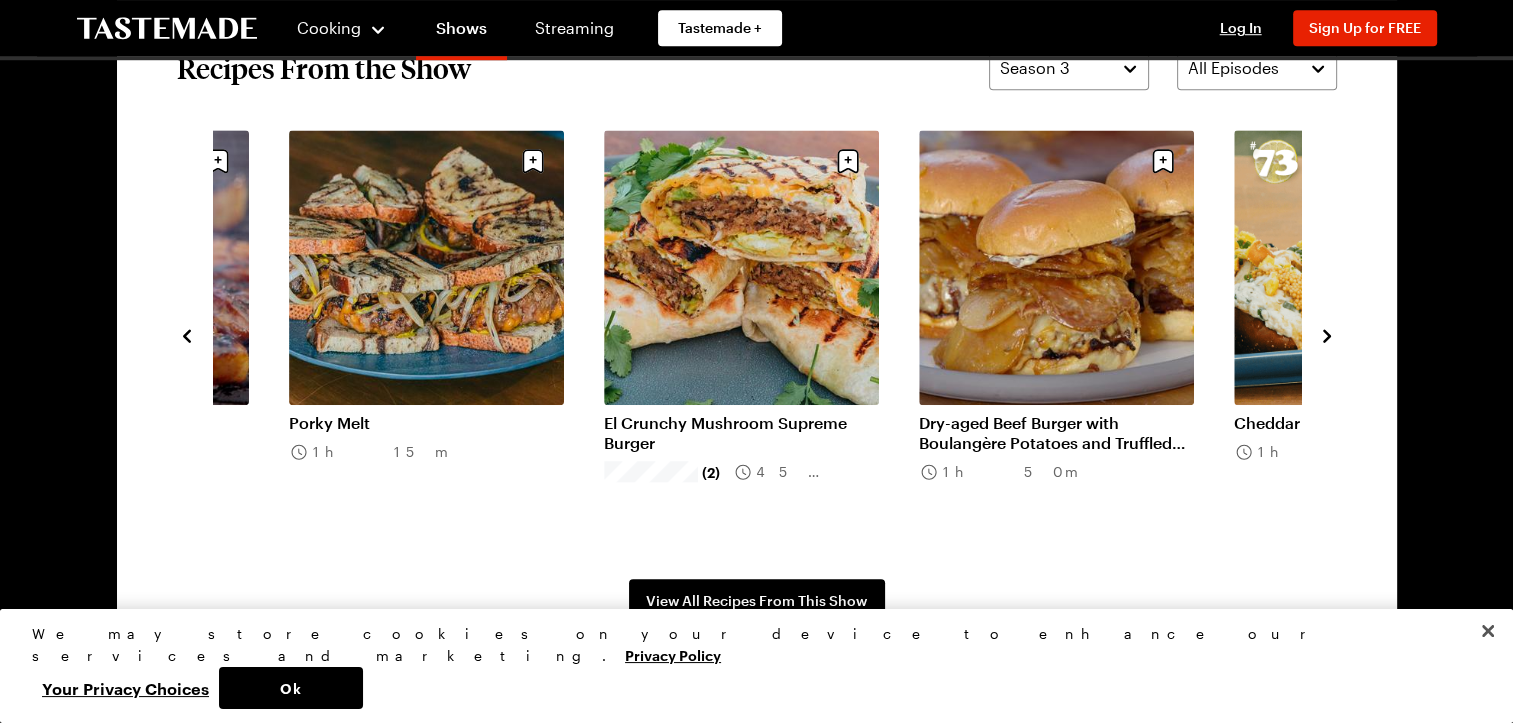 click 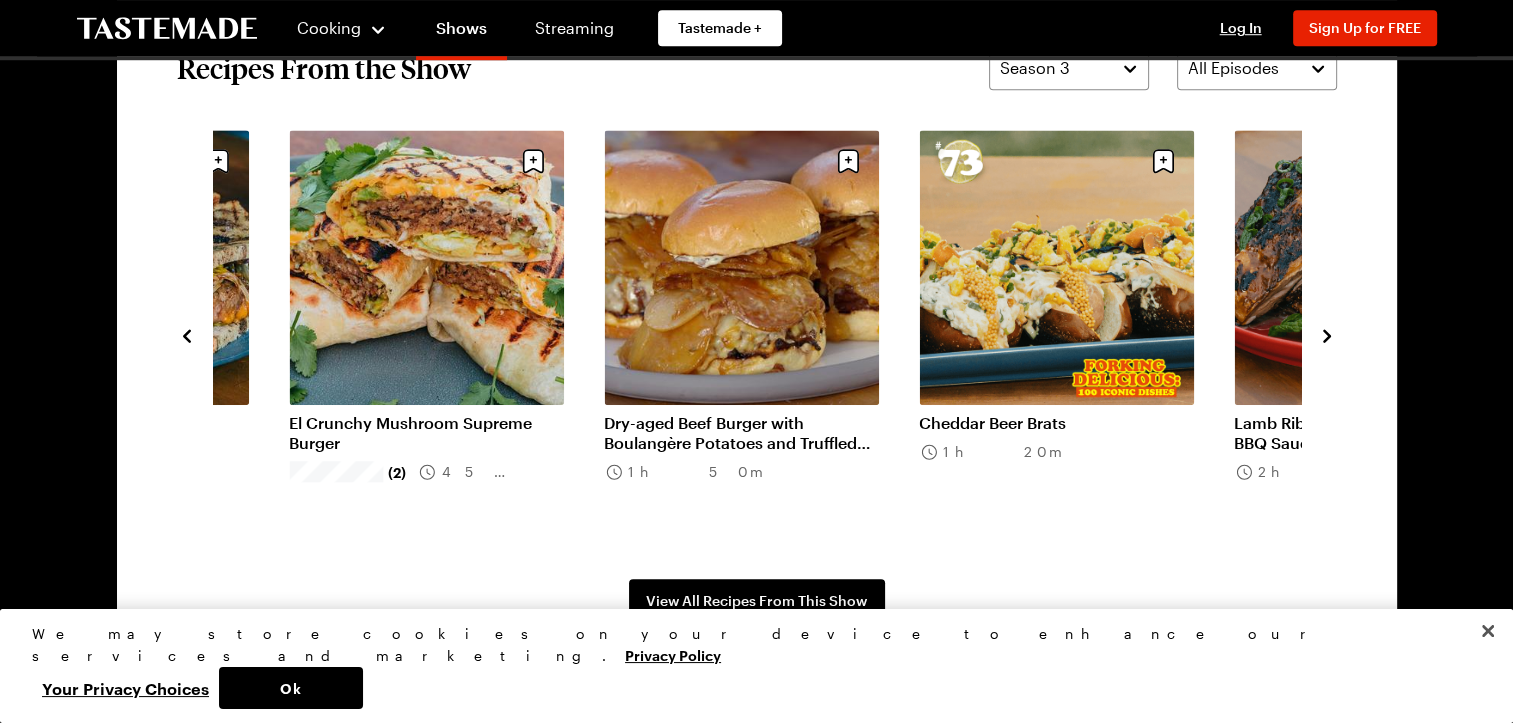 click 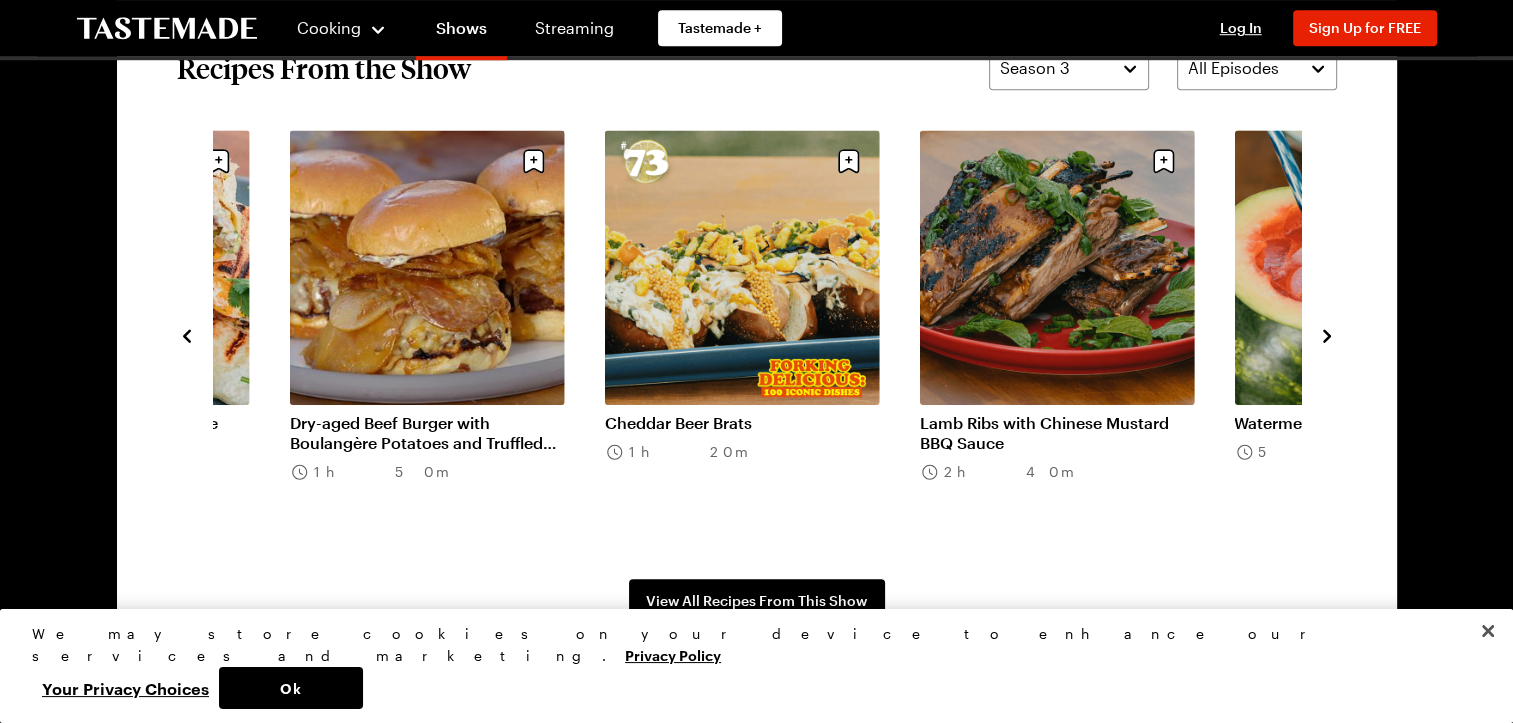 click 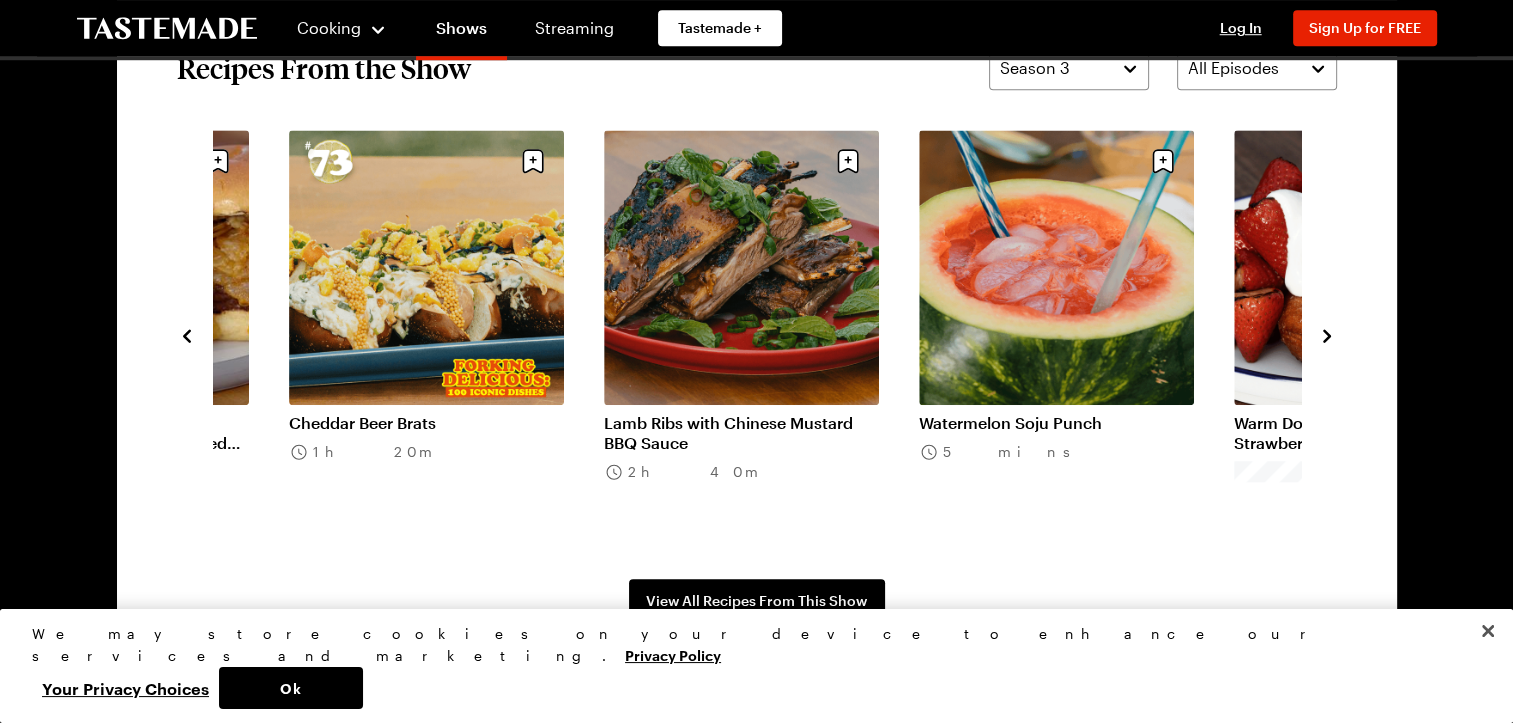 click 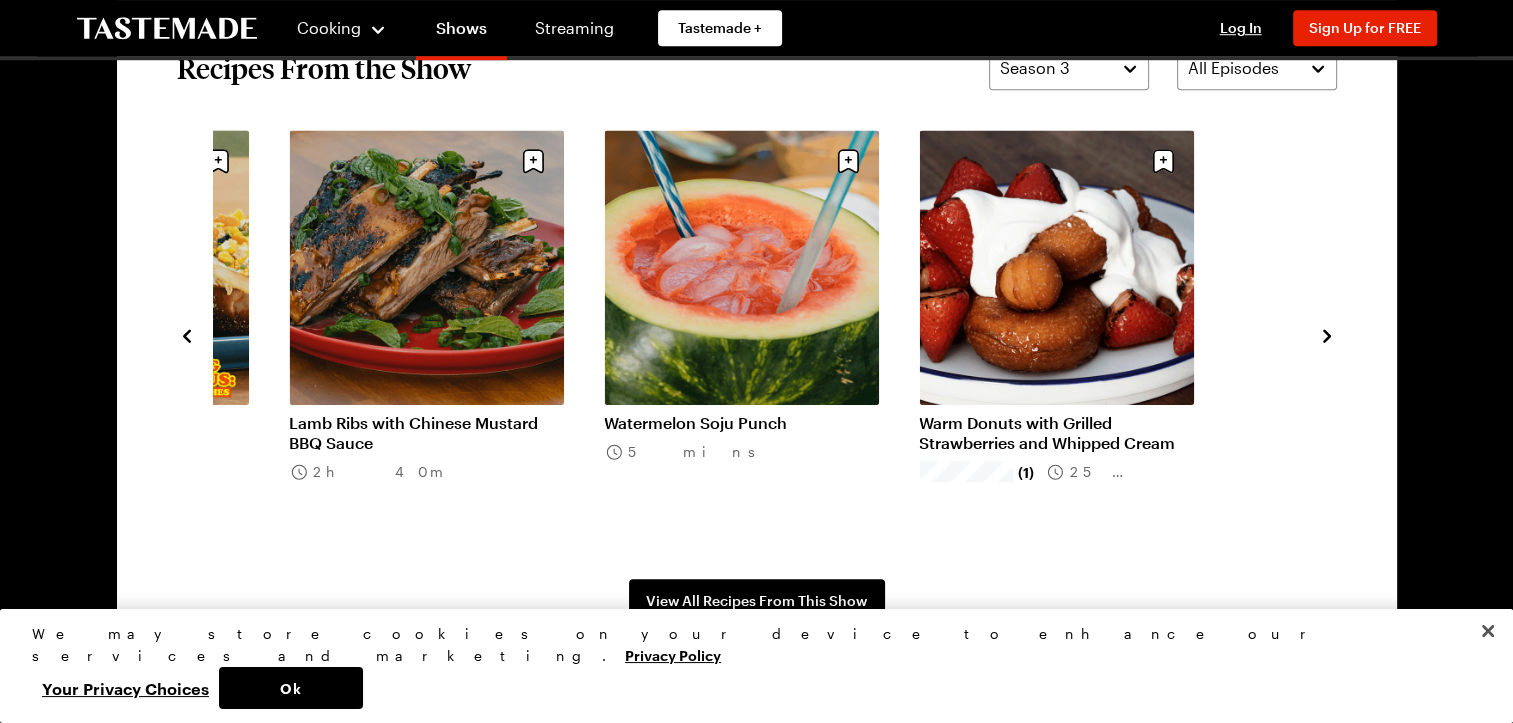 click on "Warm Donuts with Grilled Strawberries and Whipped Cream" at bounding box center (1056, 433) 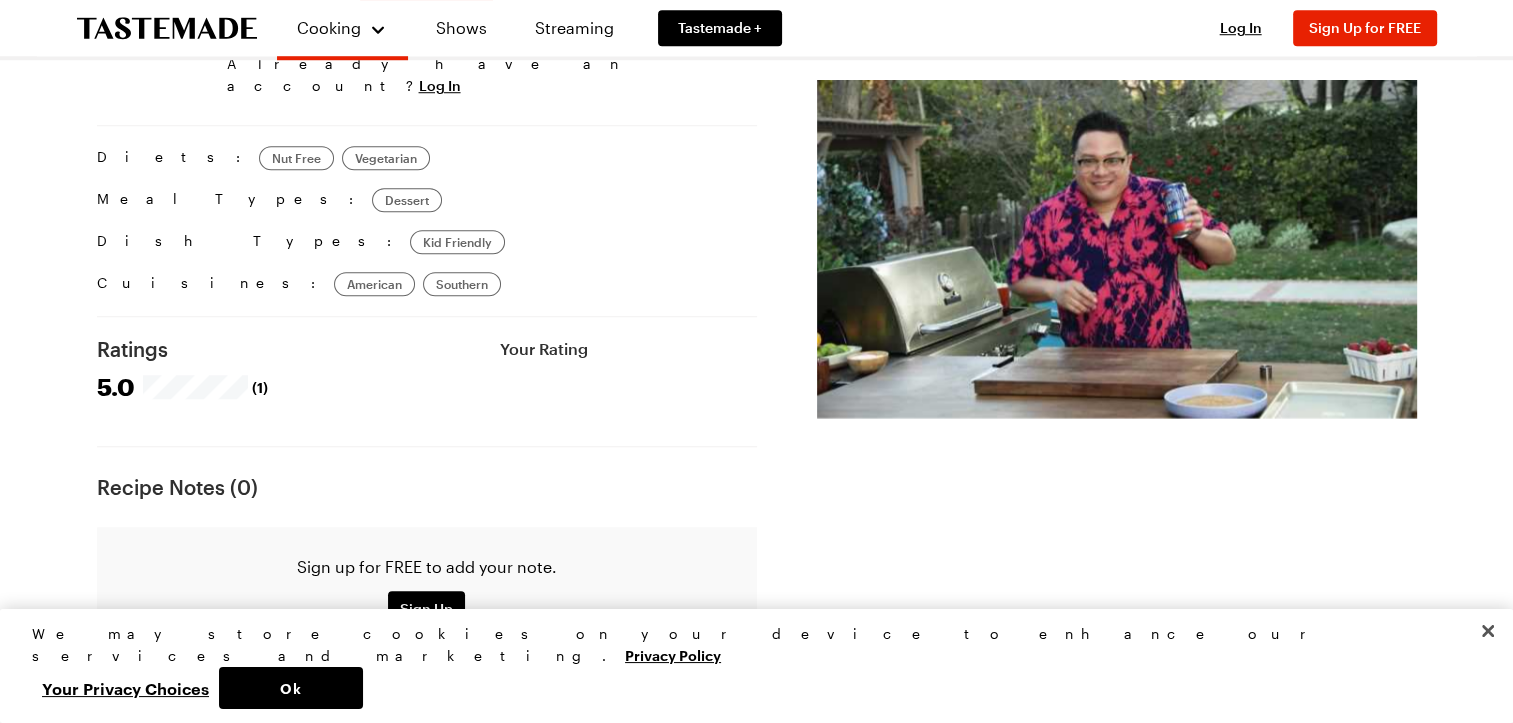 scroll, scrollTop: 0, scrollLeft: 0, axis: both 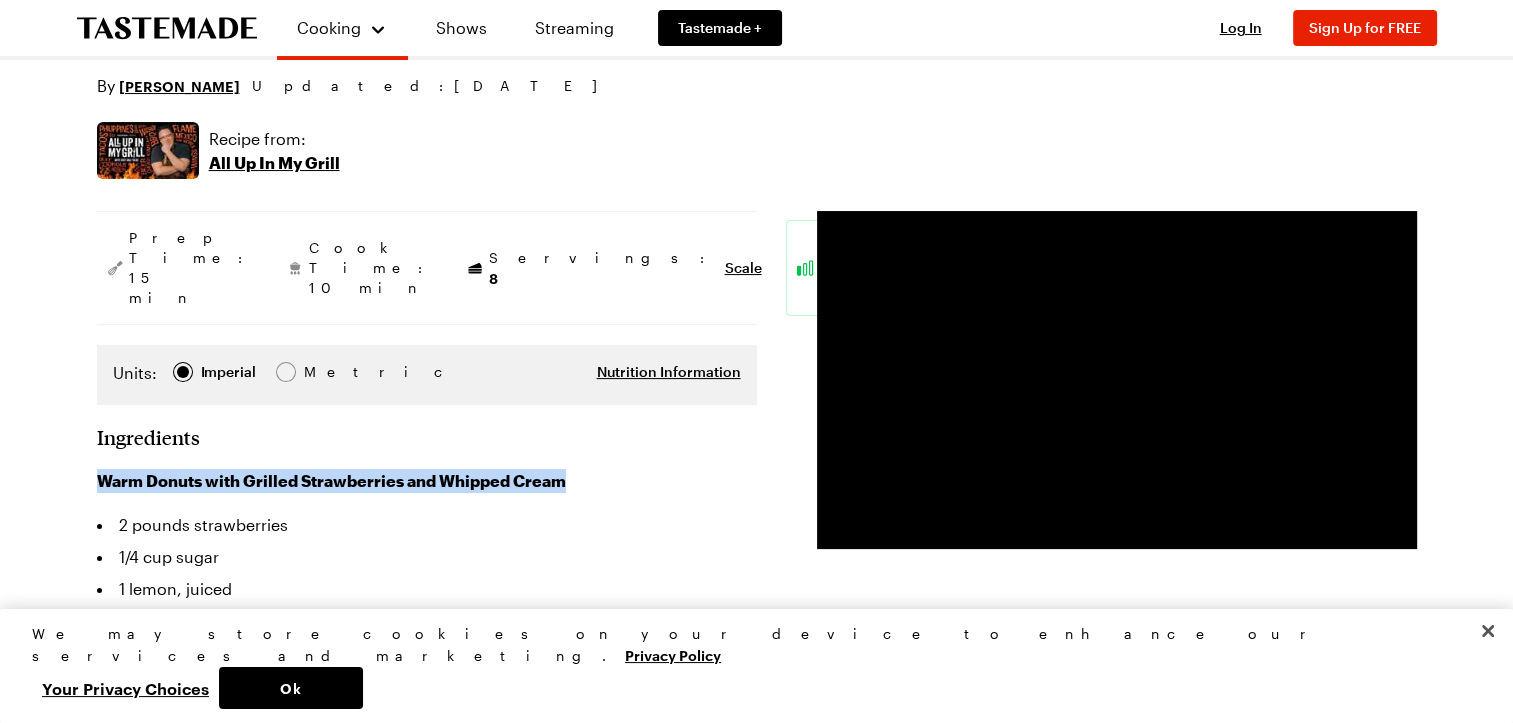 drag, startPoint x: 96, startPoint y: 421, endPoint x: 567, endPoint y: 431, distance: 471.10614 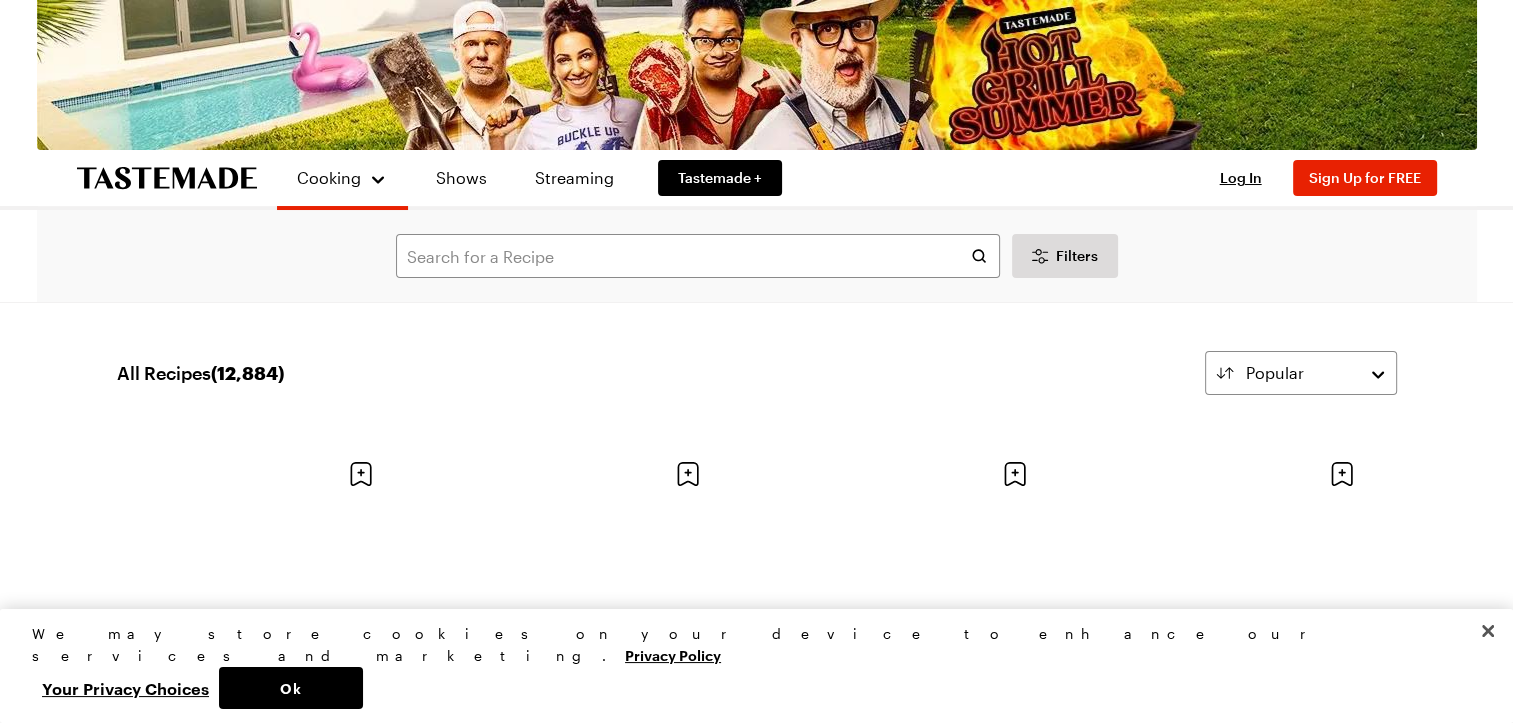 scroll, scrollTop: 40, scrollLeft: 0, axis: vertical 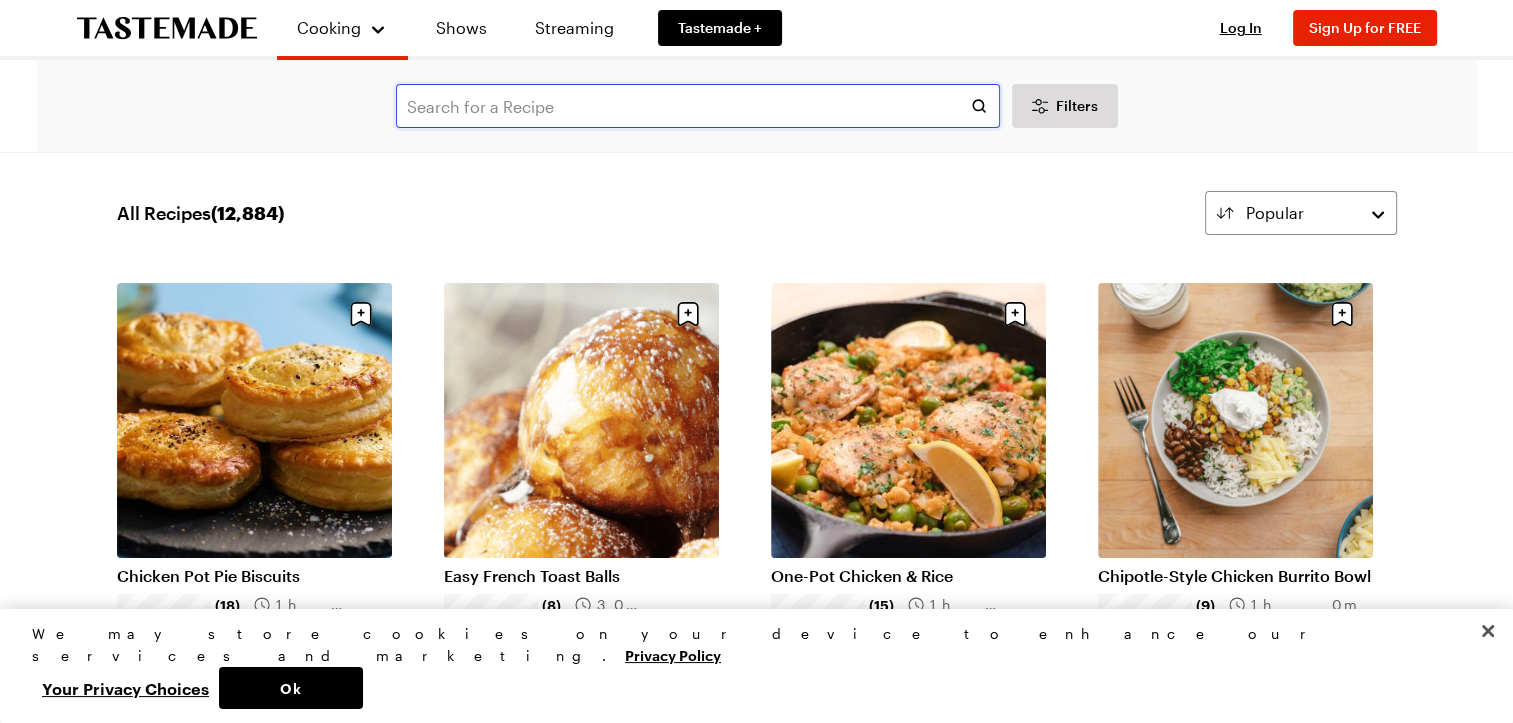 click at bounding box center [698, 106] 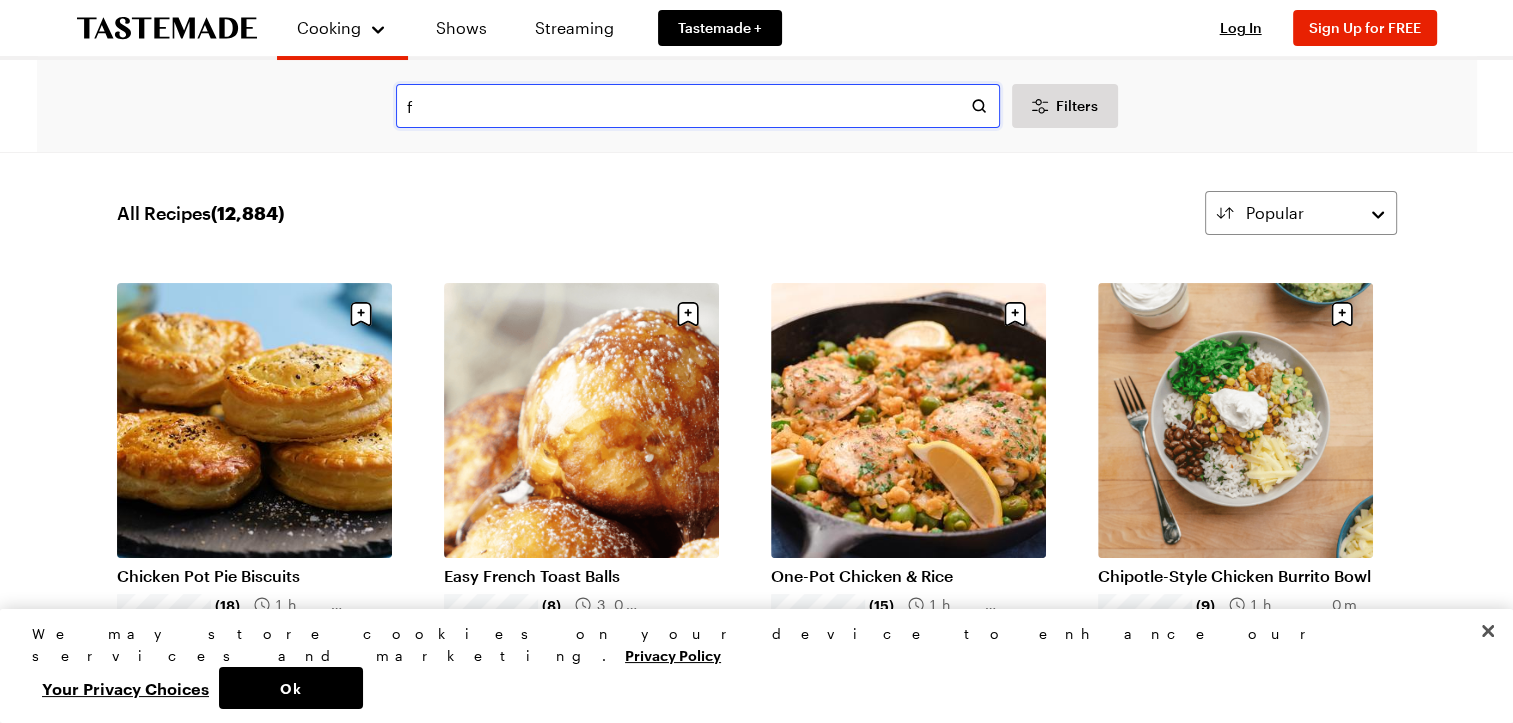 click on "f" at bounding box center [698, 106] 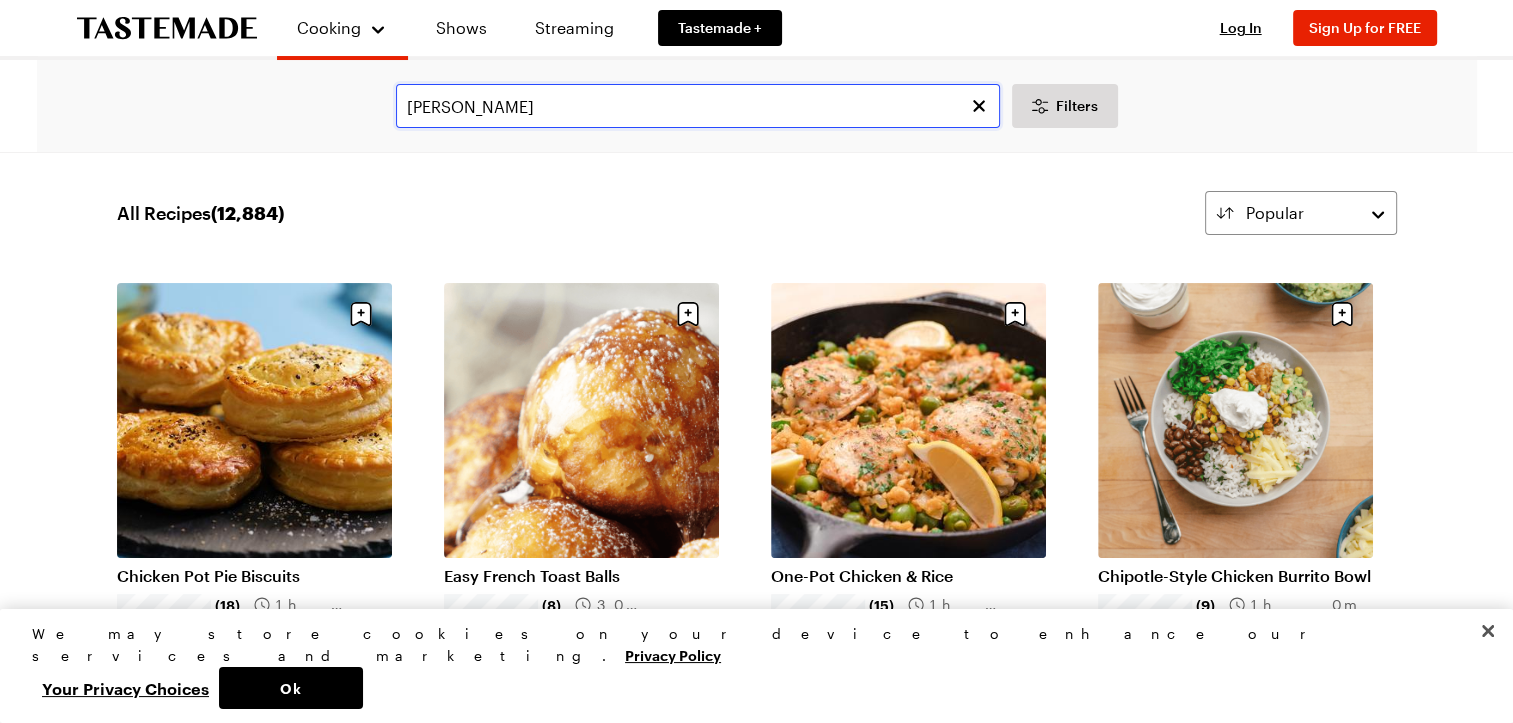 scroll, scrollTop: 200, scrollLeft: 0, axis: vertical 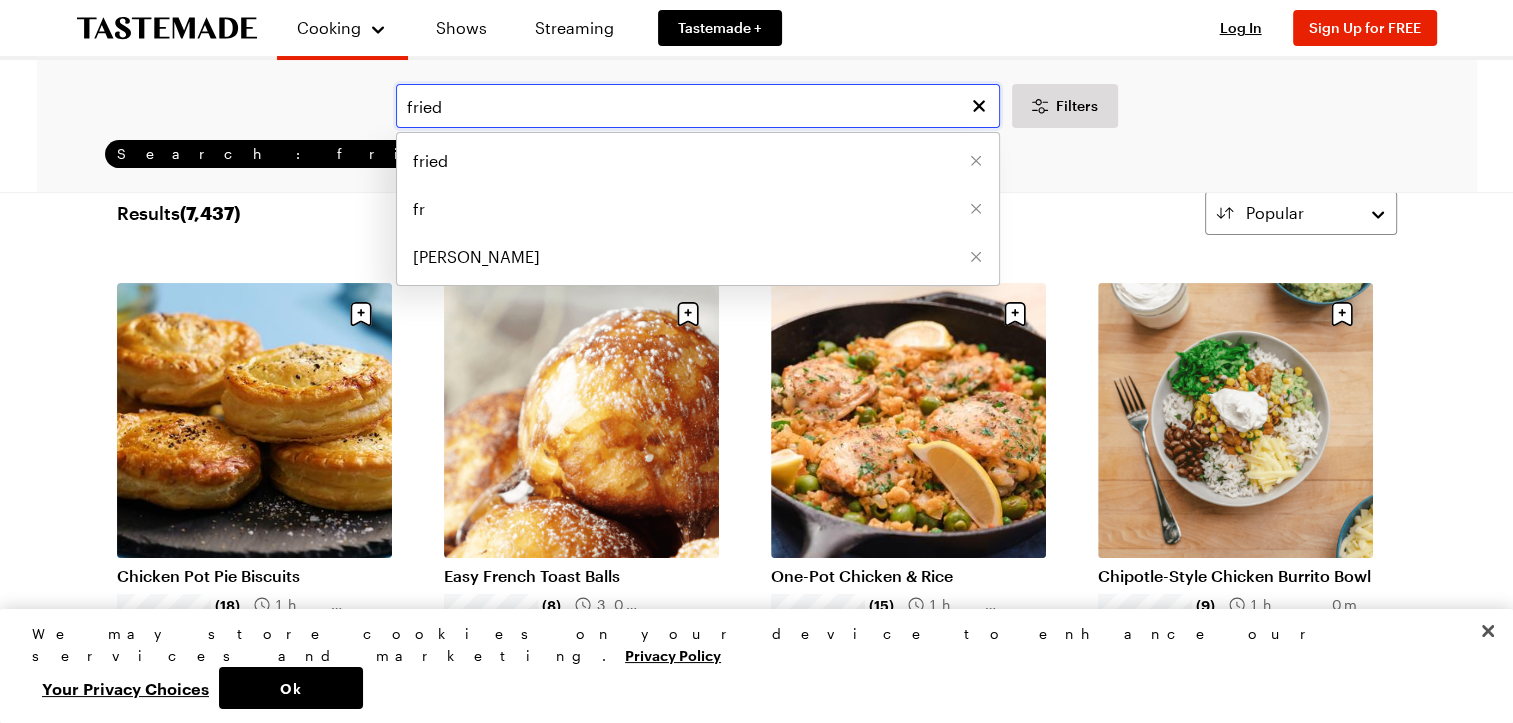 type on "fried" 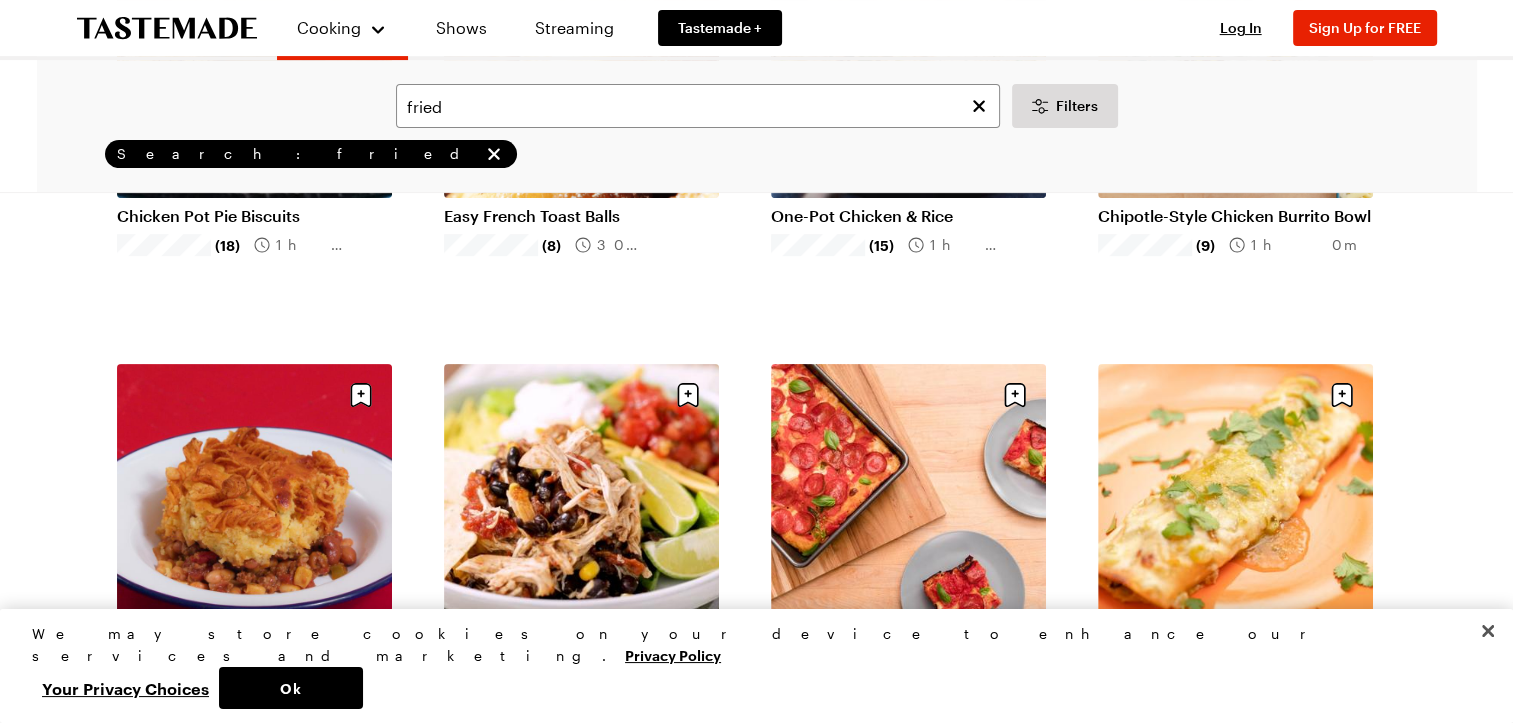 scroll, scrollTop: 520, scrollLeft: 0, axis: vertical 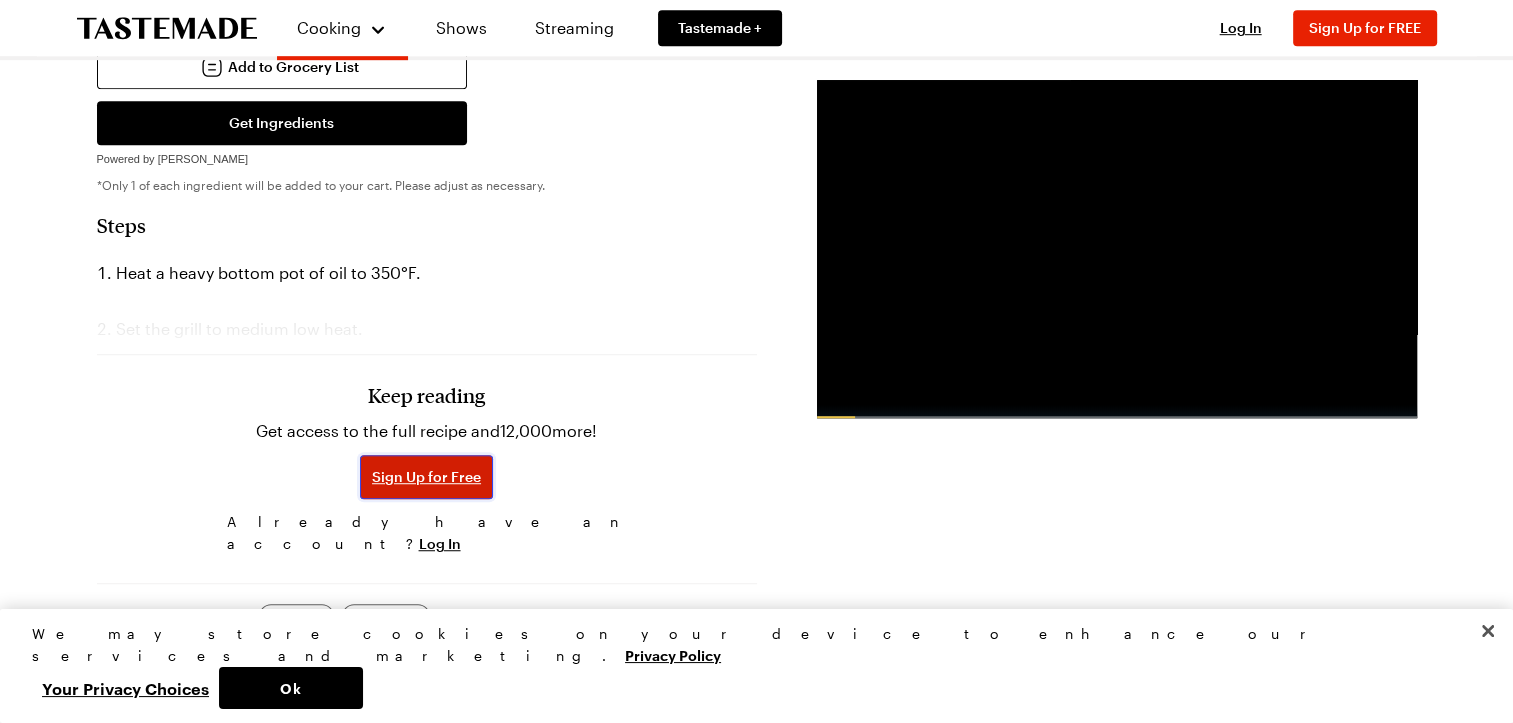 click on "Sign Up for Free" at bounding box center (426, 477) 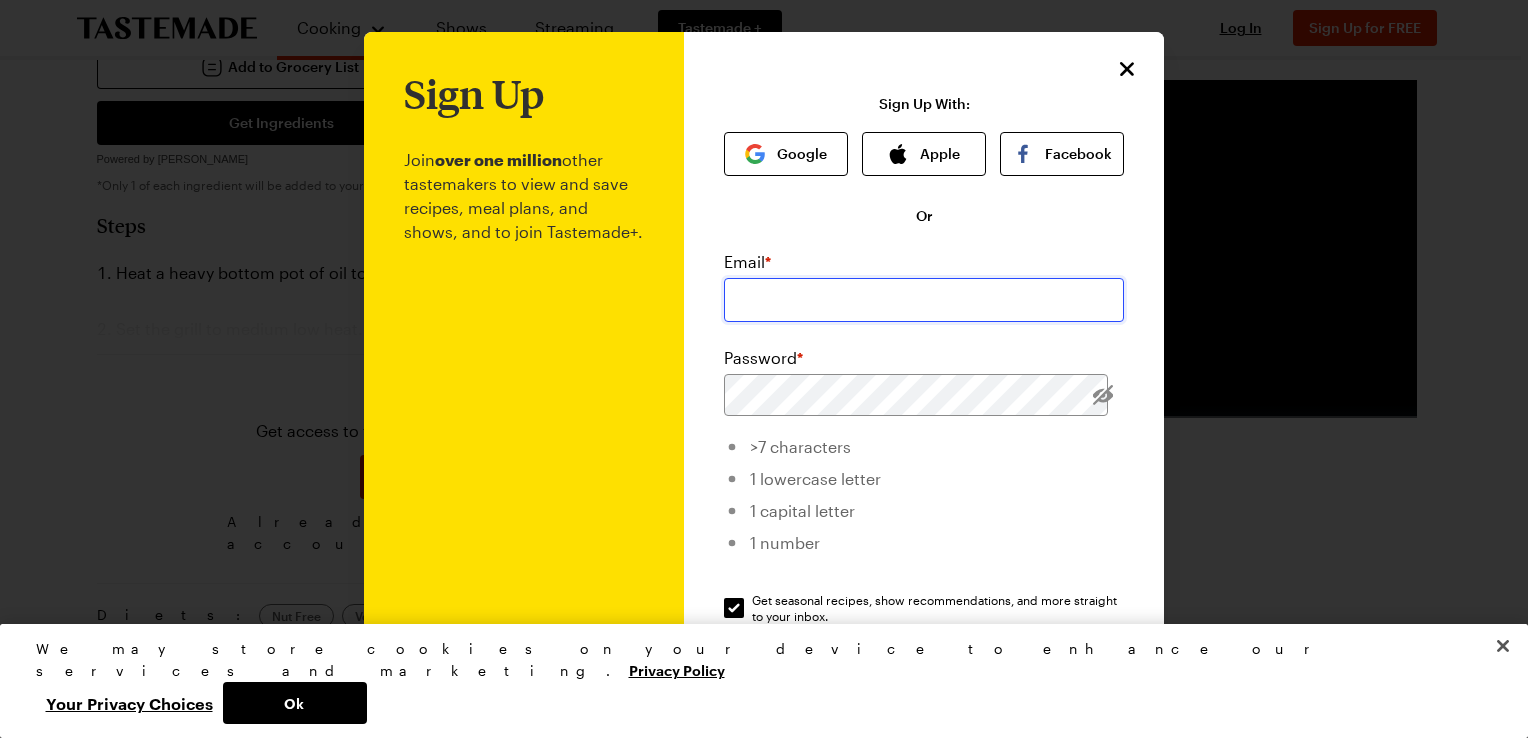 click at bounding box center [924, 300] 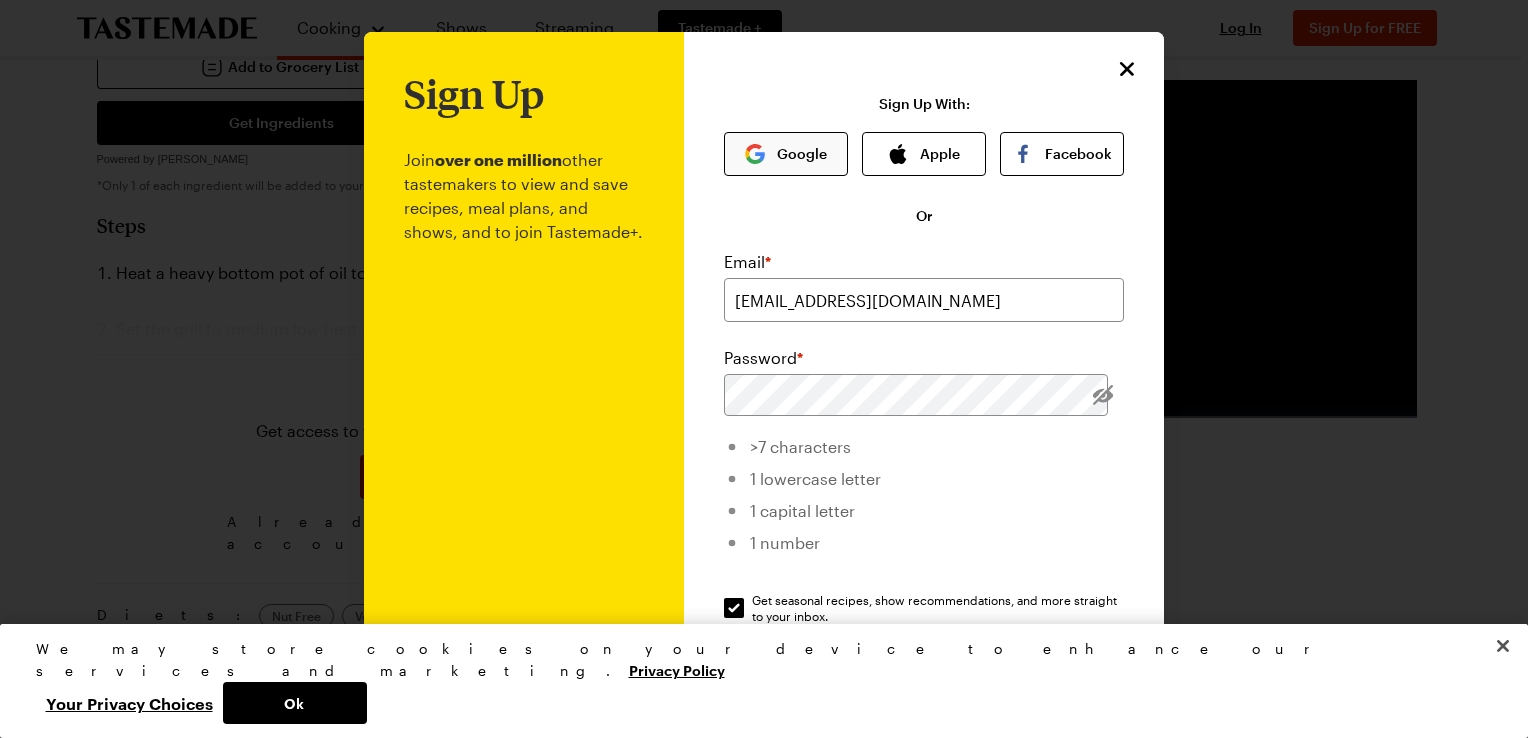 click on "Google" at bounding box center (786, 154) 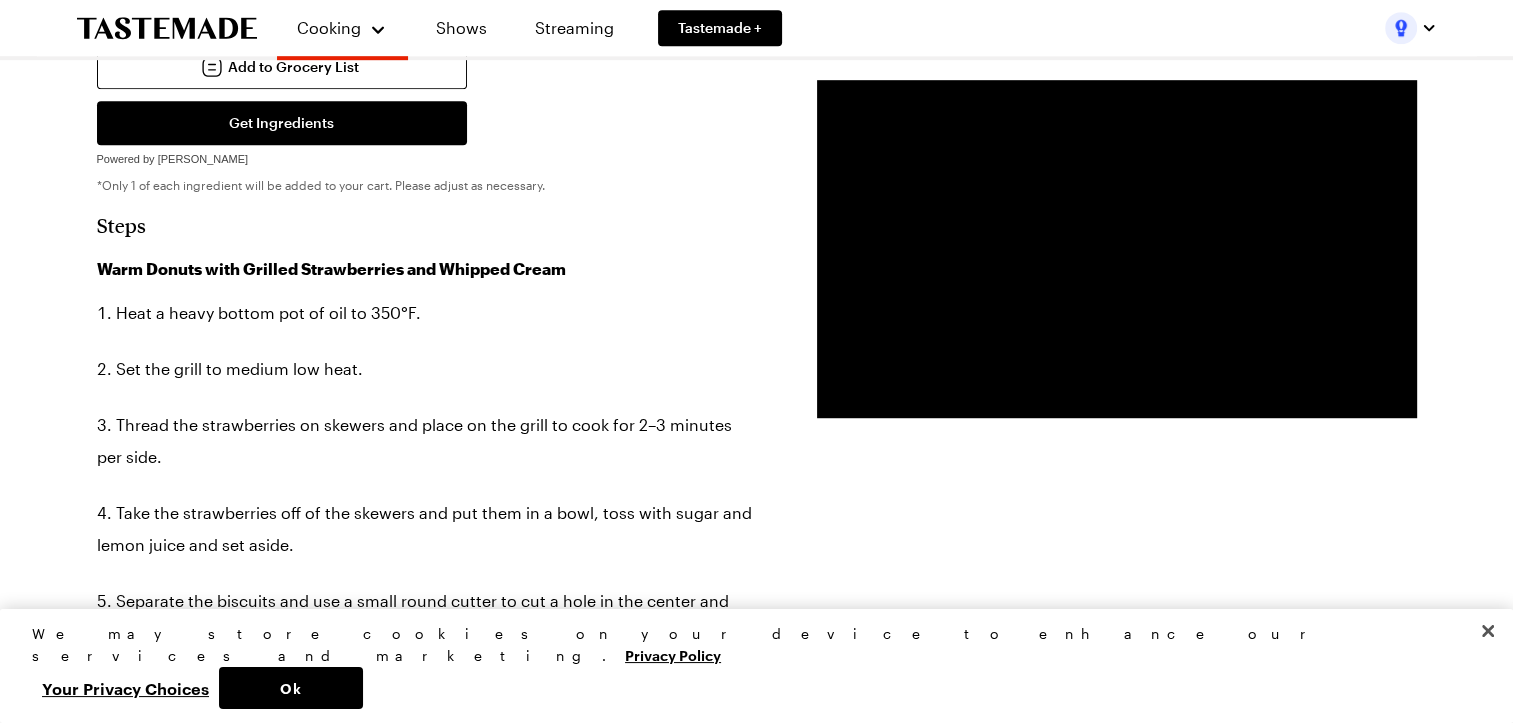 scroll, scrollTop: 0, scrollLeft: 0, axis: both 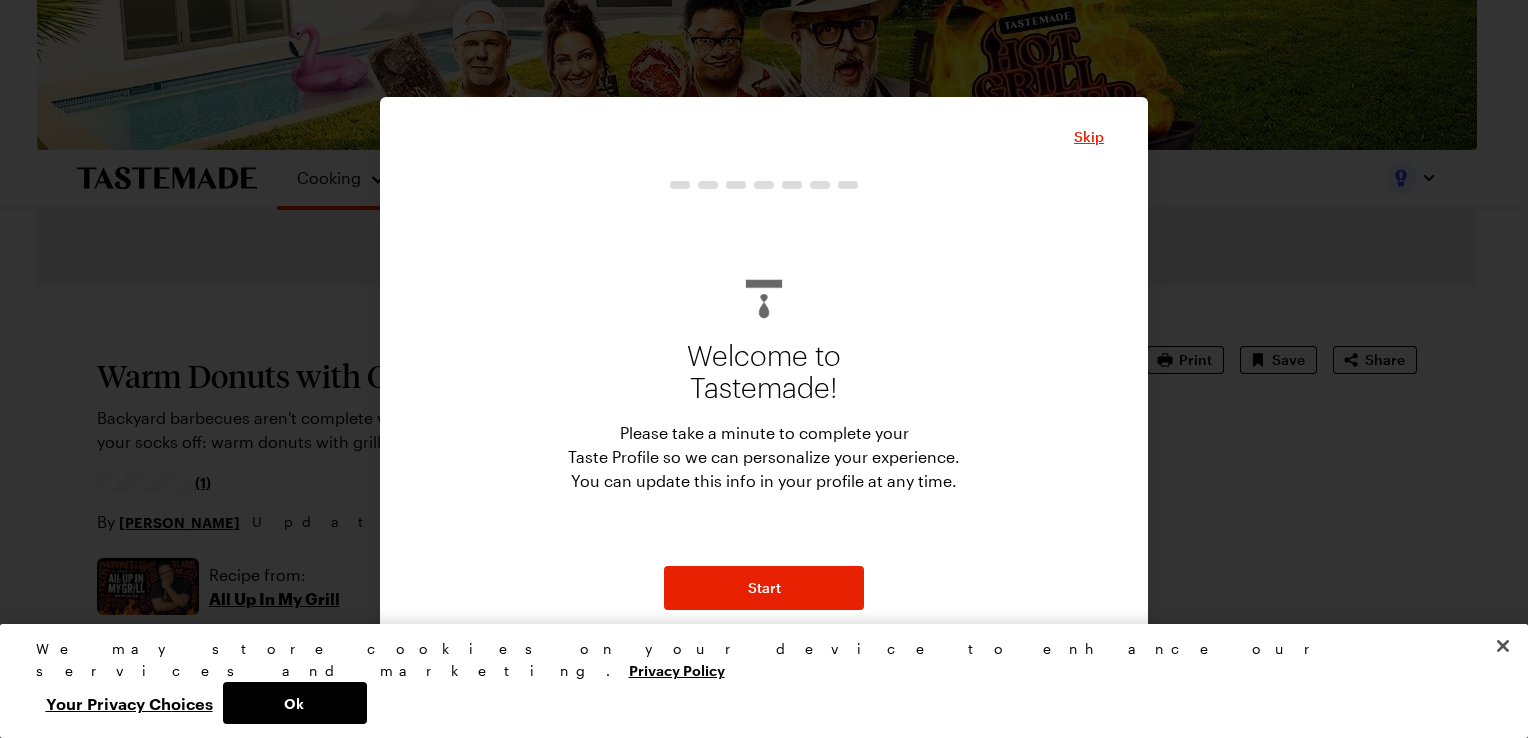type on "x" 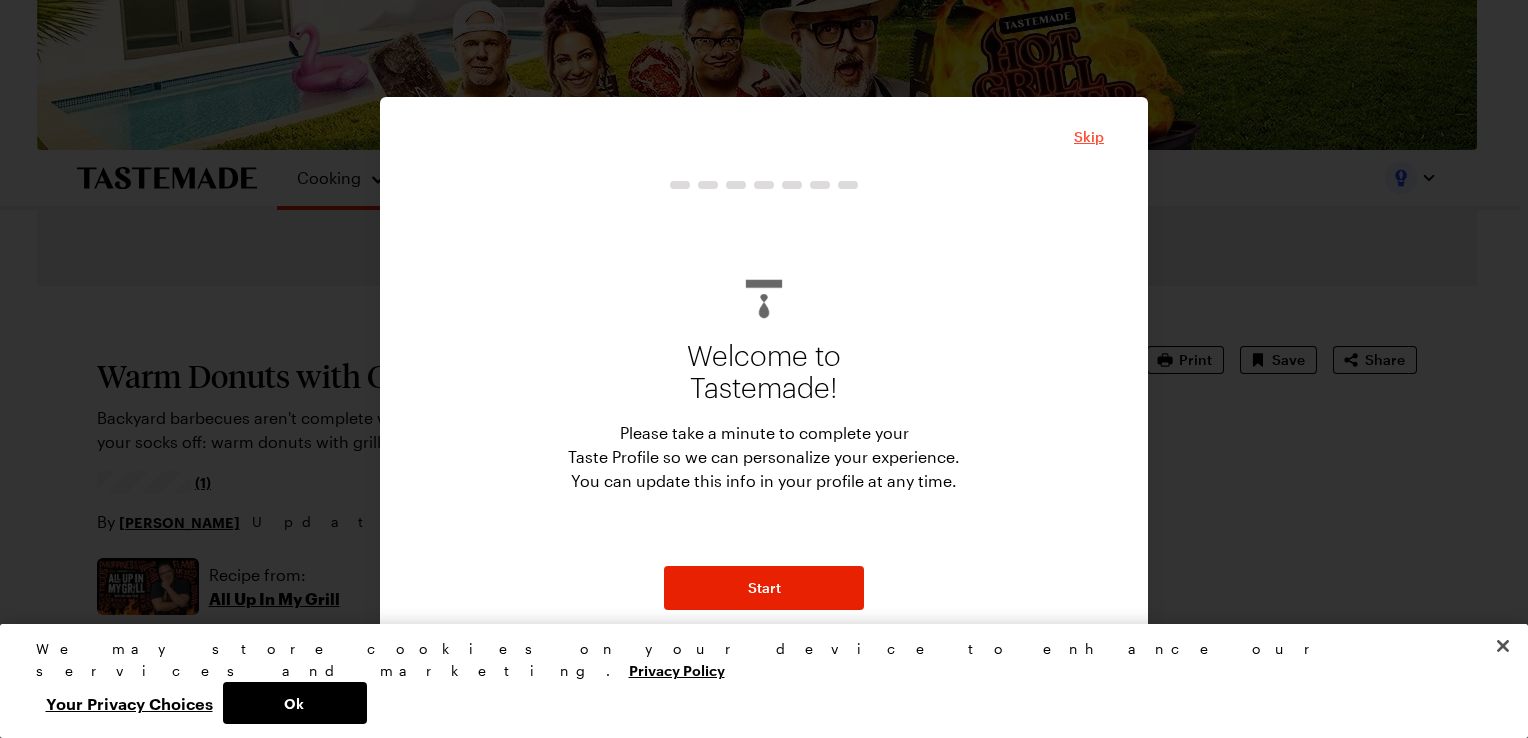 click on "Skip" at bounding box center (1089, 137) 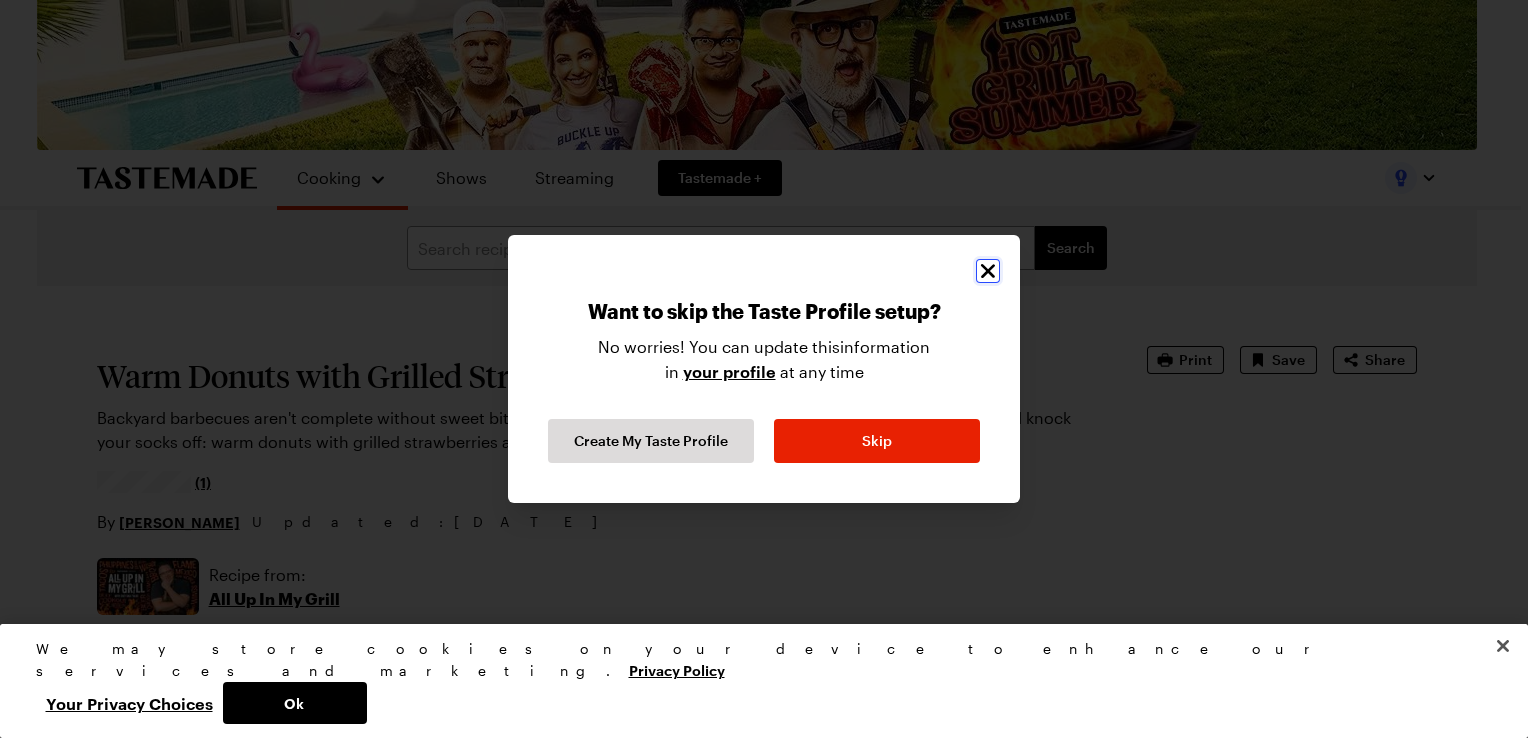 click 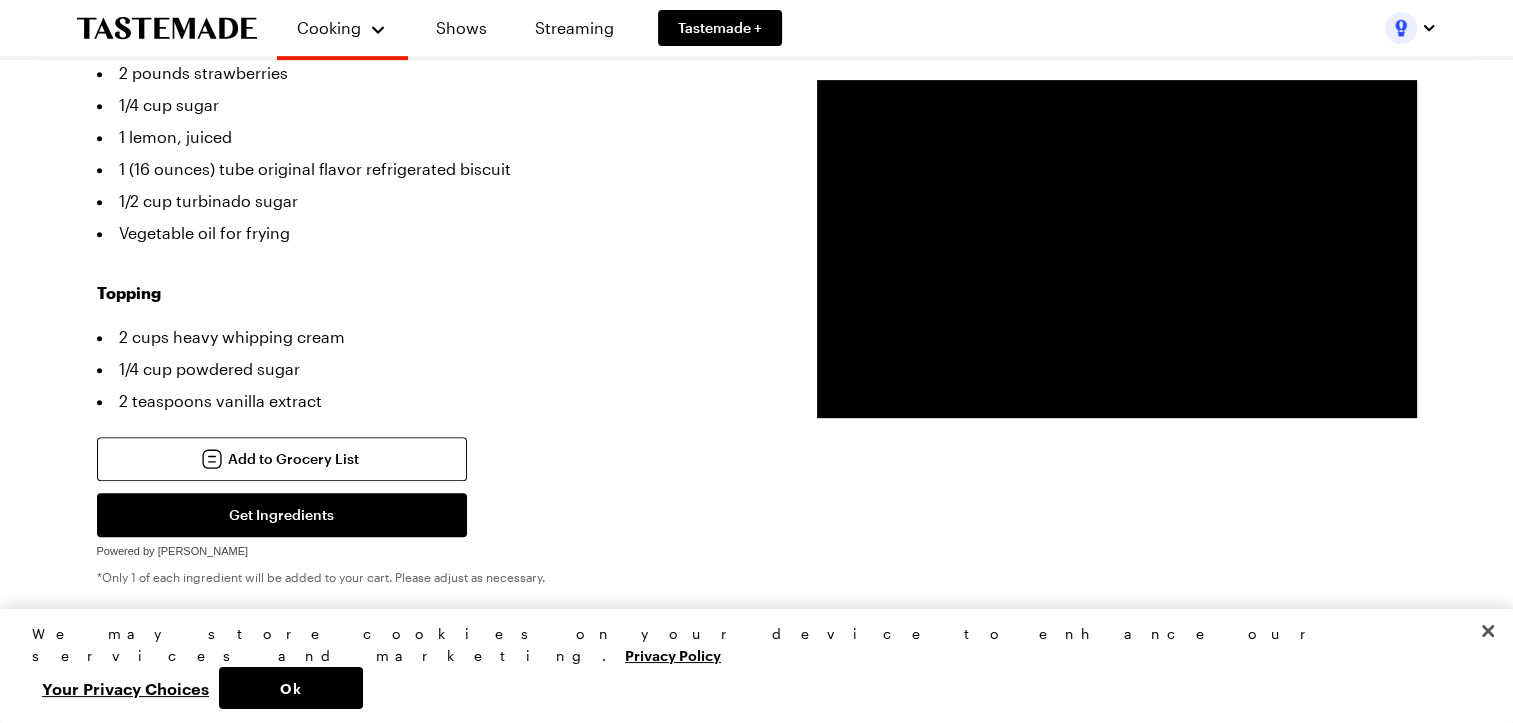 scroll, scrollTop: 897, scrollLeft: 0, axis: vertical 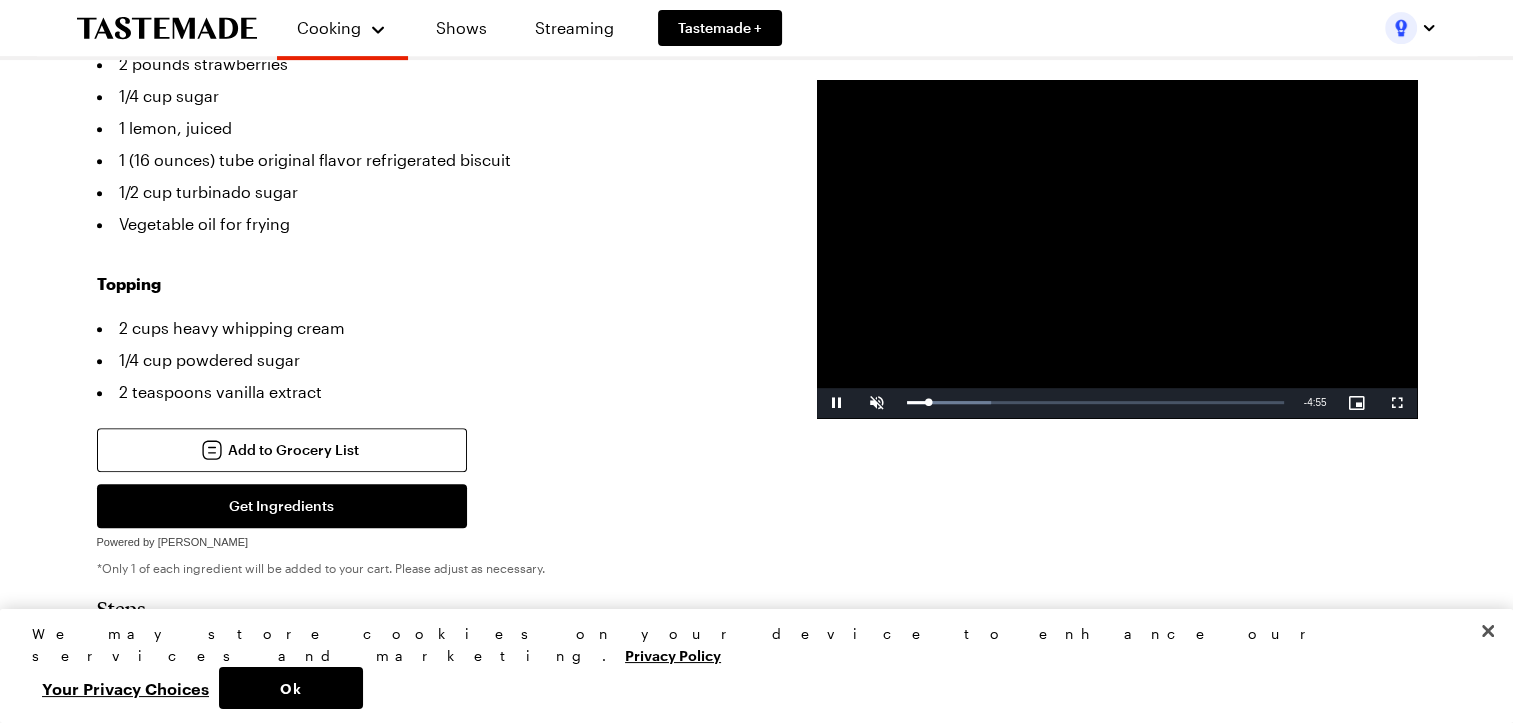 click on "1/4 cup powdered sugar" at bounding box center (427, 360) 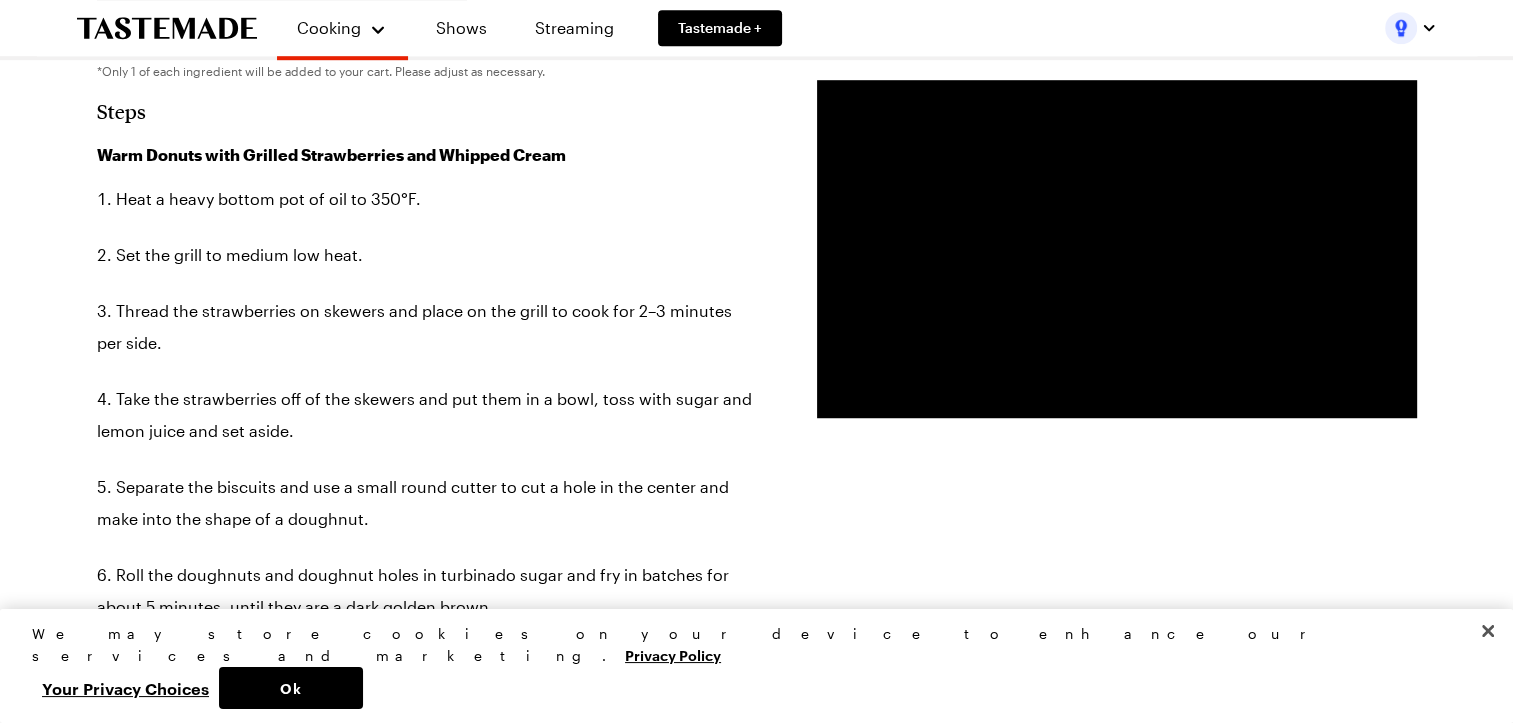 scroll, scrollTop: 1417, scrollLeft: 0, axis: vertical 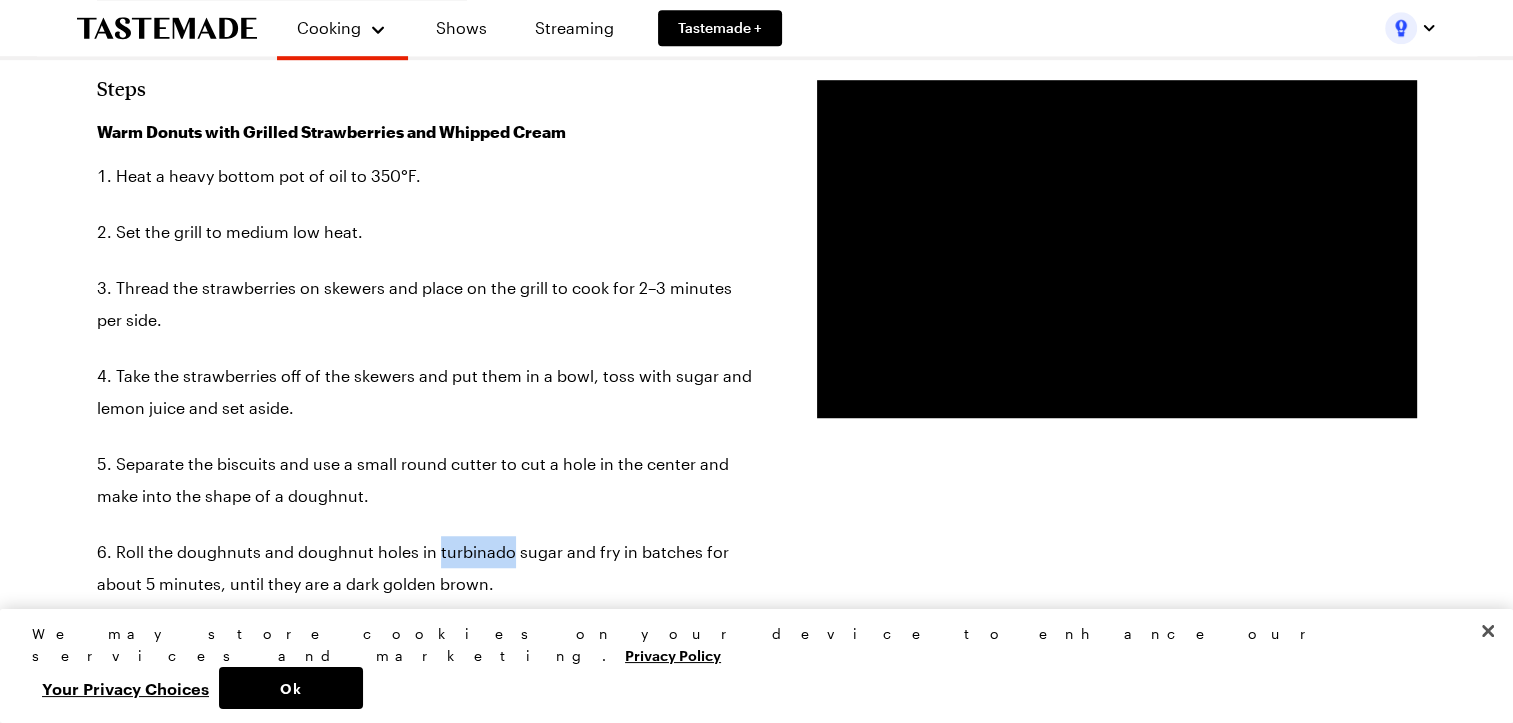 drag, startPoint x: 432, startPoint y: 493, endPoint x: 505, endPoint y: 493, distance: 73 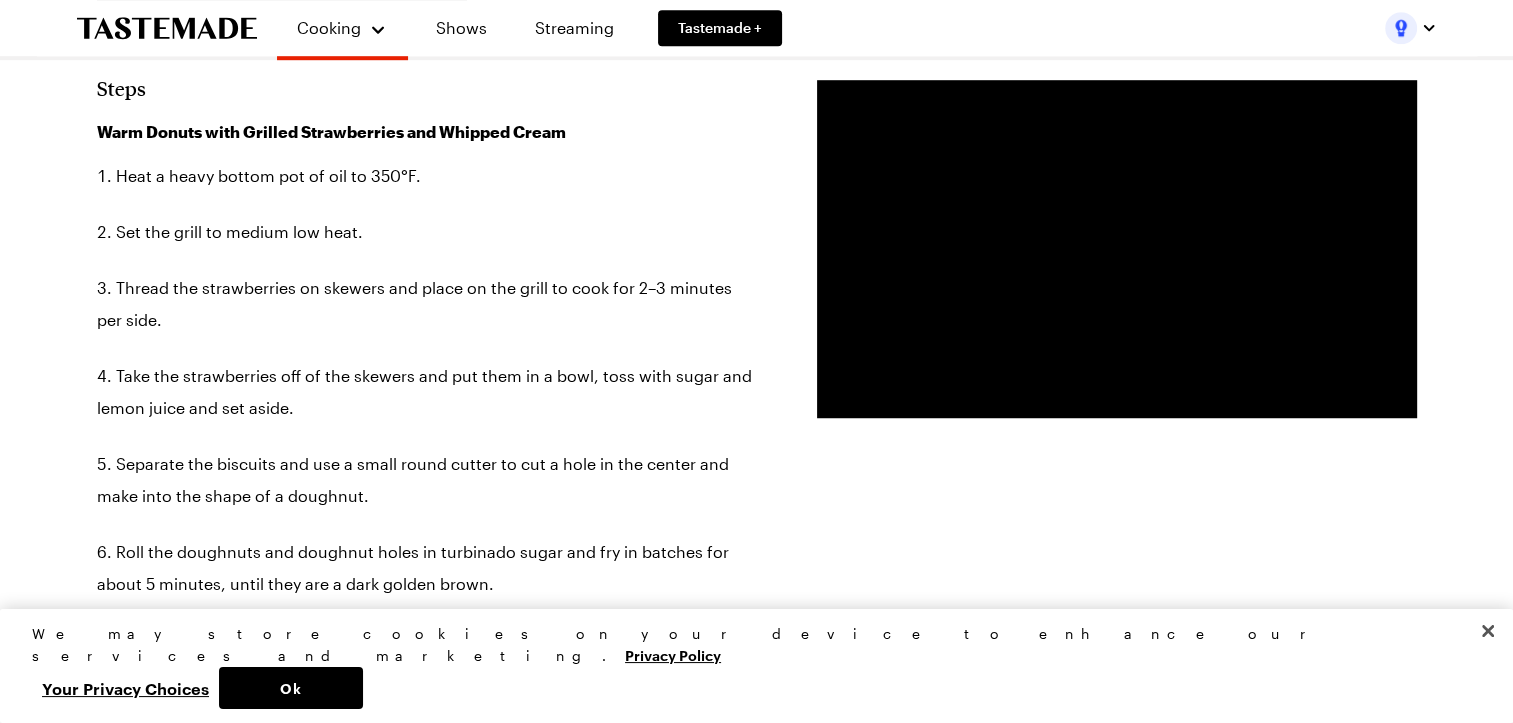 click on "Separate the biscuits and use a small round cutter to cut a hole in the center and make into the shape of a doughnut." at bounding box center [427, 480] 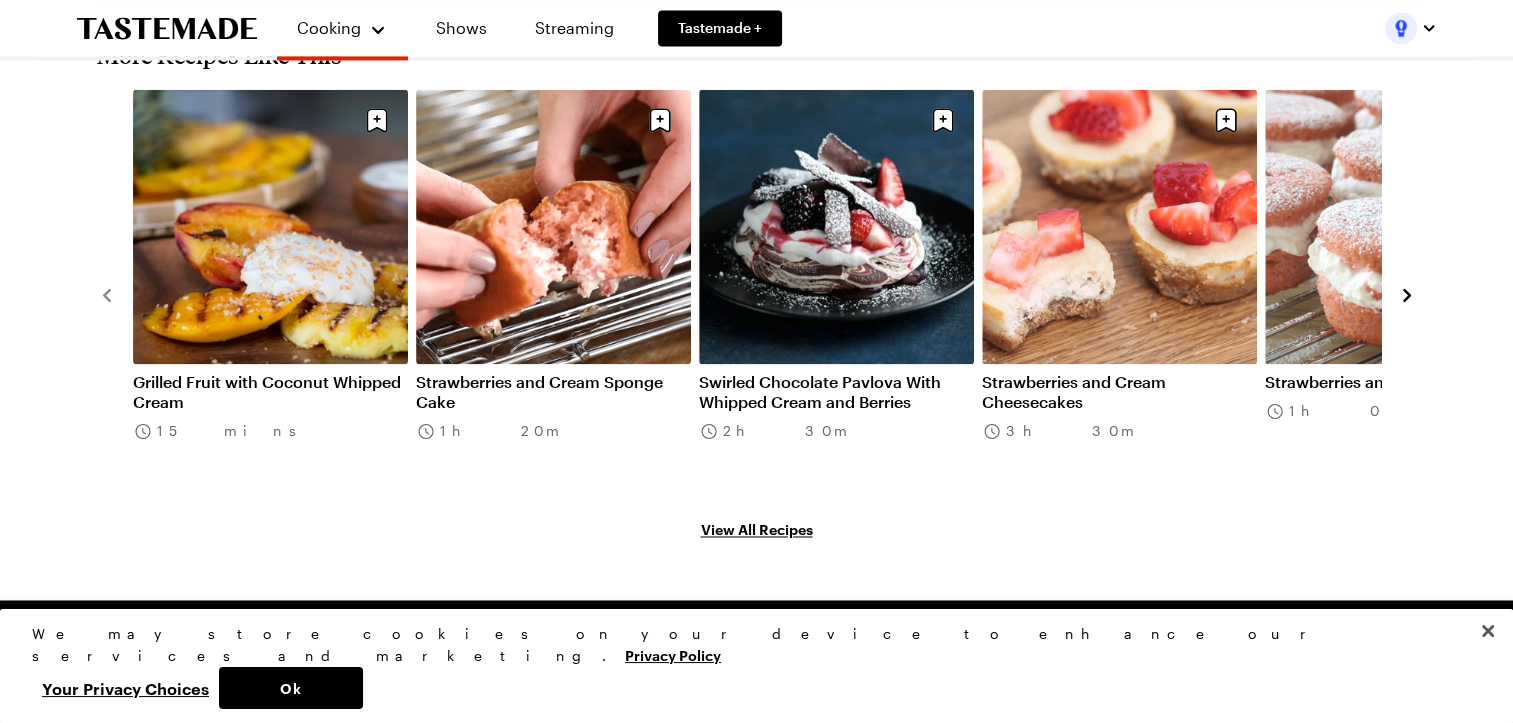 scroll, scrollTop: 3103, scrollLeft: 0, axis: vertical 